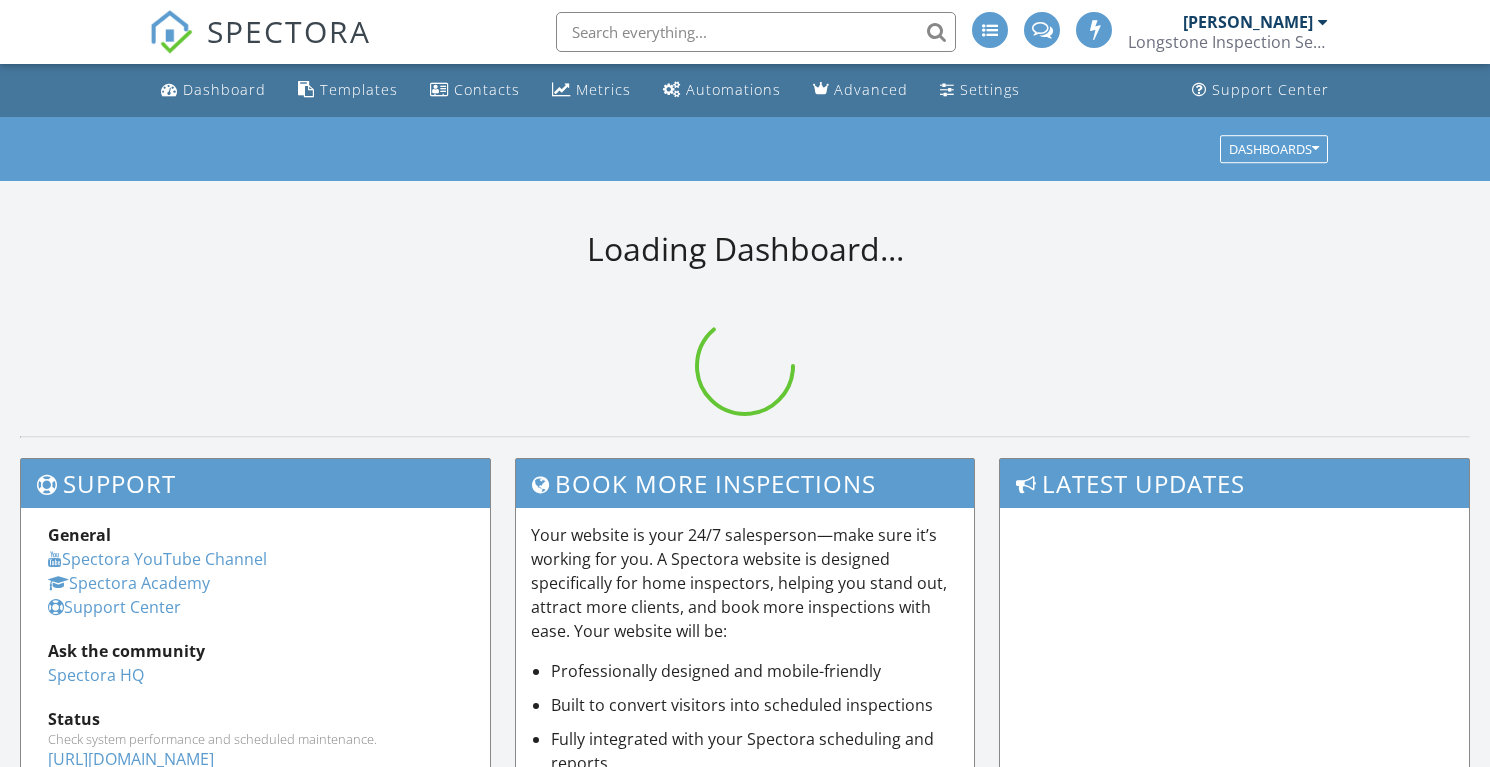 scroll, scrollTop: 0, scrollLeft: 0, axis: both 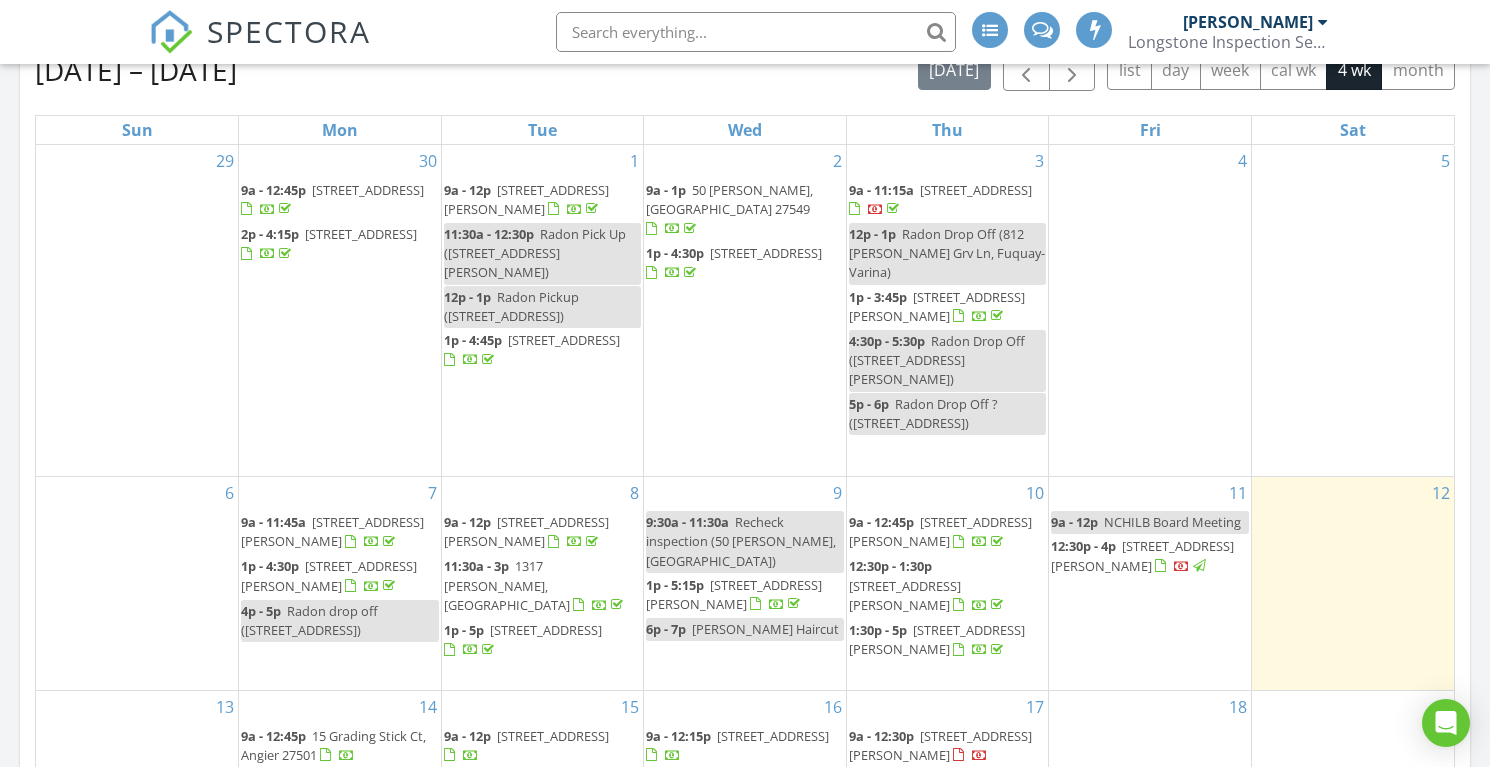 click on "105 Pellinore Ct, Cary 27513" at bounding box center (937, 639) 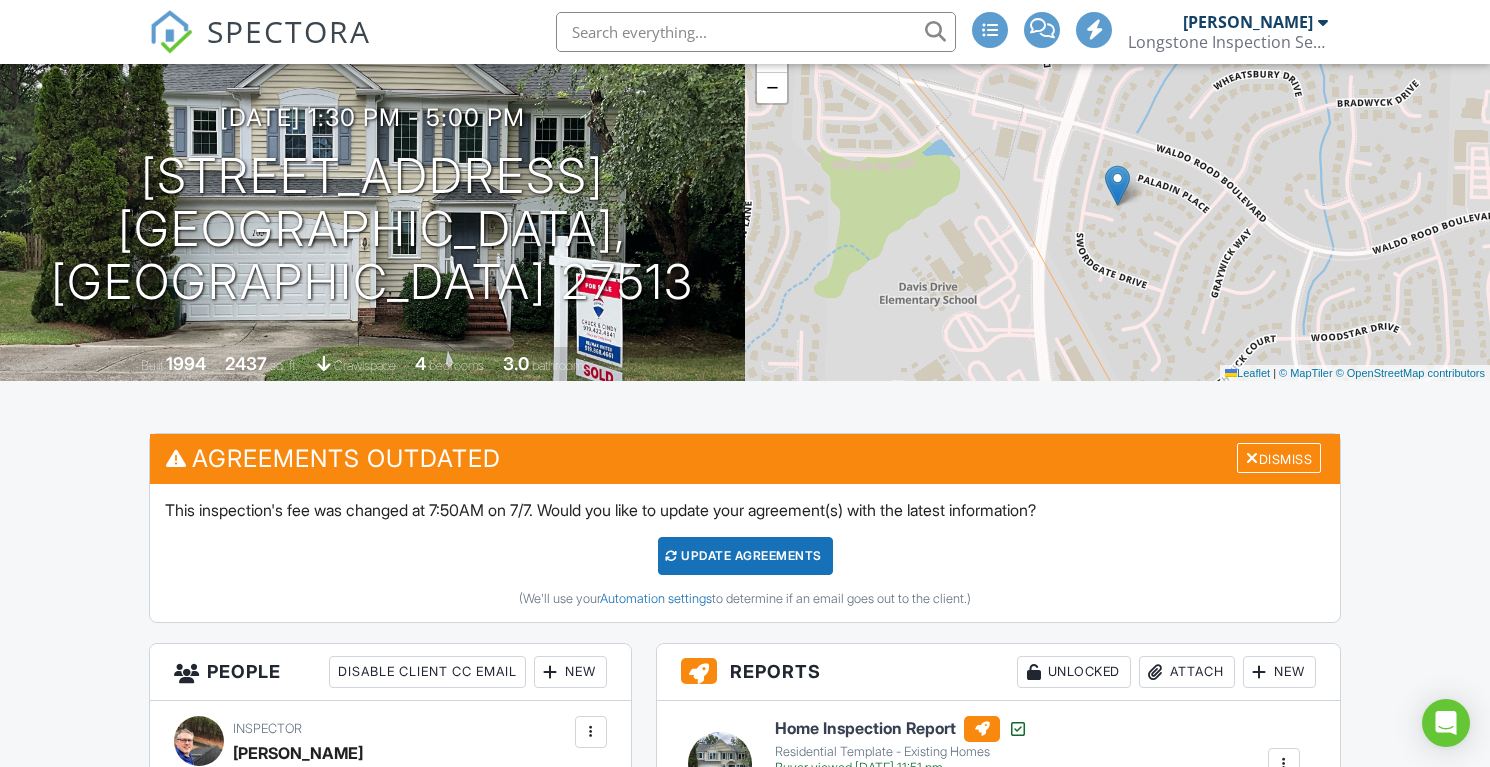 scroll, scrollTop: 0, scrollLeft: 0, axis: both 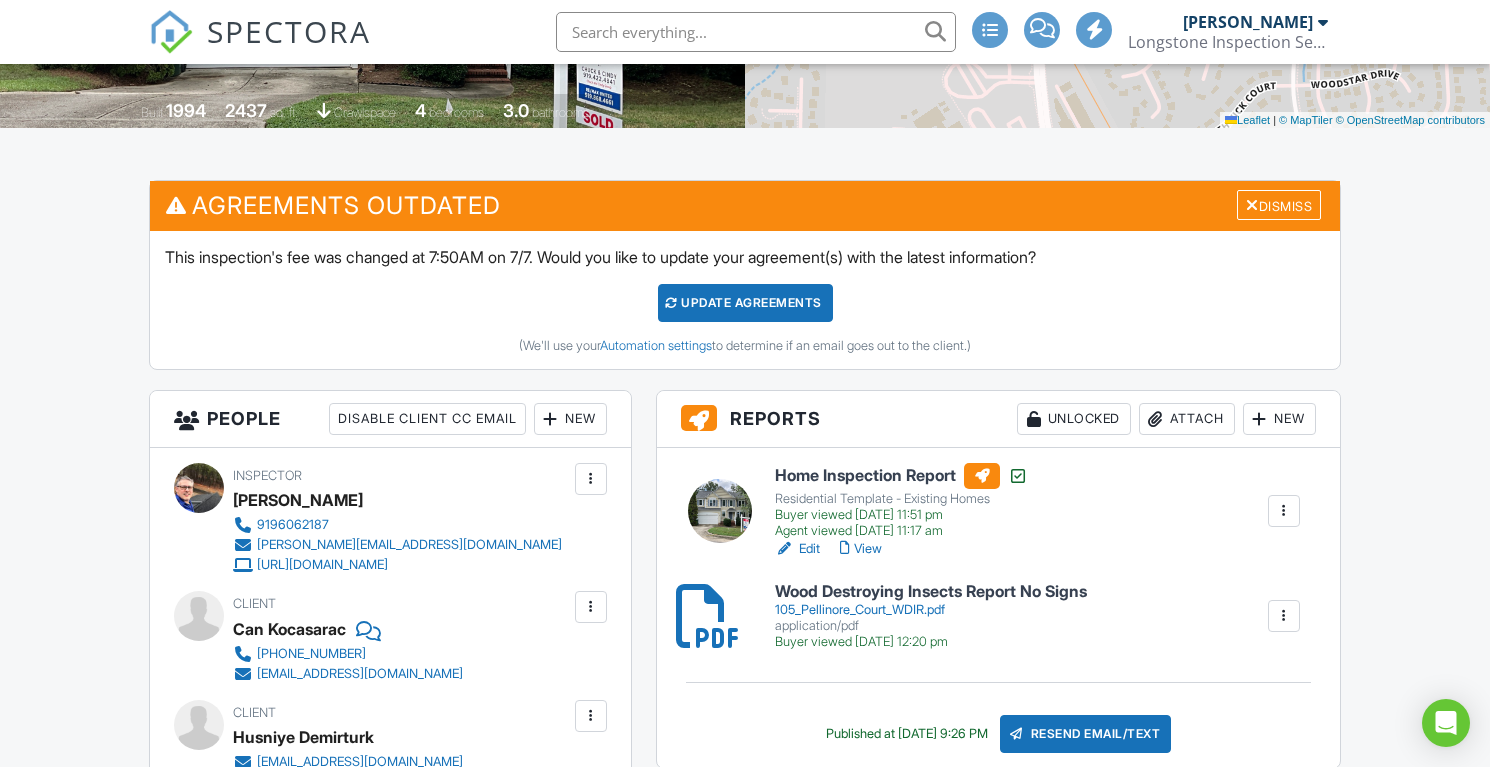 click on "Attach" at bounding box center [1187, 419] 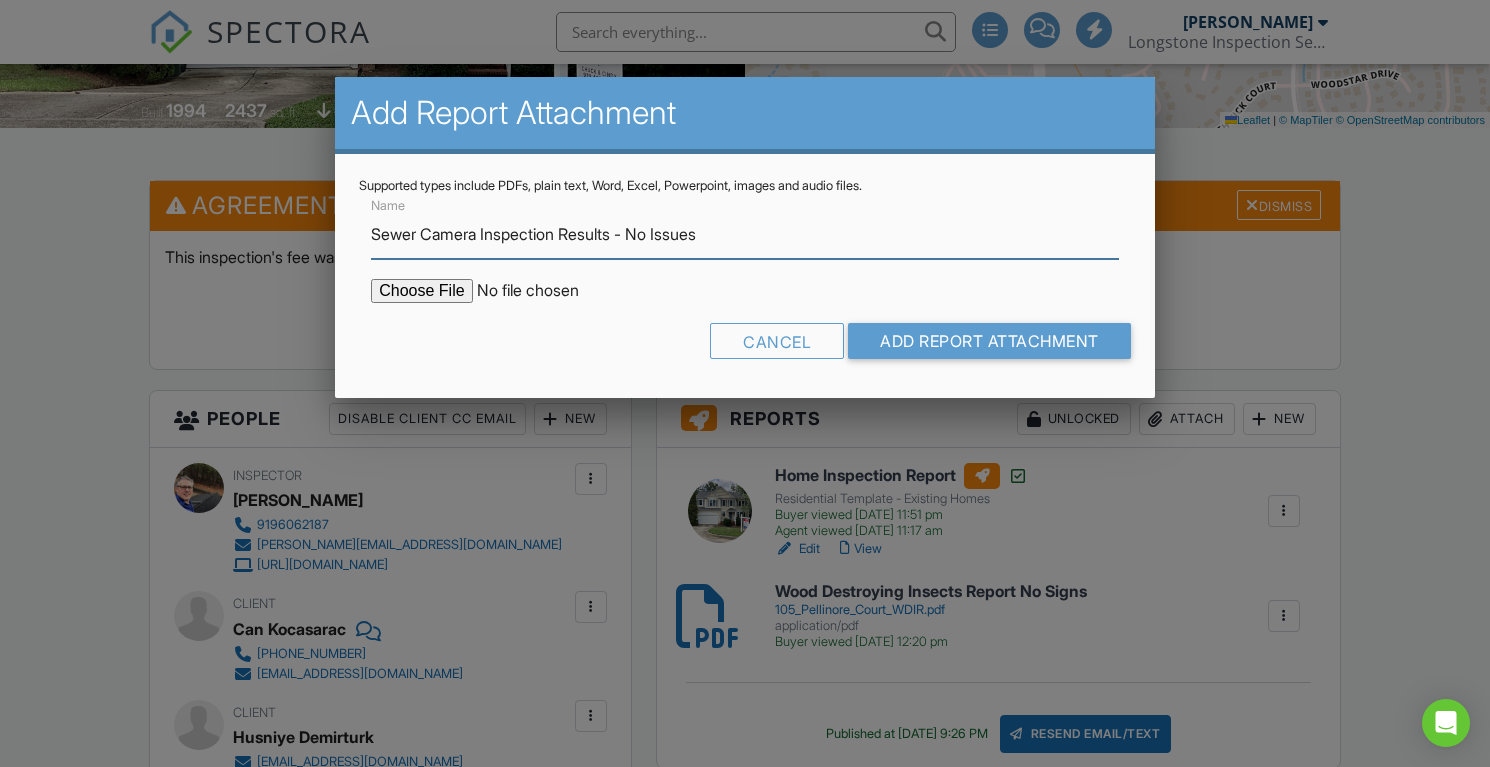 type on "Sewer Camera Inspection Results - No Issues" 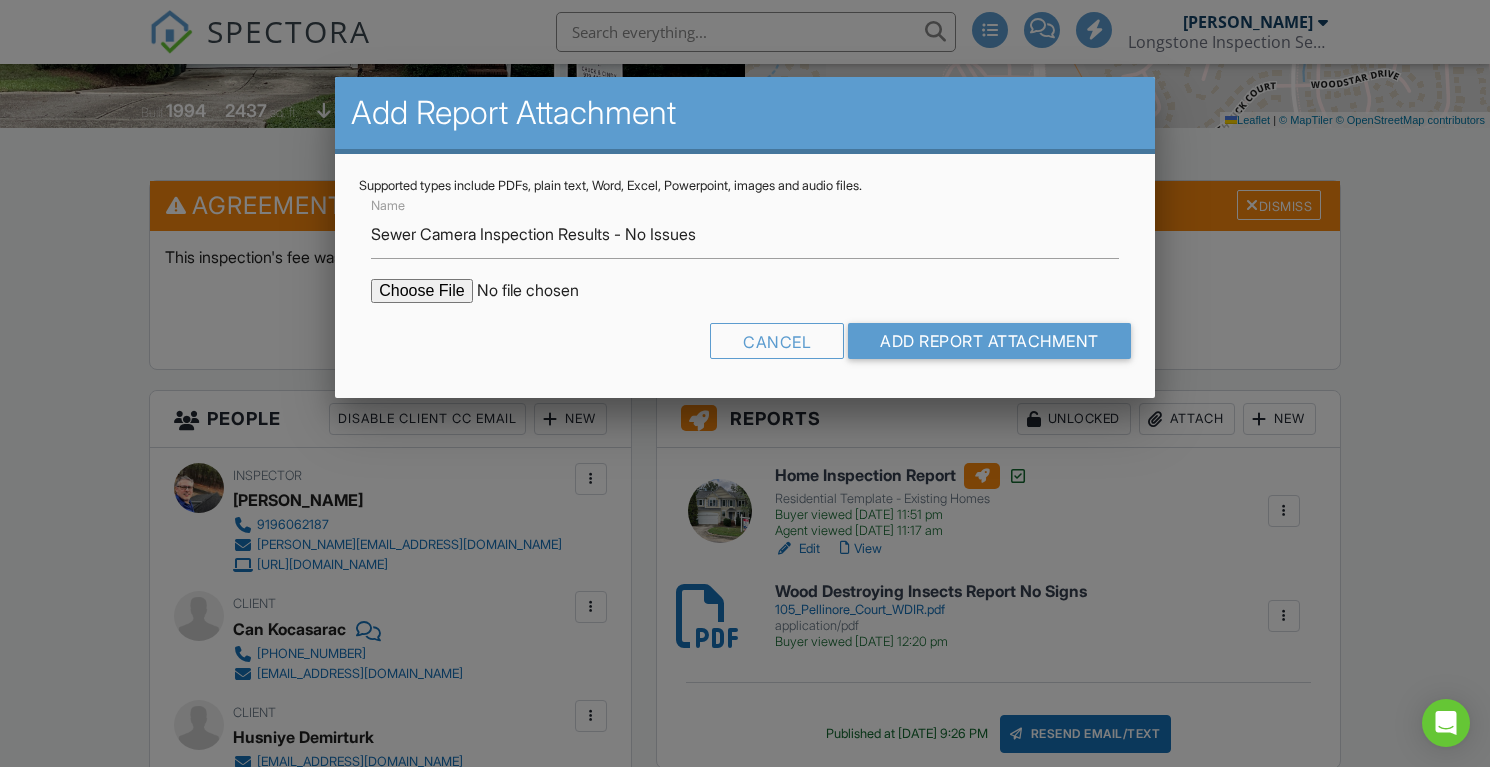 click at bounding box center (541, 291) 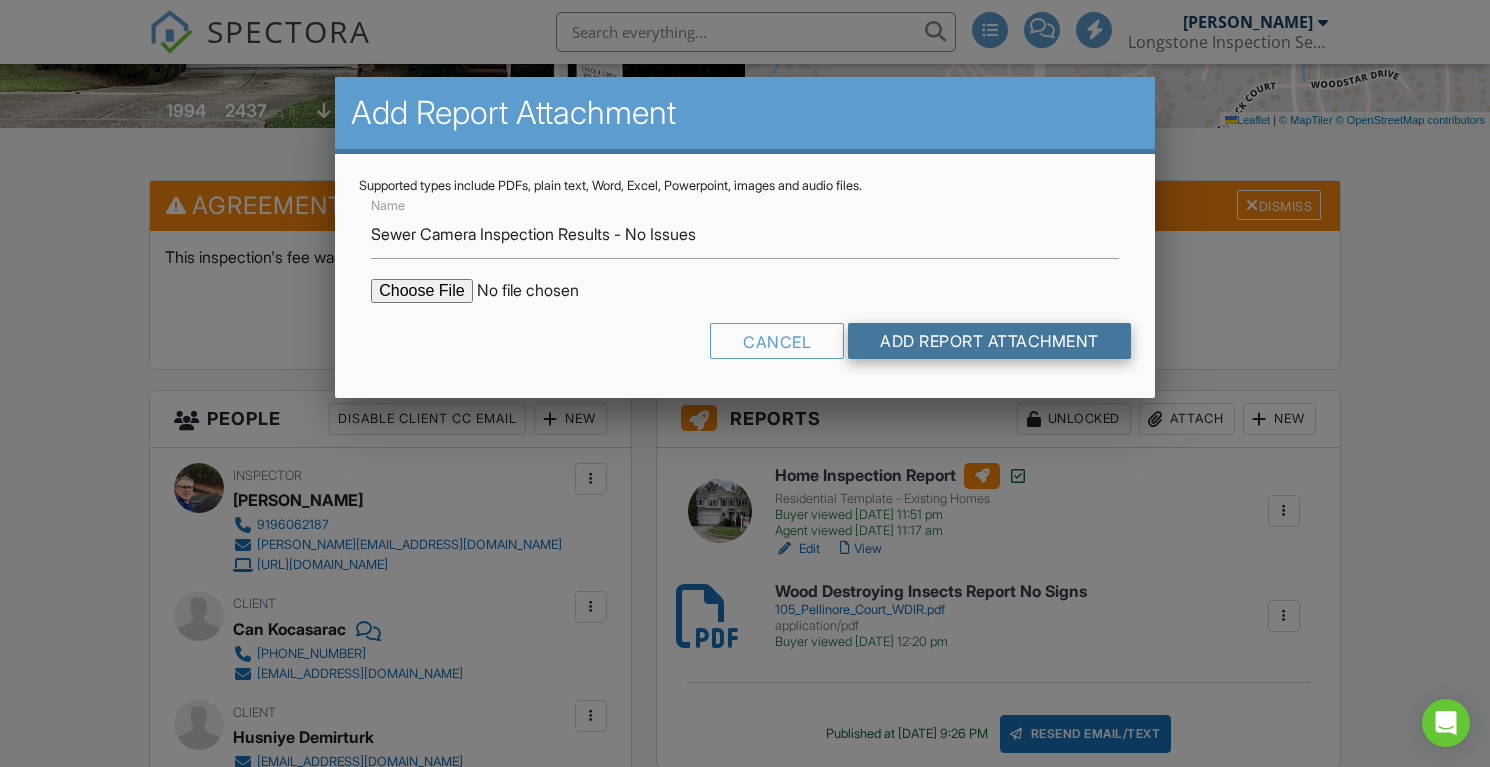 click on "Add Report Attachment" at bounding box center [989, 341] 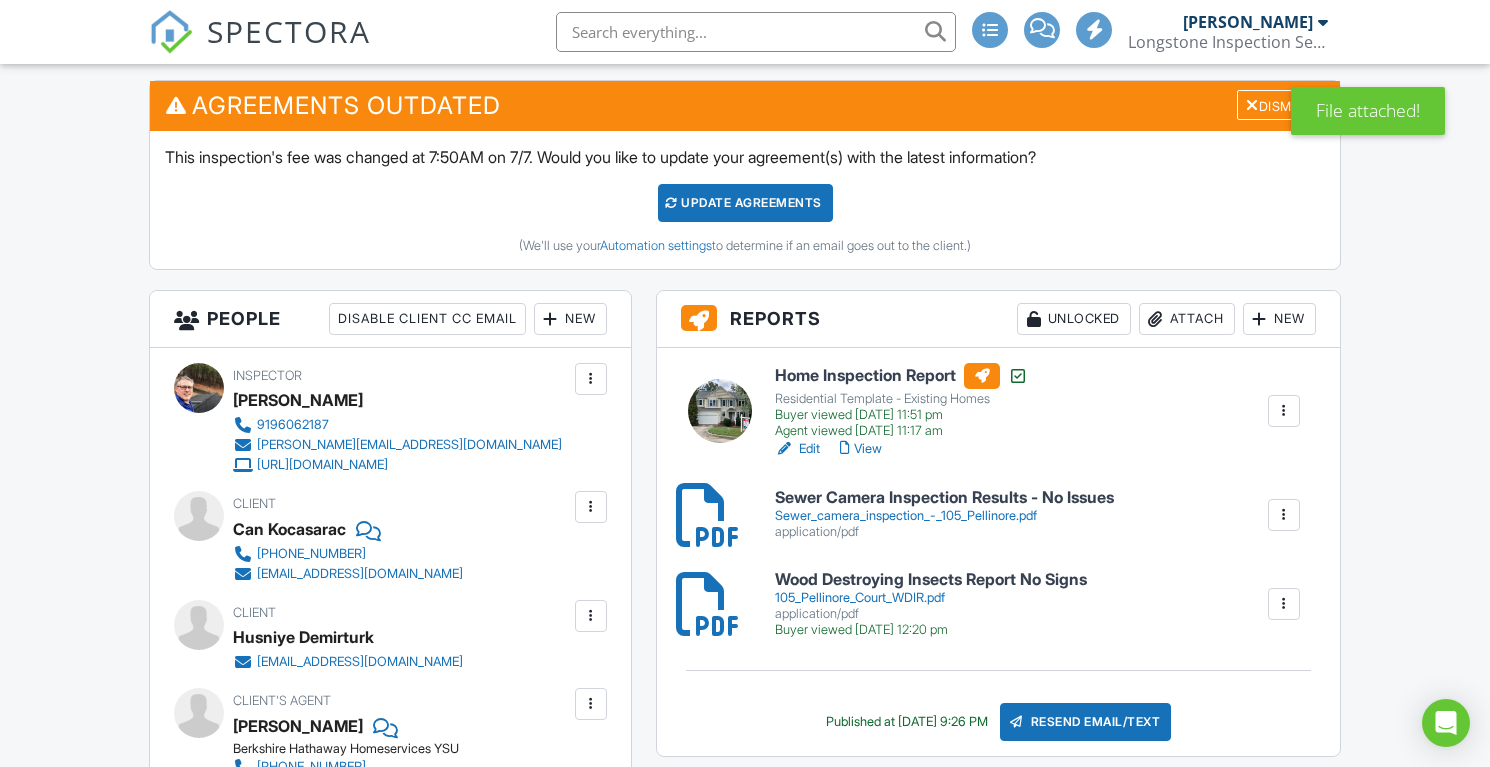 scroll, scrollTop: 530, scrollLeft: 0, axis: vertical 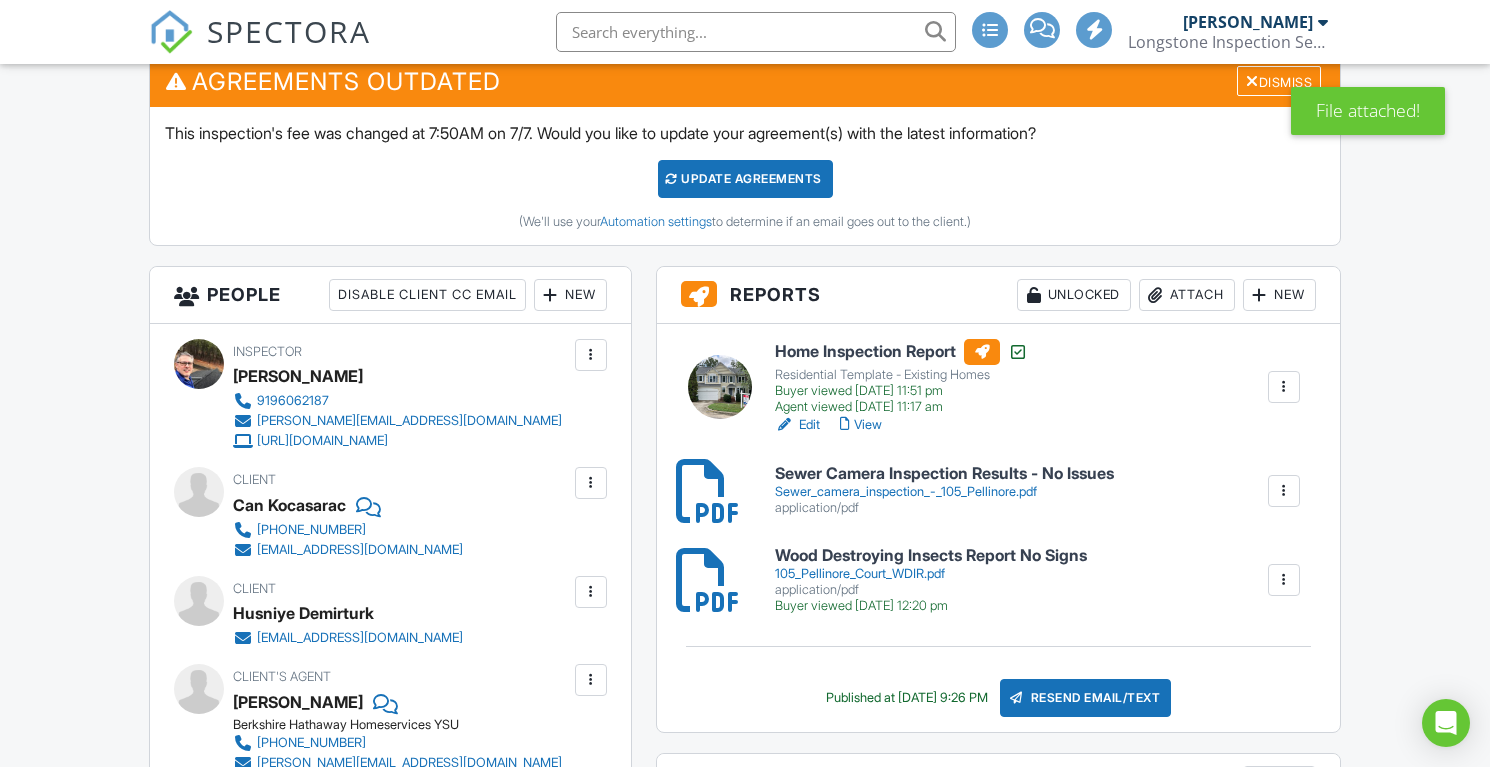 click on "Sewer_camera_inspection_-_105_Pellinore.pdf" at bounding box center [944, 492] 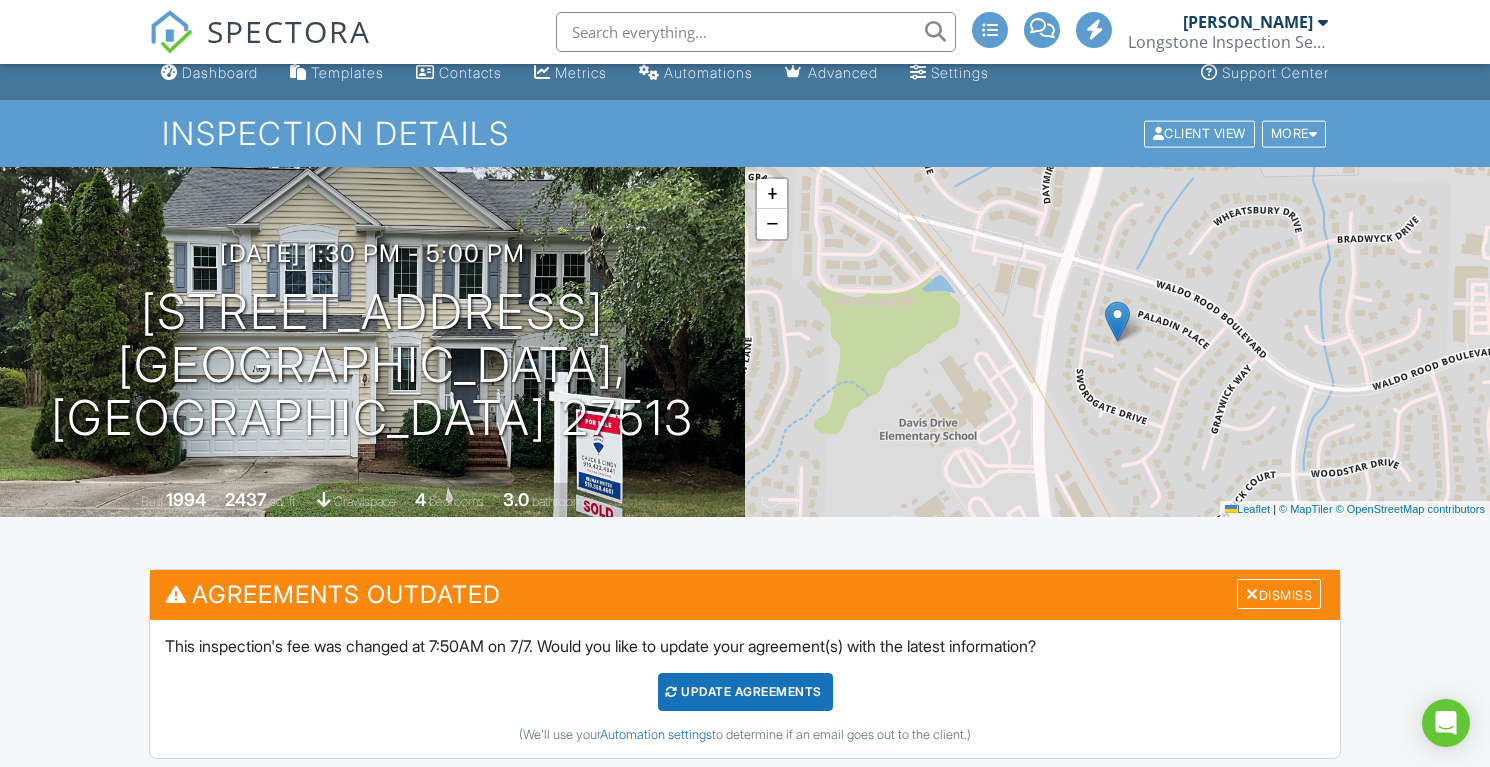 scroll, scrollTop: 0, scrollLeft: 0, axis: both 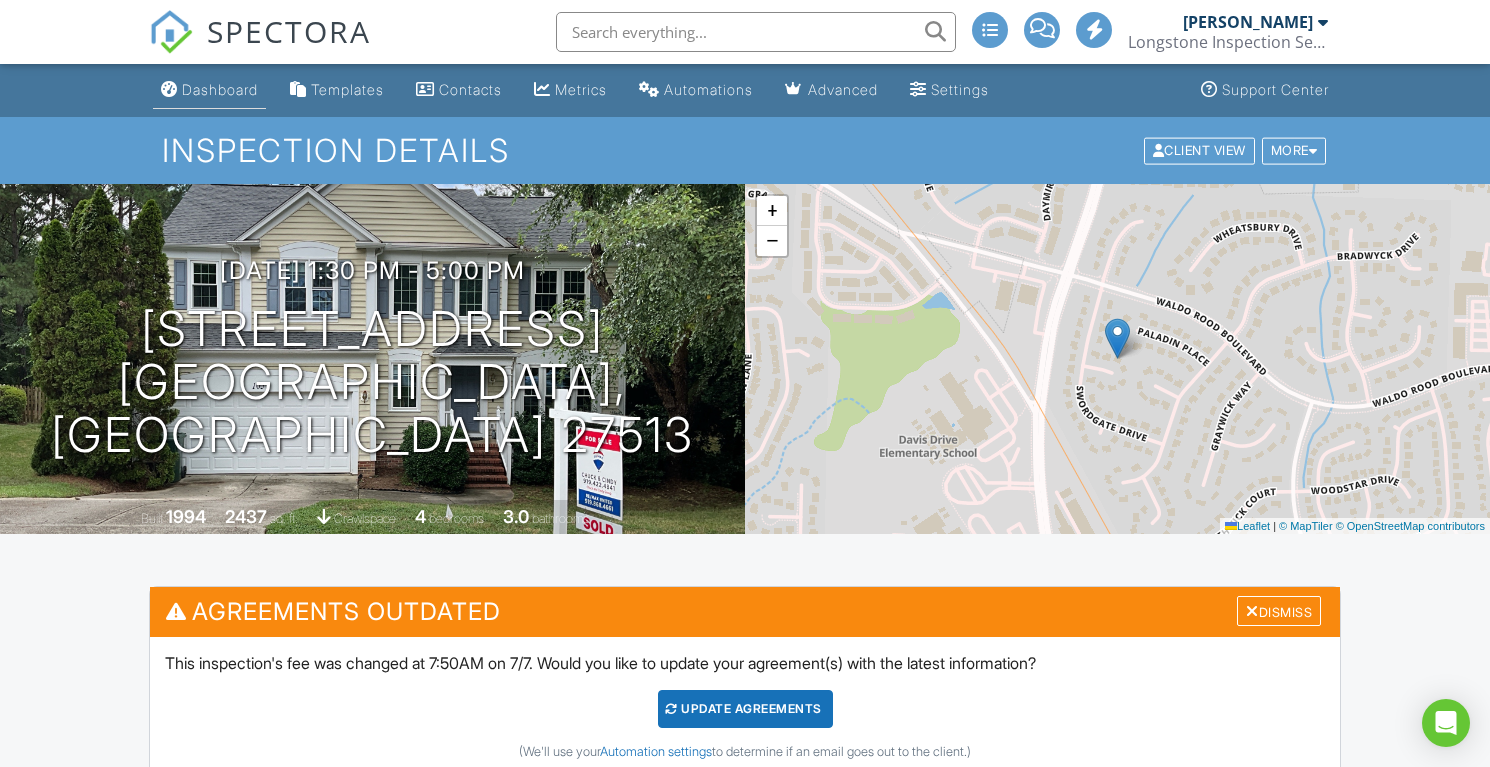 click on "Dashboard" at bounding box center (209, 90) 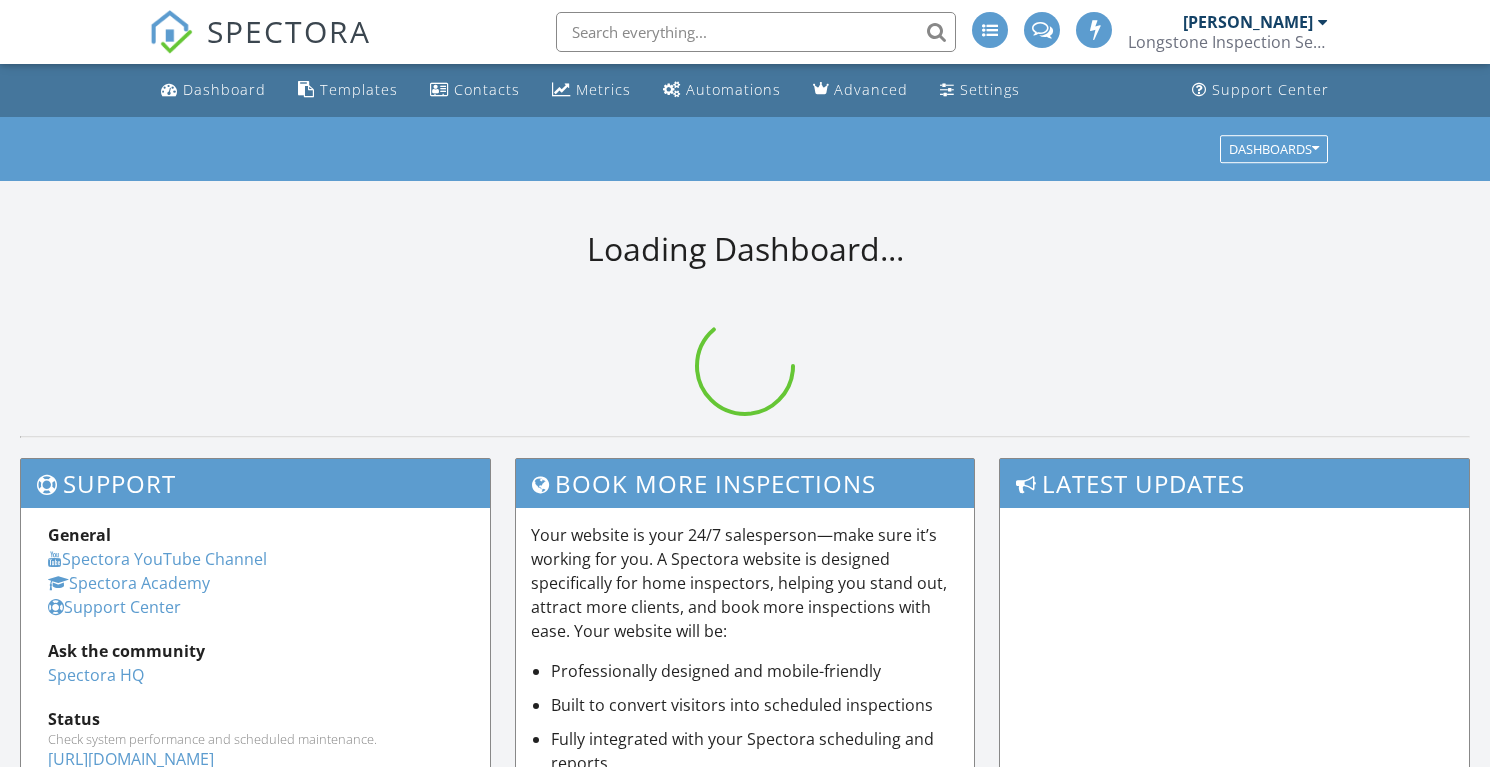 scroll, scrollTop: 0, scrollLeft: 0, axis: both 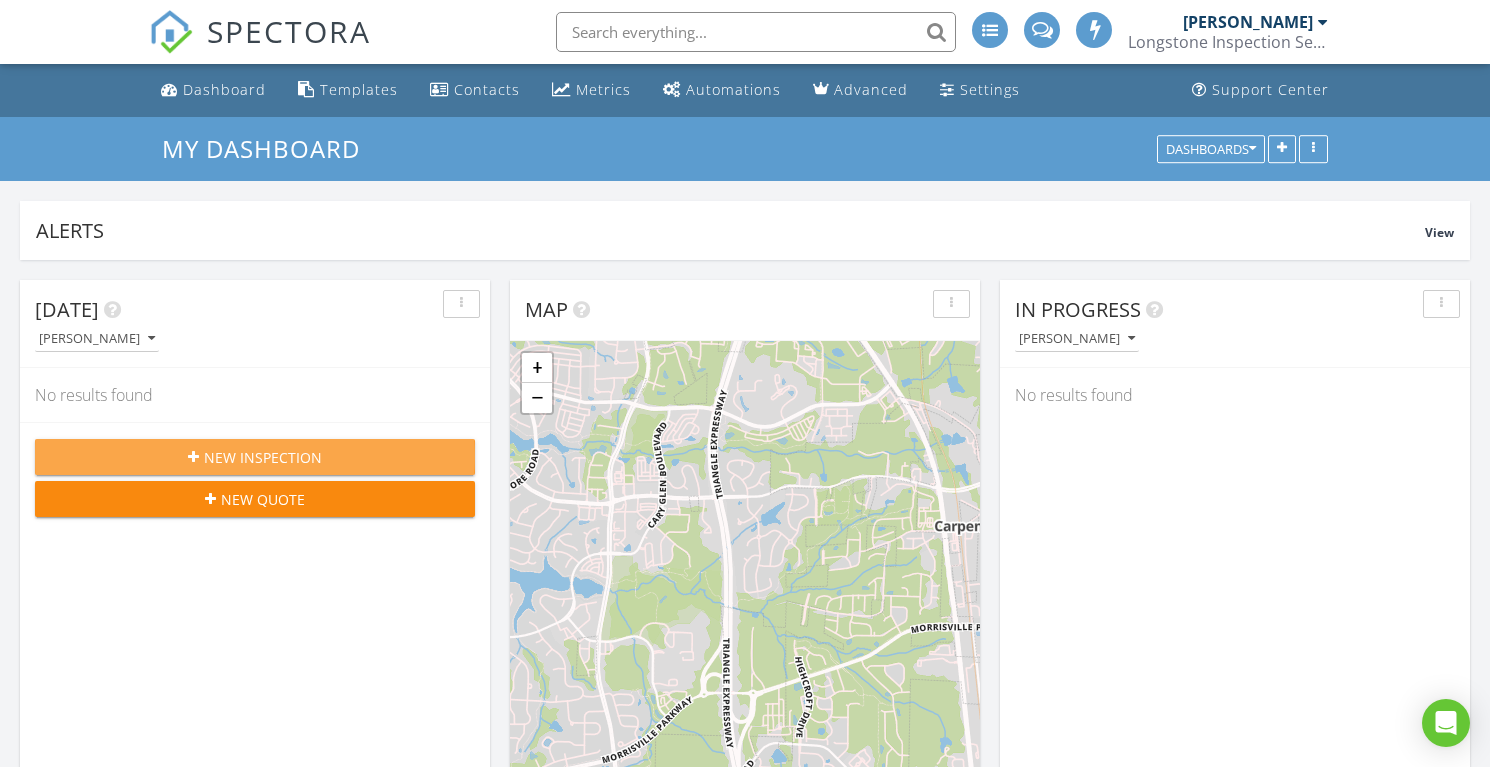 click on "New Inspection" at bounding box center [263, 457] 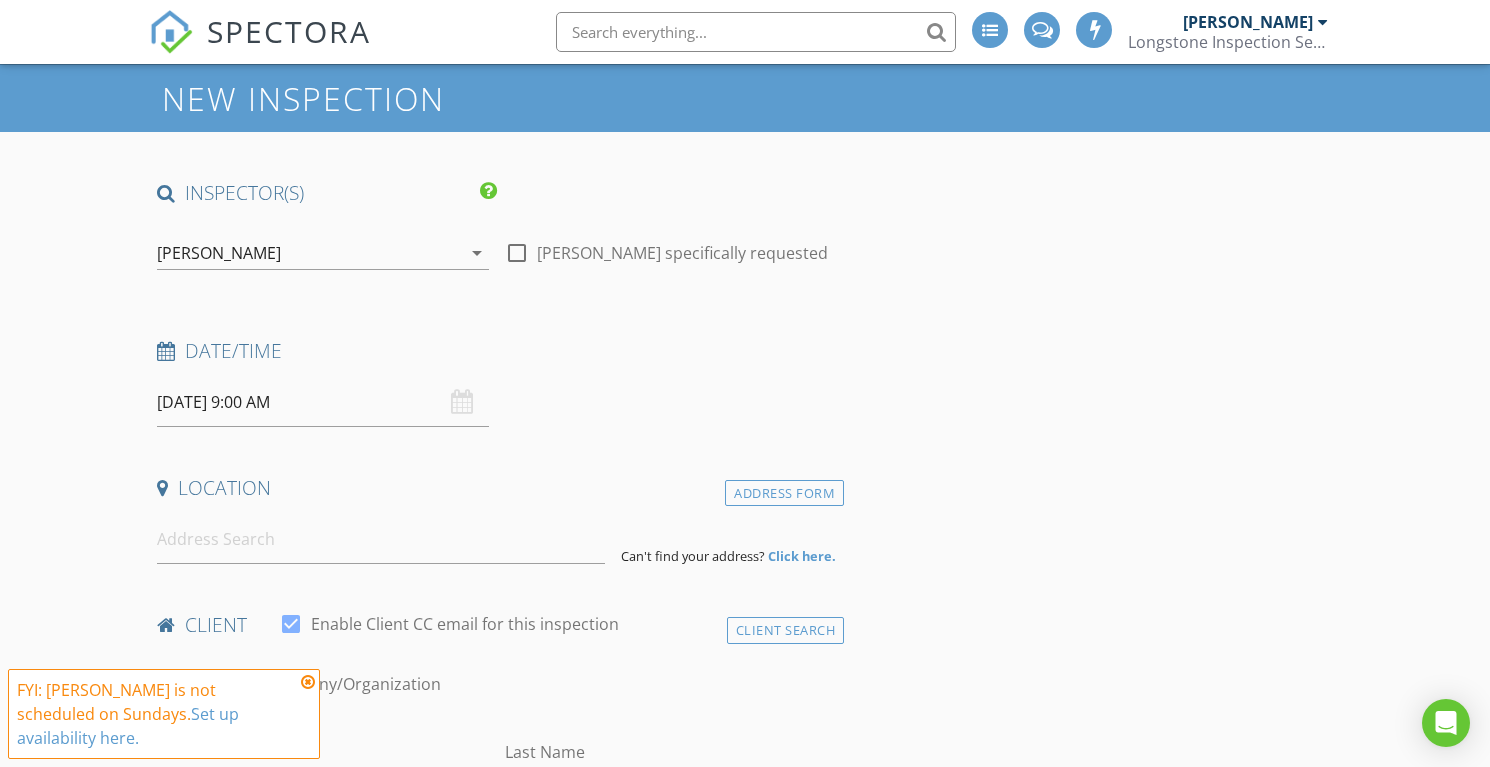 scroll, scrollTop: 82, scrollLeft: 0, axis: vertical 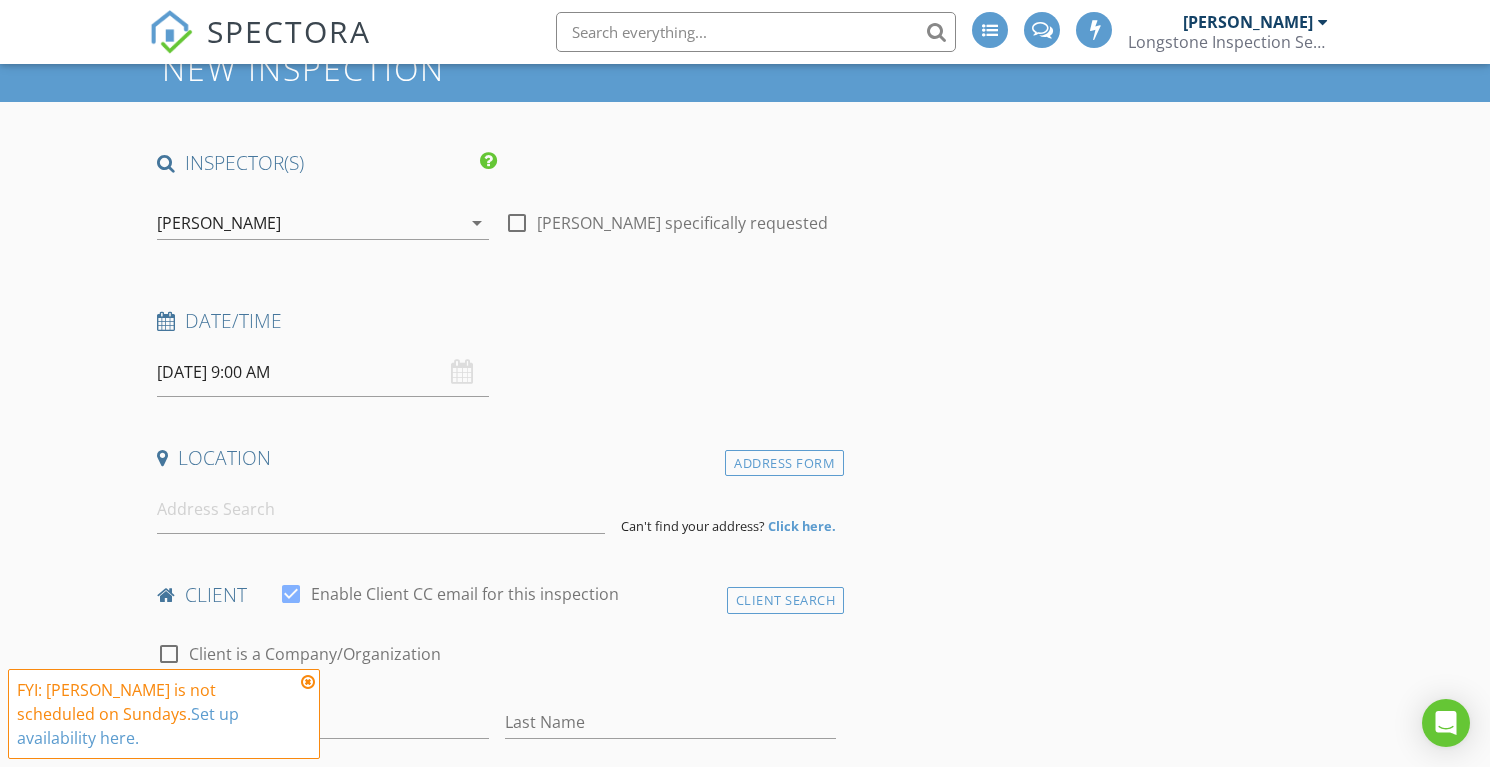 click on "[DATE] 9:00 AM" at bounding box center [323, 372] 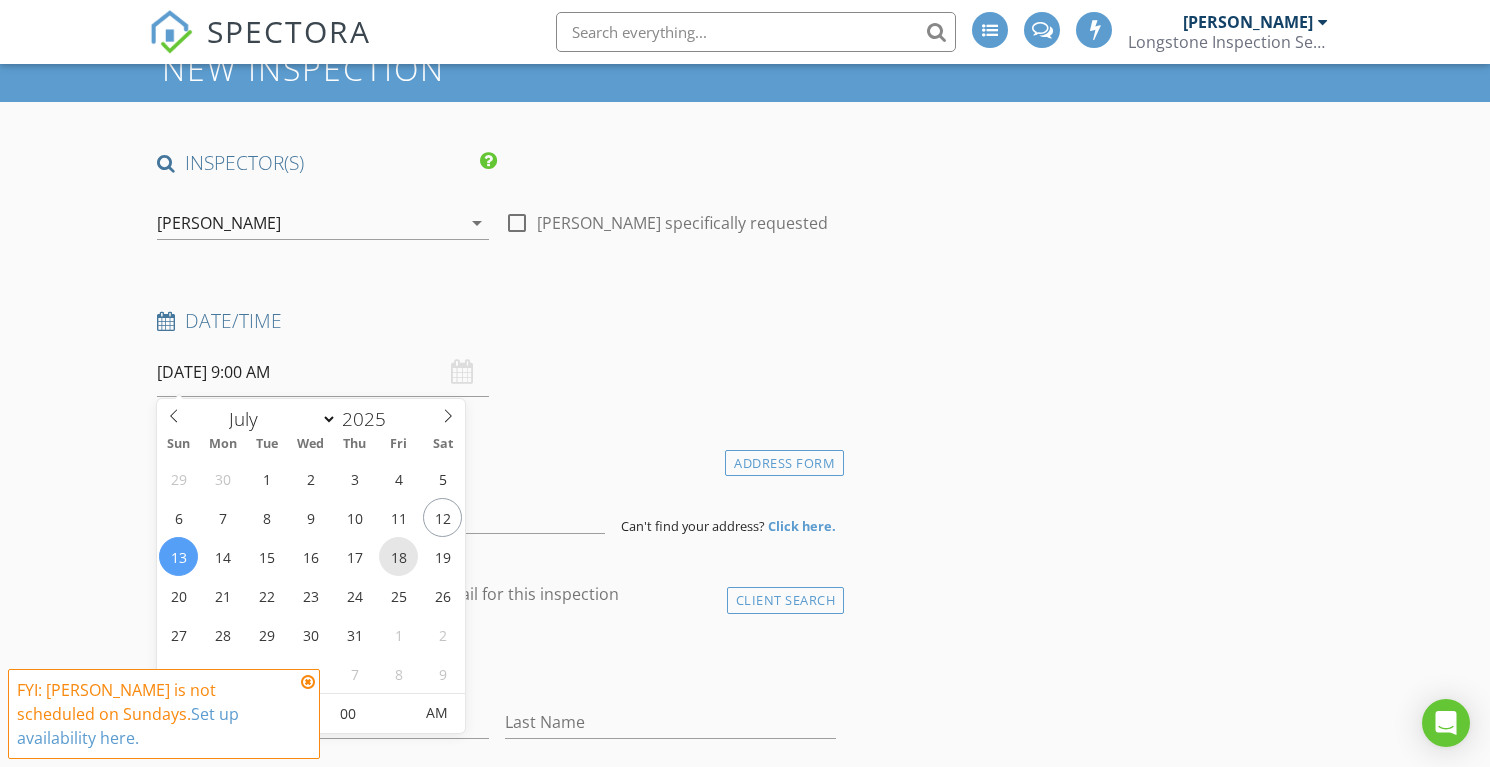 type on "[DATE] 9:00 AM" 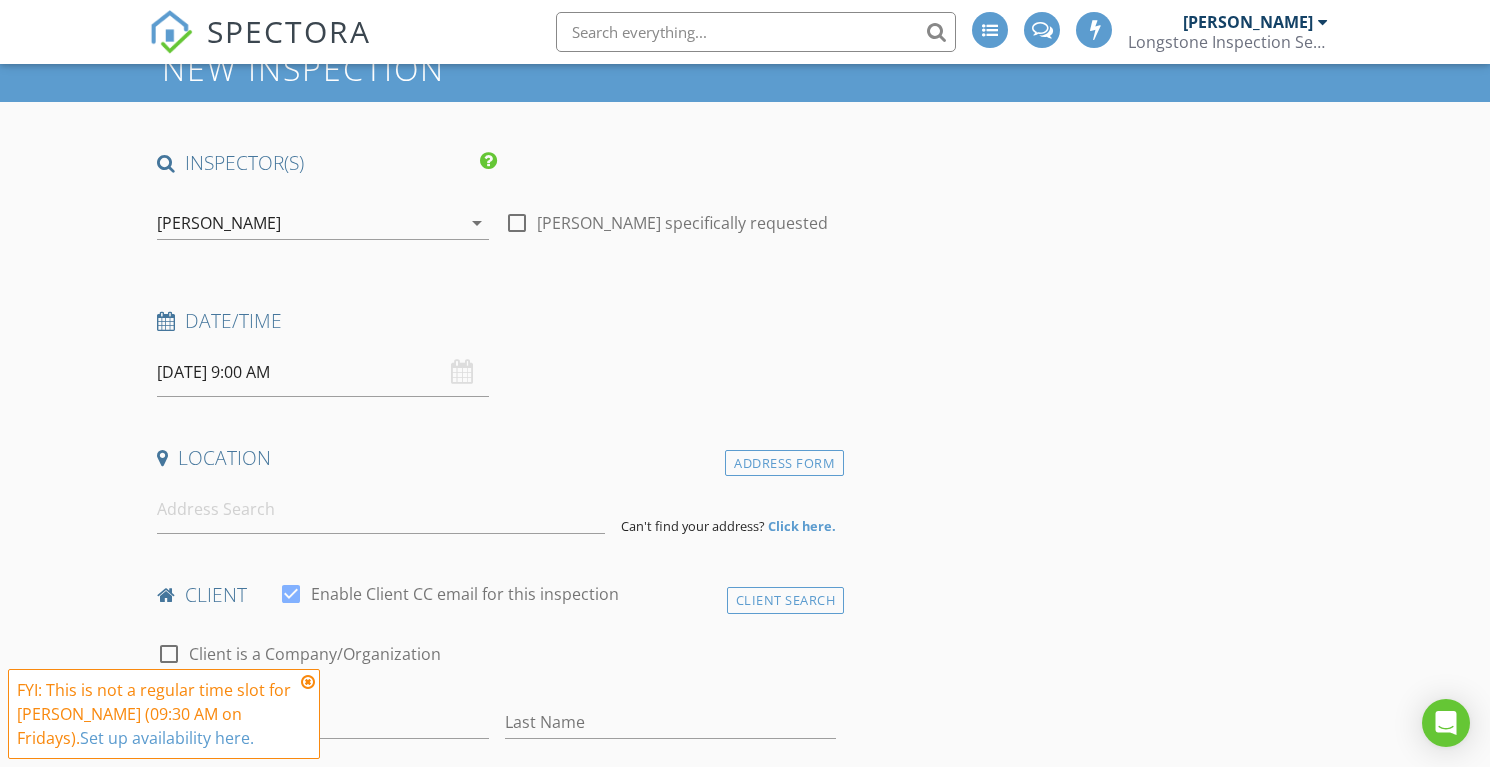 click on "Date/Time" at bounding box center [496, 321] 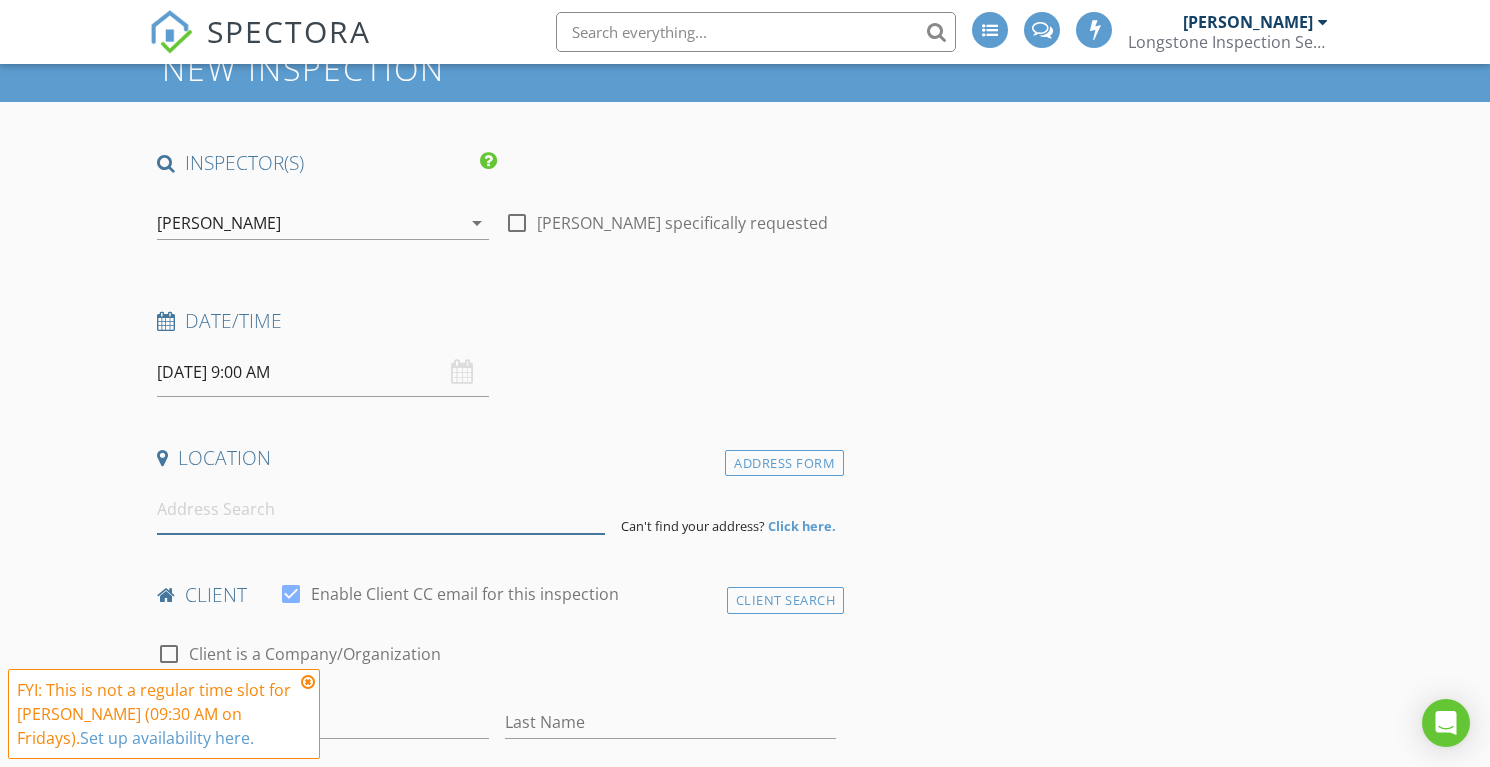 click at bounding box center (381, 509) 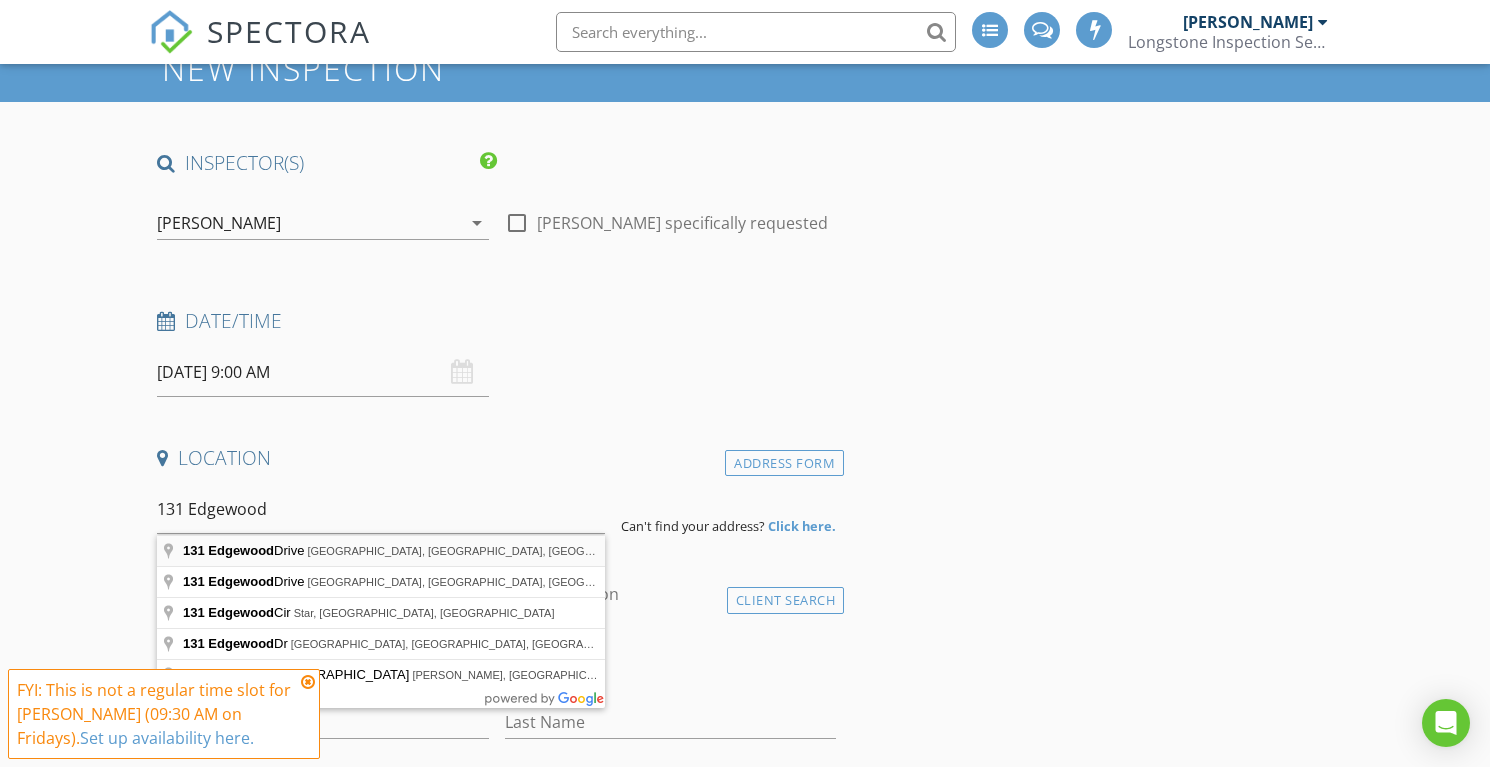 type on "[STREET_ADDRESS]" 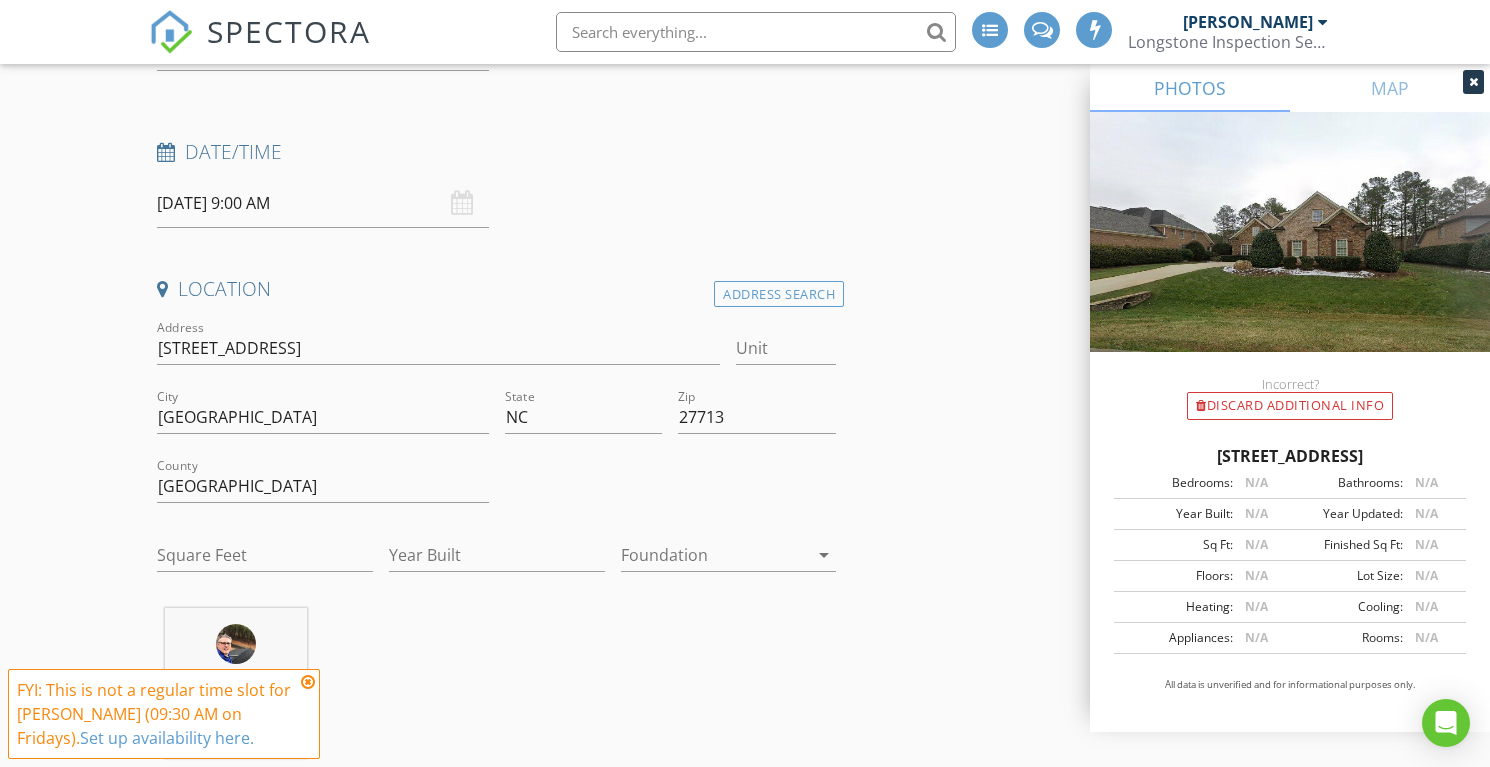 scroll, scrollTop: 255, scrollLeft: 0, axis: vertical 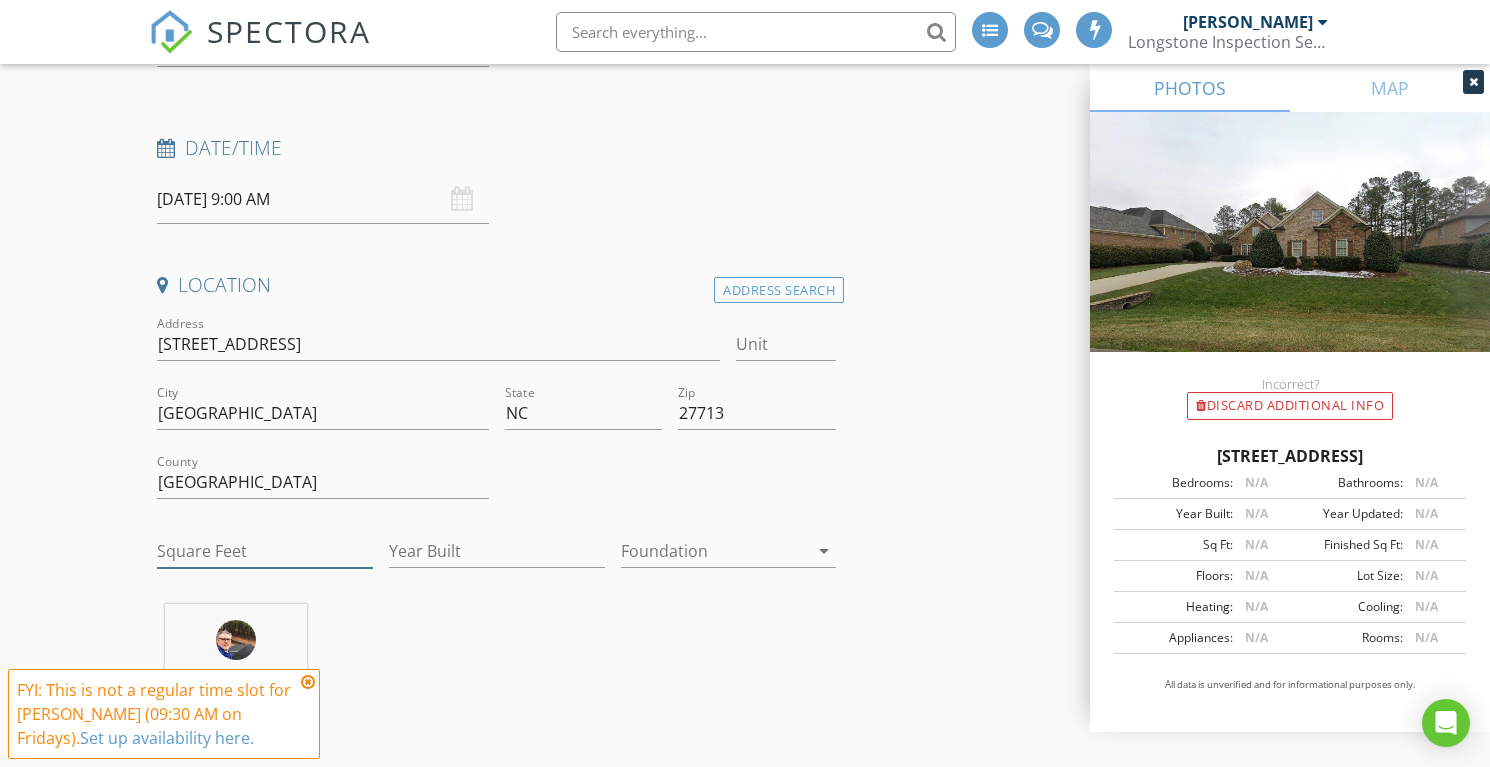 click on "Square Feet" at bounding box center (265, 551) 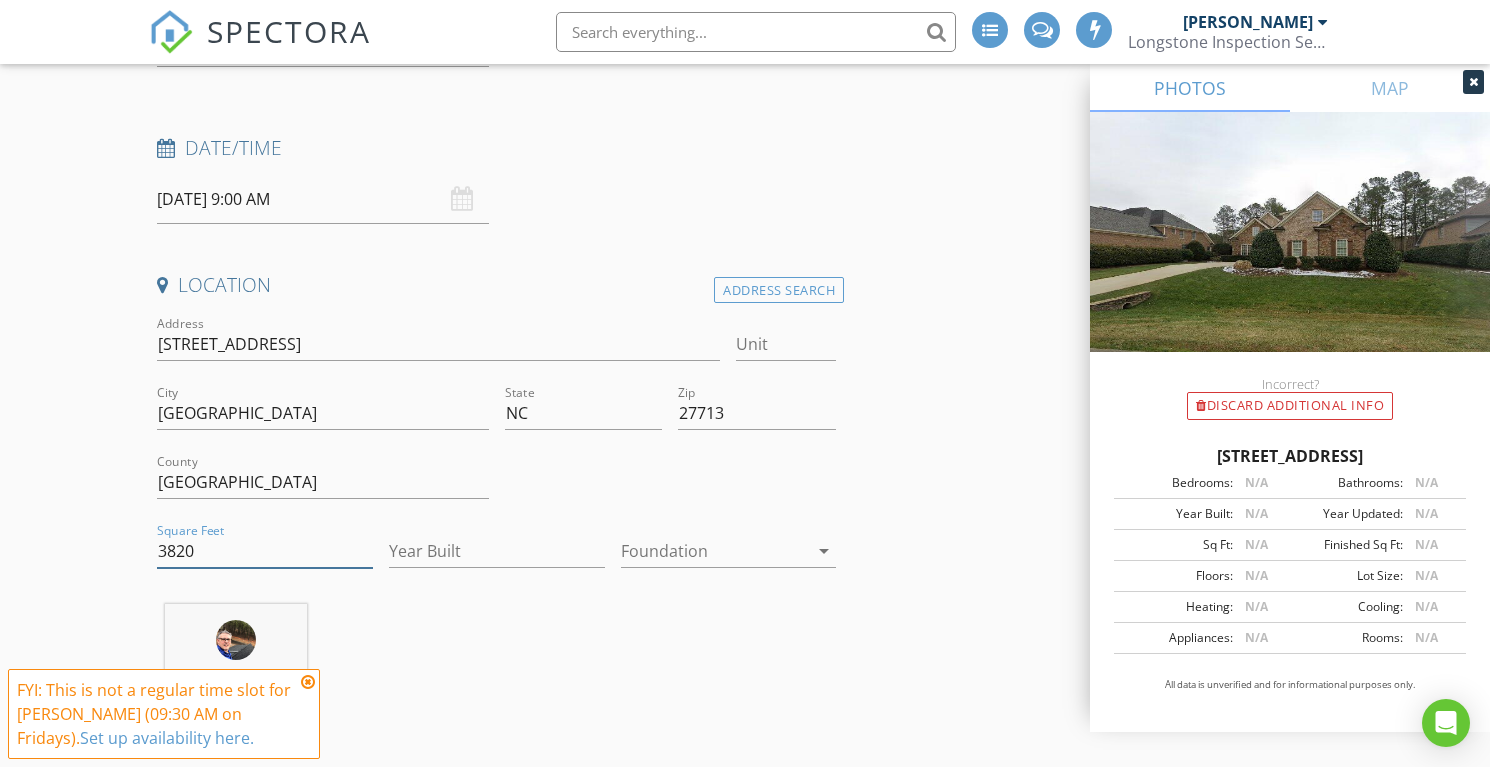 type on "3820" 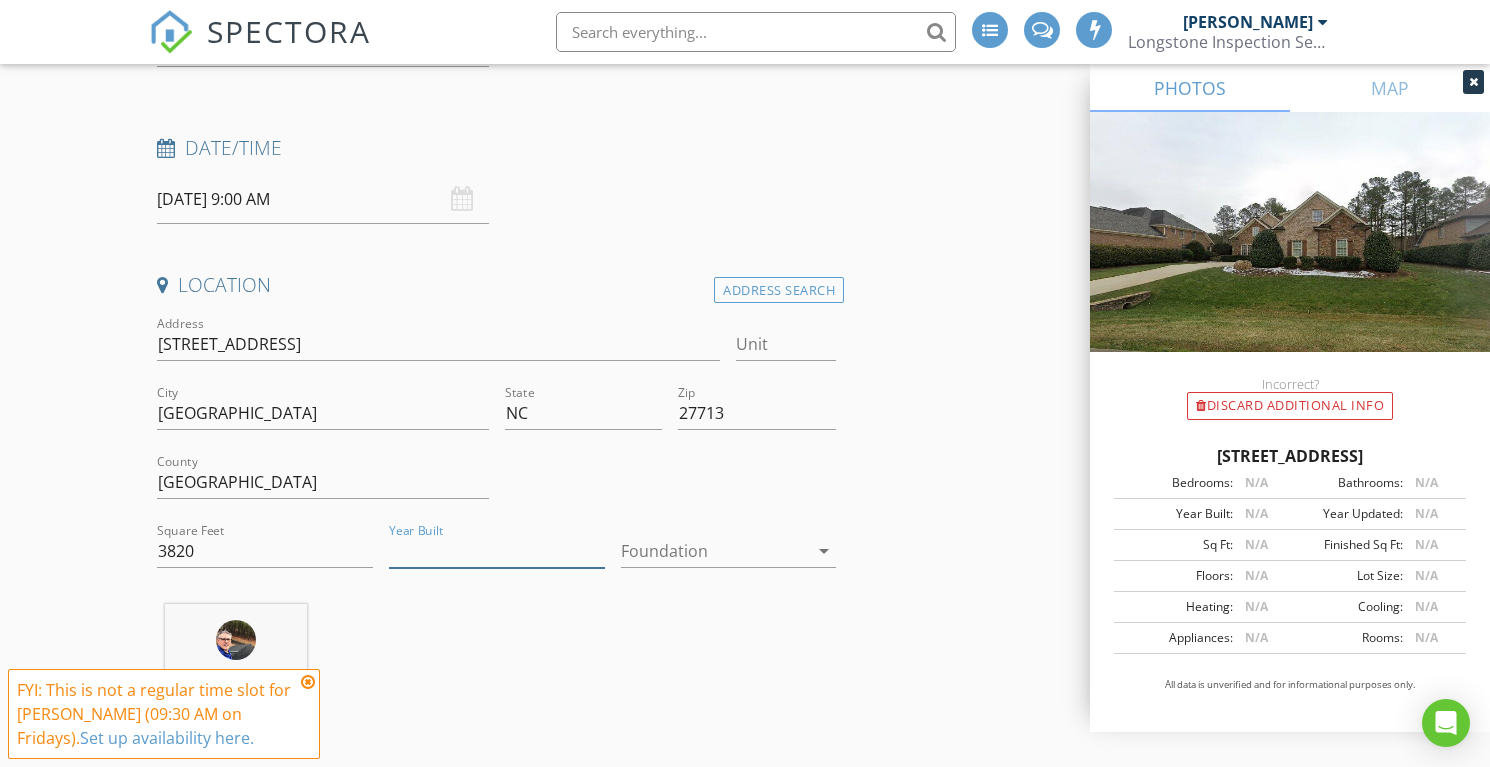 drag, startPoint x: 471, startPoint y: 553, endPoint x: 472, endPoint y: 543, distance: 10.049875 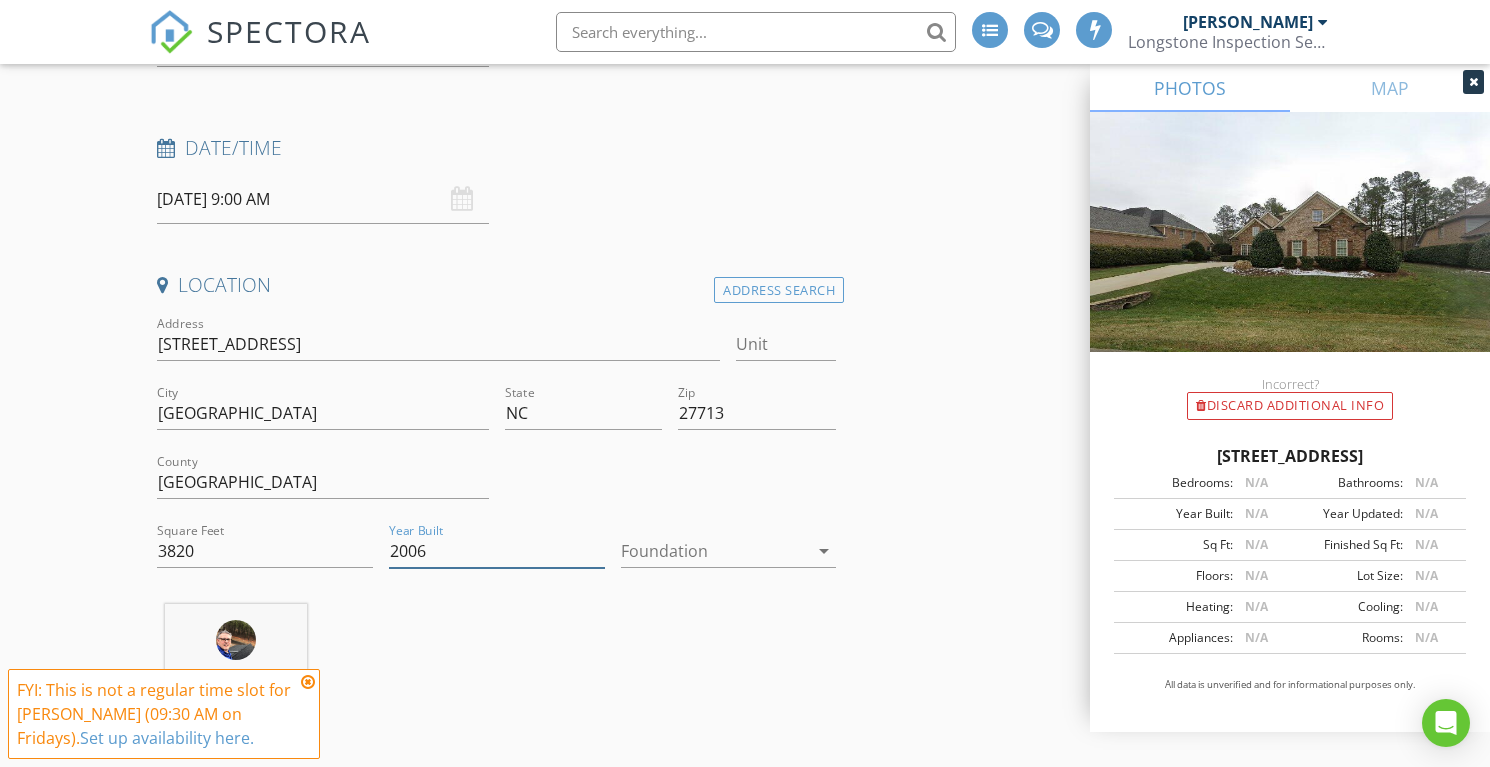 type on "2006" 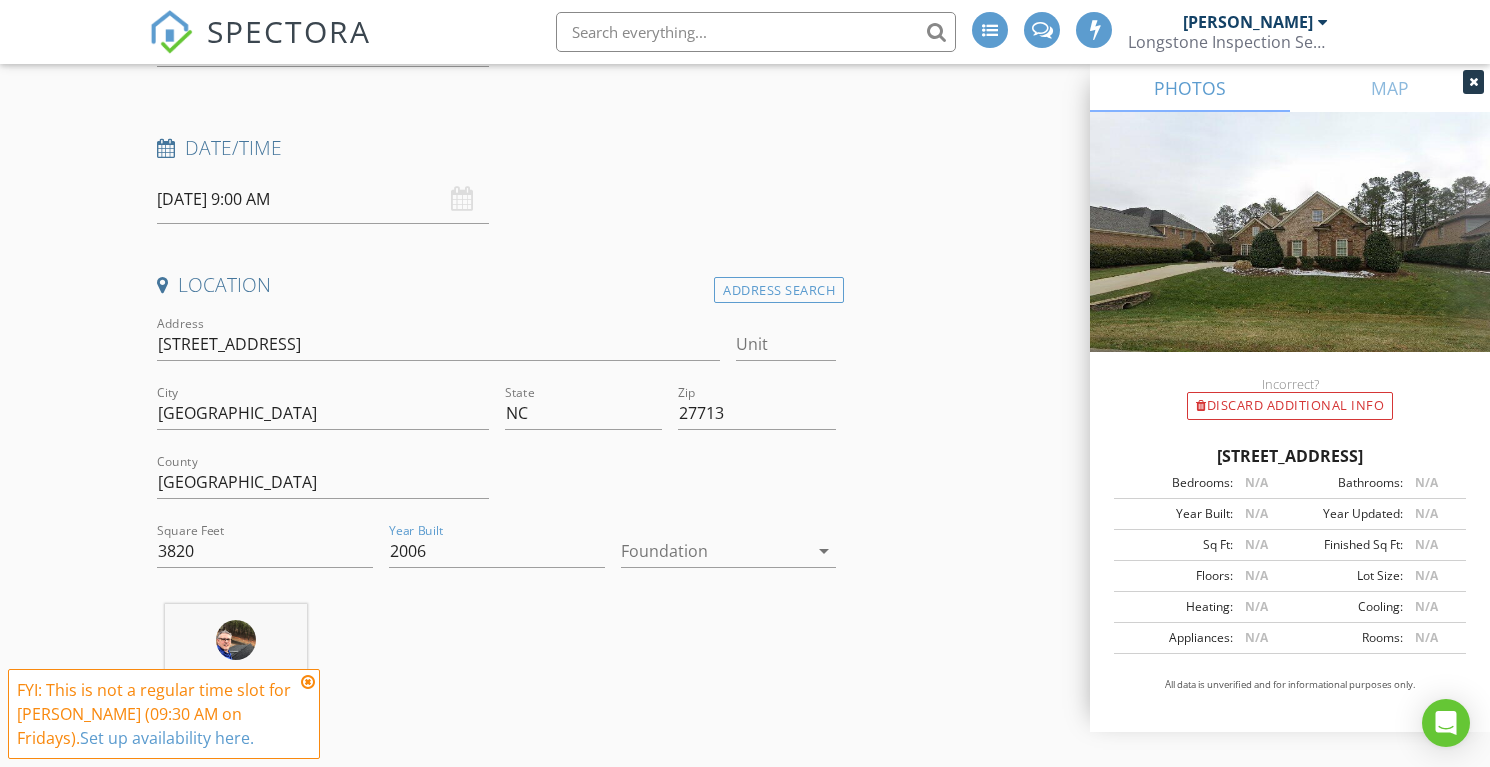 click at bounding box center [715, 551] 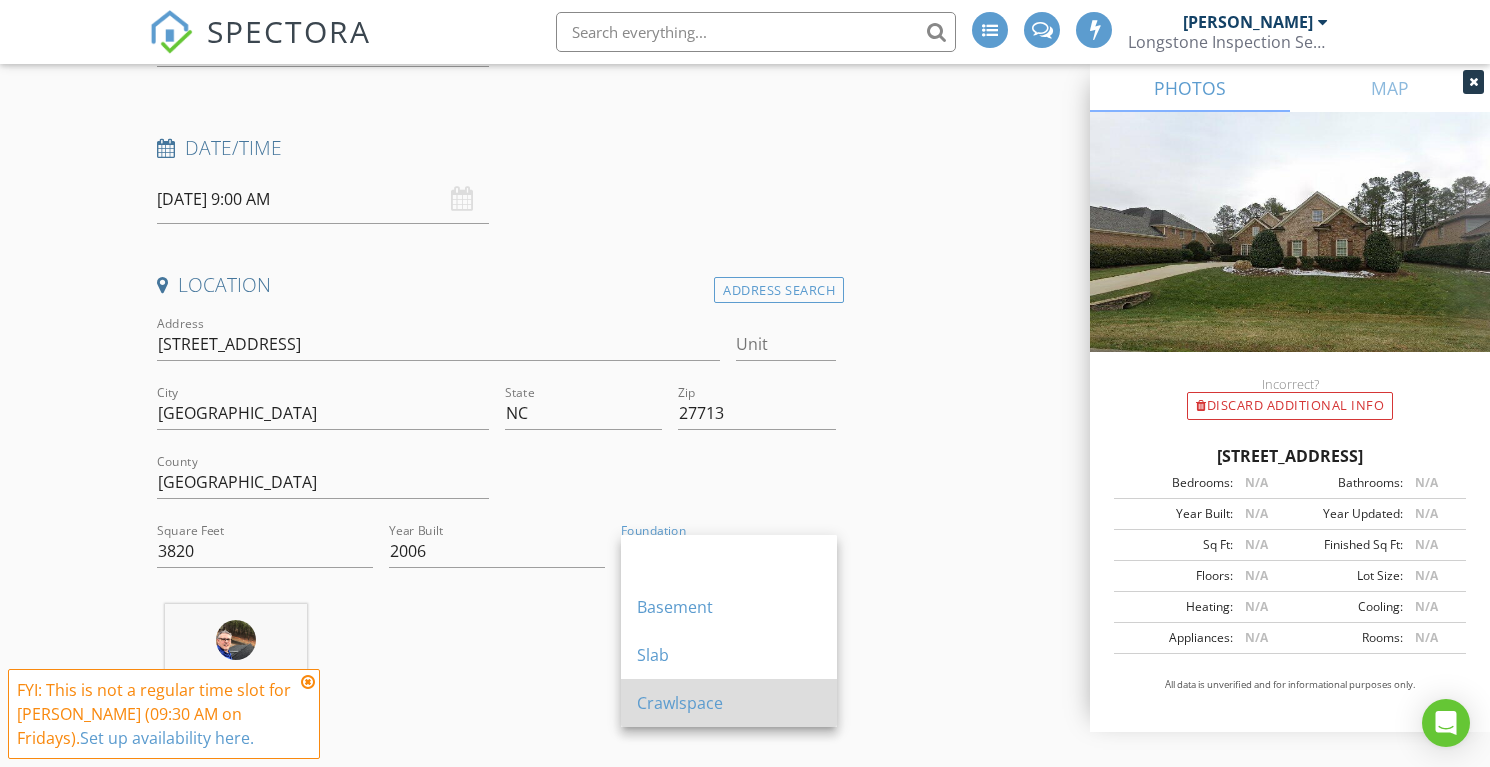 click on "Crawlspace" at bounding box center (729, 703) 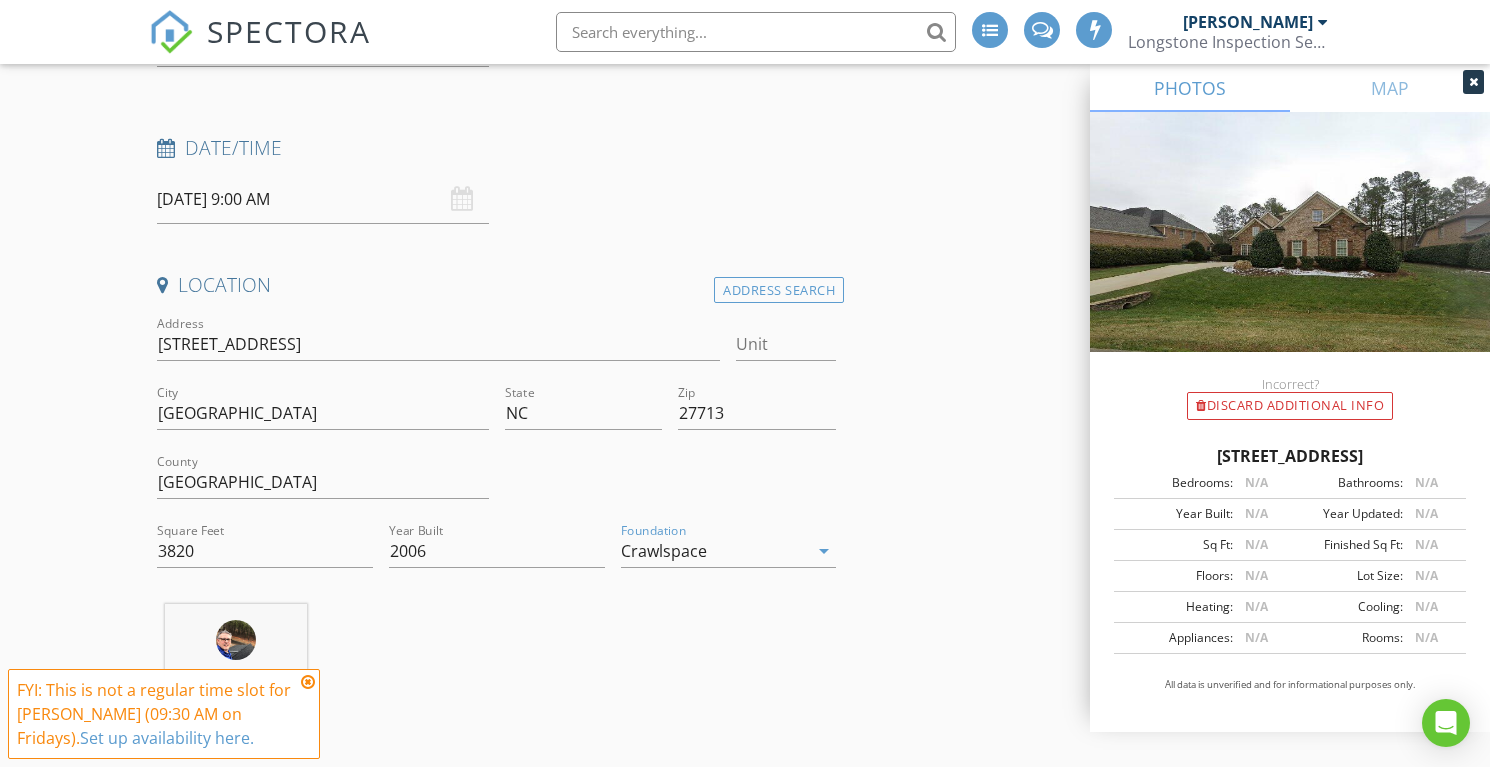 click on "INSPECTOR(S)
check_box   Lee Langston   PRIMARY   Lee Langston arrow_drop_down   check_box_outline_blank Lee Langston specifically requested
Date/Time
07/18/2025 9:00 AM
Location
Address Search       Address 131 Edgewood Dr   Unit   City Durham   State NC   Zip 27713   County Chatham     Square Feet 3820   Year Built 2006   Foundation Crawlspace arrow_drop_down     Lee Langston     10.6 miles     (21 minutes)
client
check_box Enable Client CC email for this inspection   Client Search     check_box_outline_blank Client is a Company/Organization     First Name   Last Name   Email   CC Email   Phone   Address   City   State   Zip     Tags         Notes   Private Notes
ADD ADDITIONAL client
SERVICES
check_box_outline_blank   Existing Home Inspection   check_box_outline_blank" at bounding box center (745, 1901) 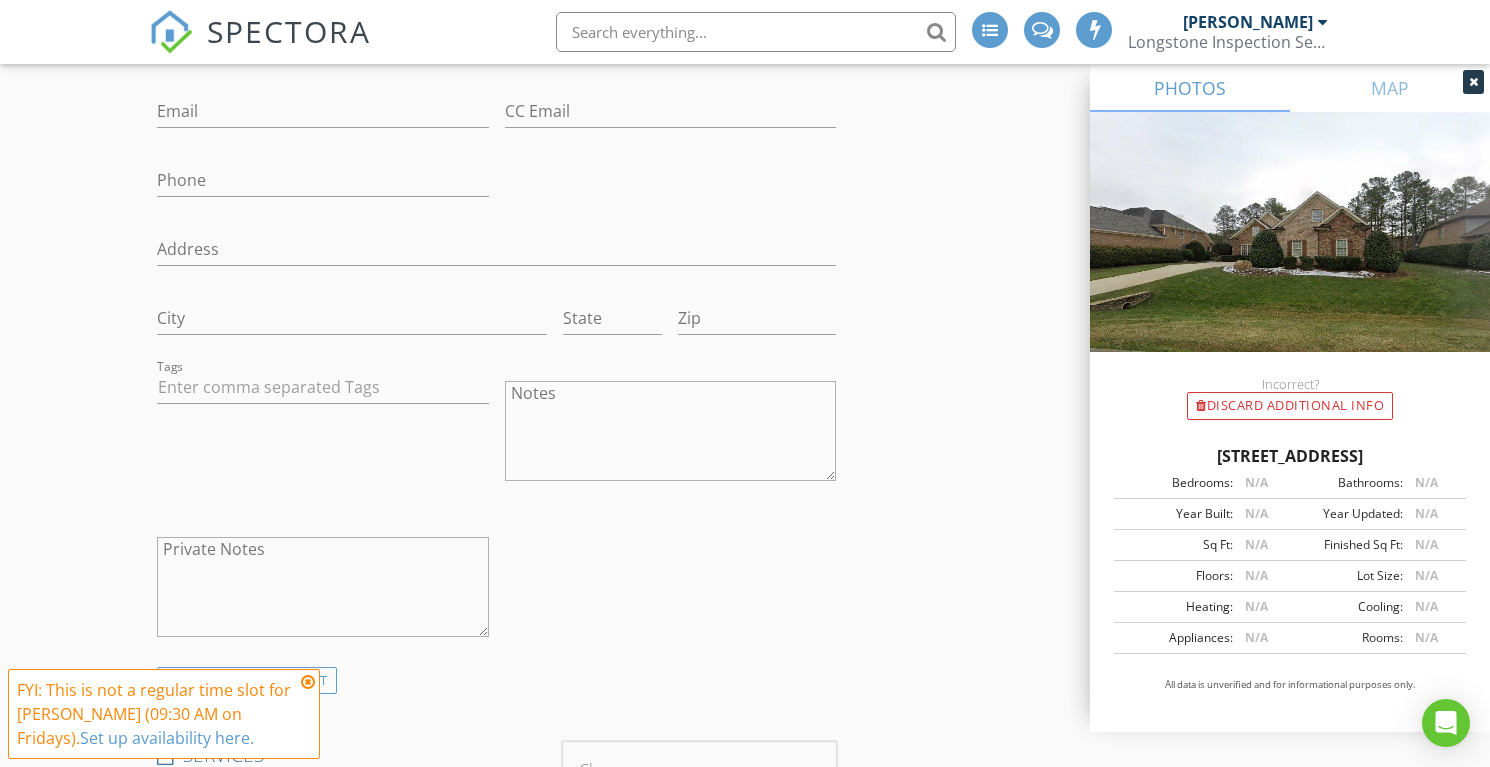 scroll, scrollTop: 1277, scrollLeft: 0, axis: vertical 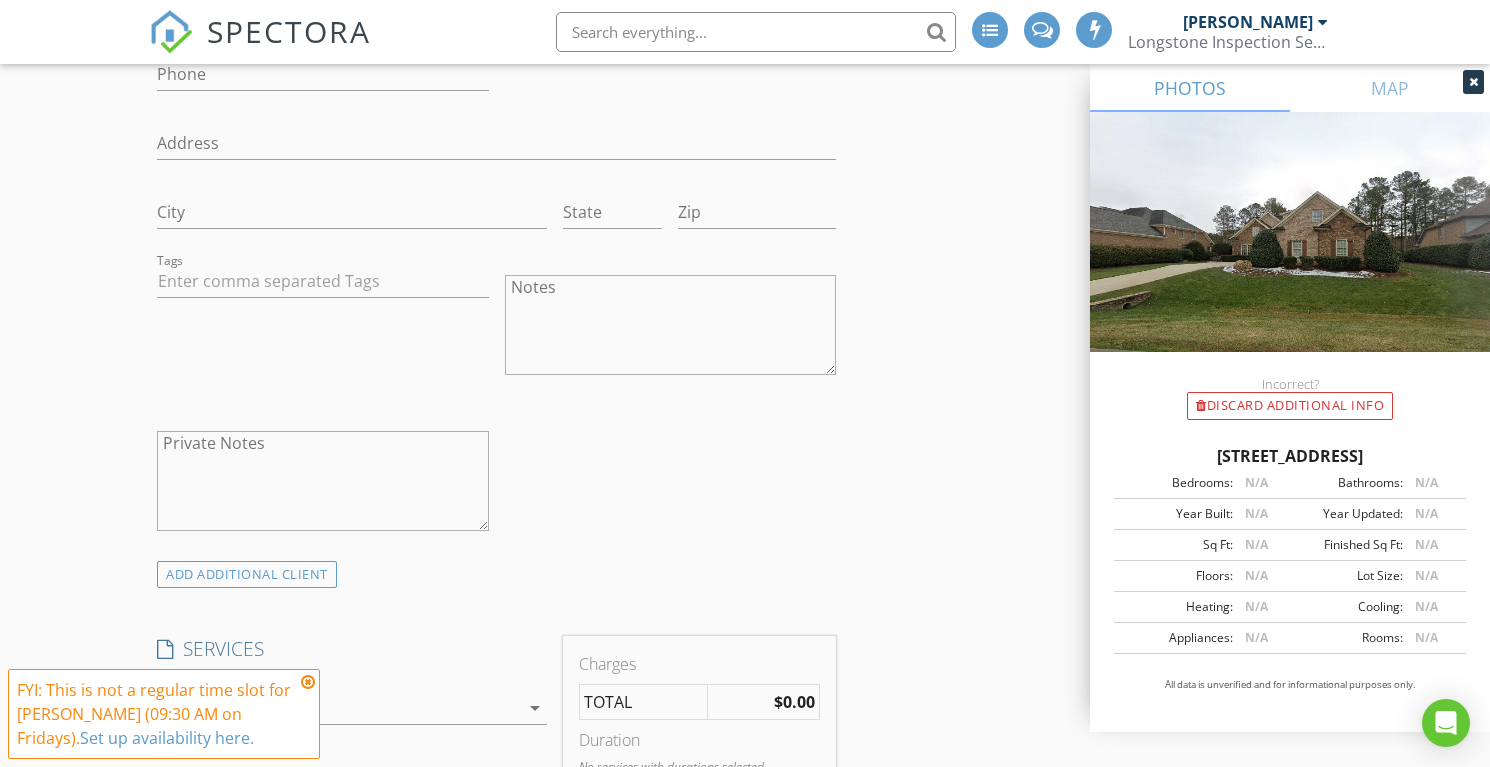 click at bounding box center (338, 708) 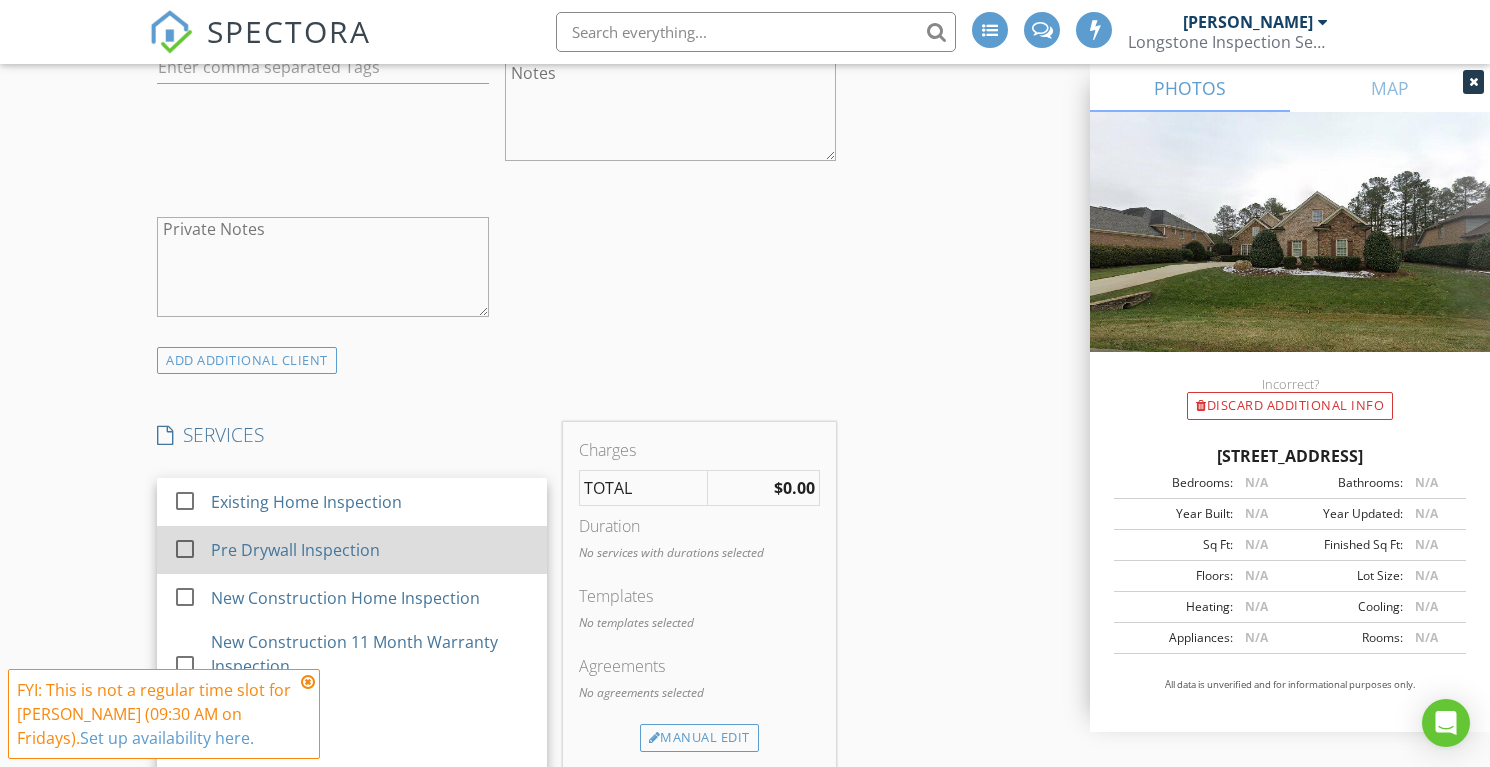 scroll, scrollTop: 1509, scrollLeft: 0, axis: vertical 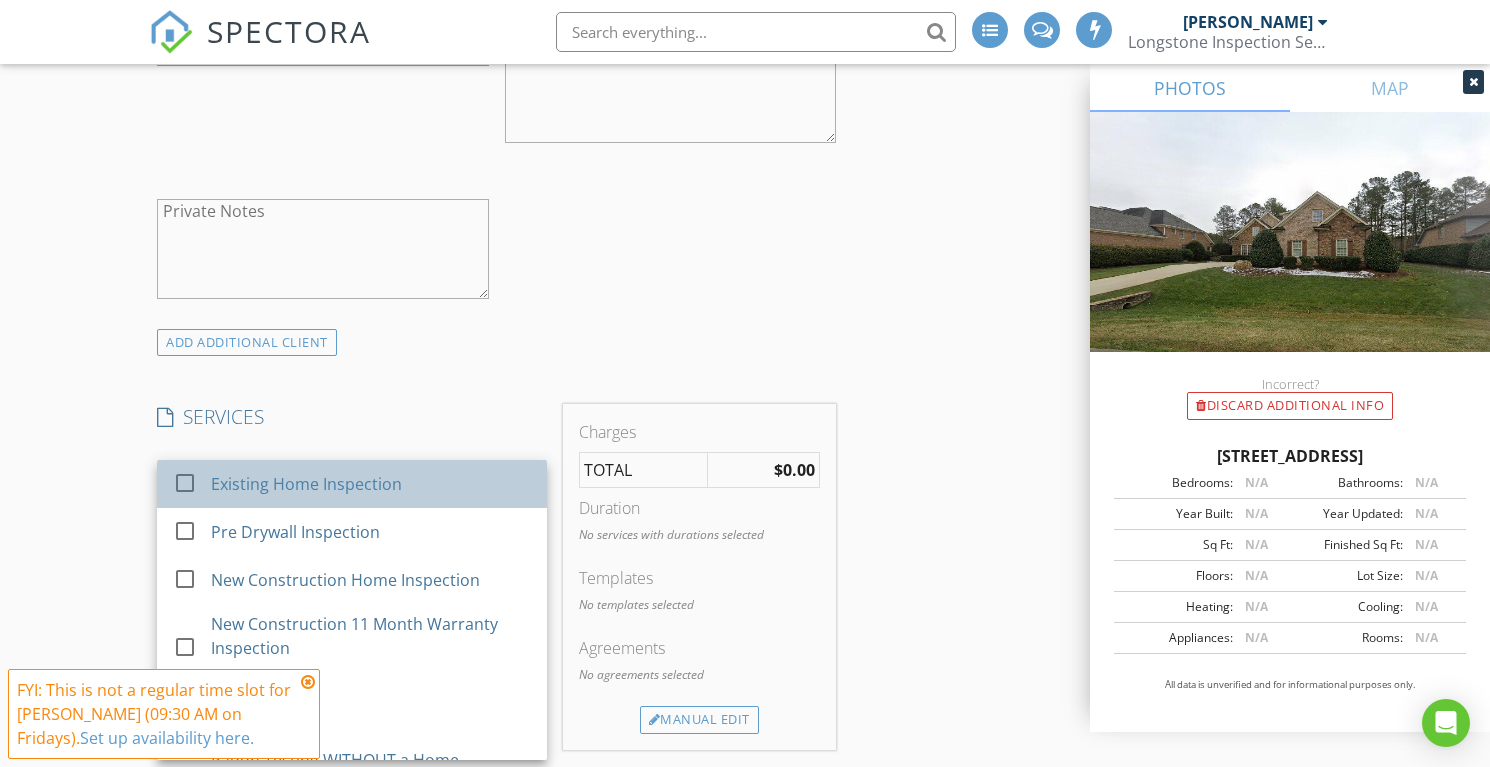 click on "Existing Home Inspection" at bounding box center (306, 484) 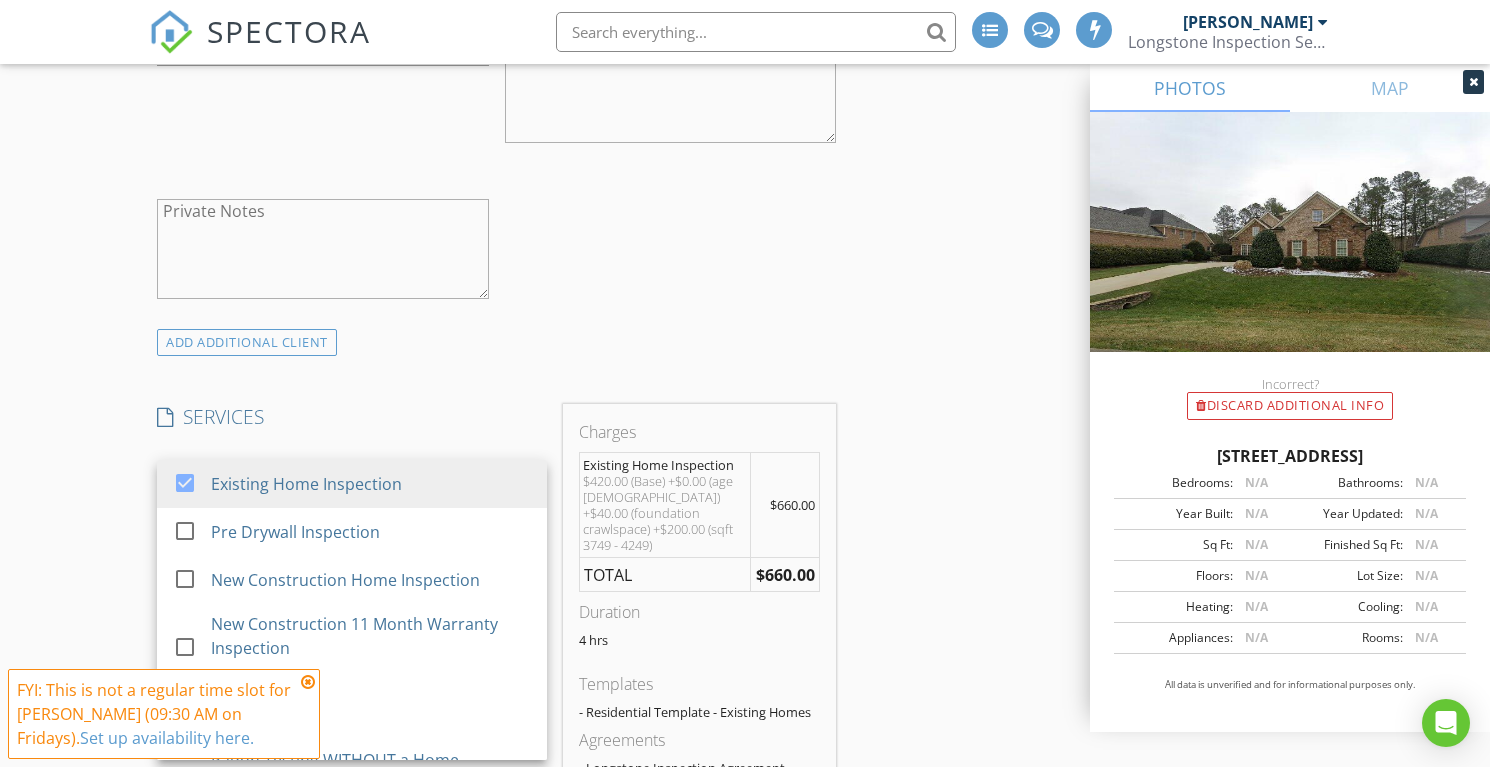 click on "check_box_outline_blank Client is a Company/Organization     First Name   Last Name   Email   CC Email   Phone   Address   City   State   Zip     Tags         Notes   Private Notes" at bounding box center (496, -34) 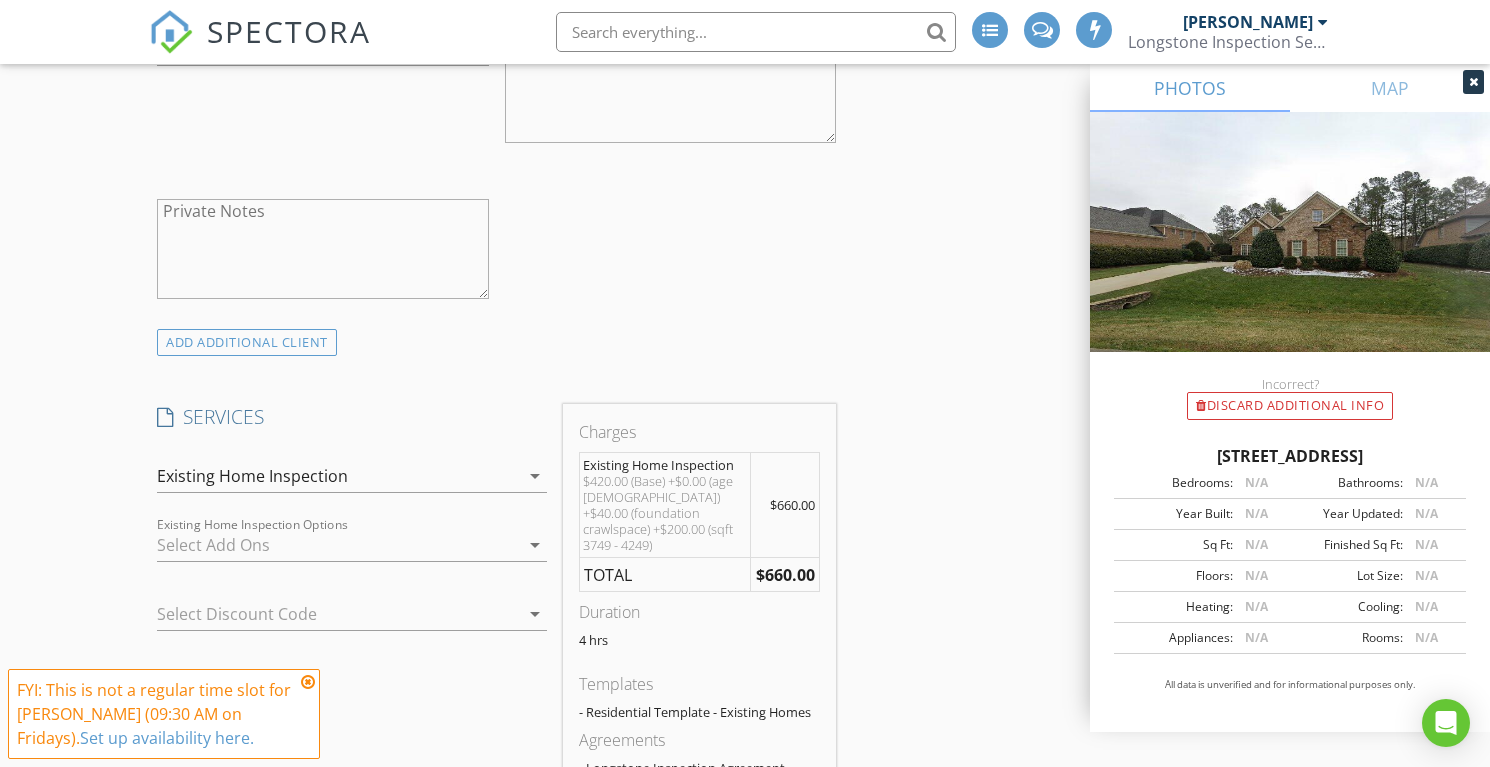 click at bounding box center (338, 545) 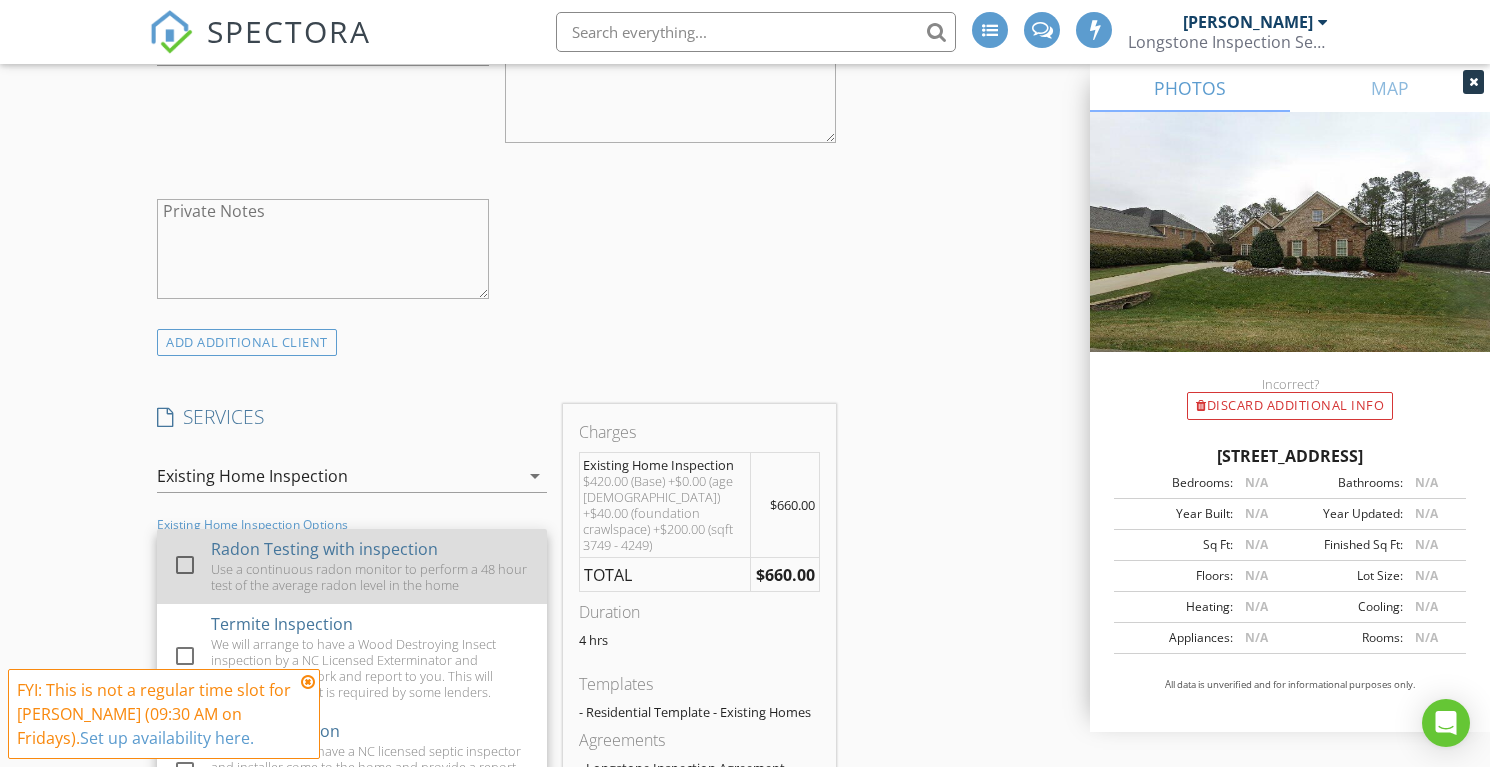 click at bounding box center (185, 565) 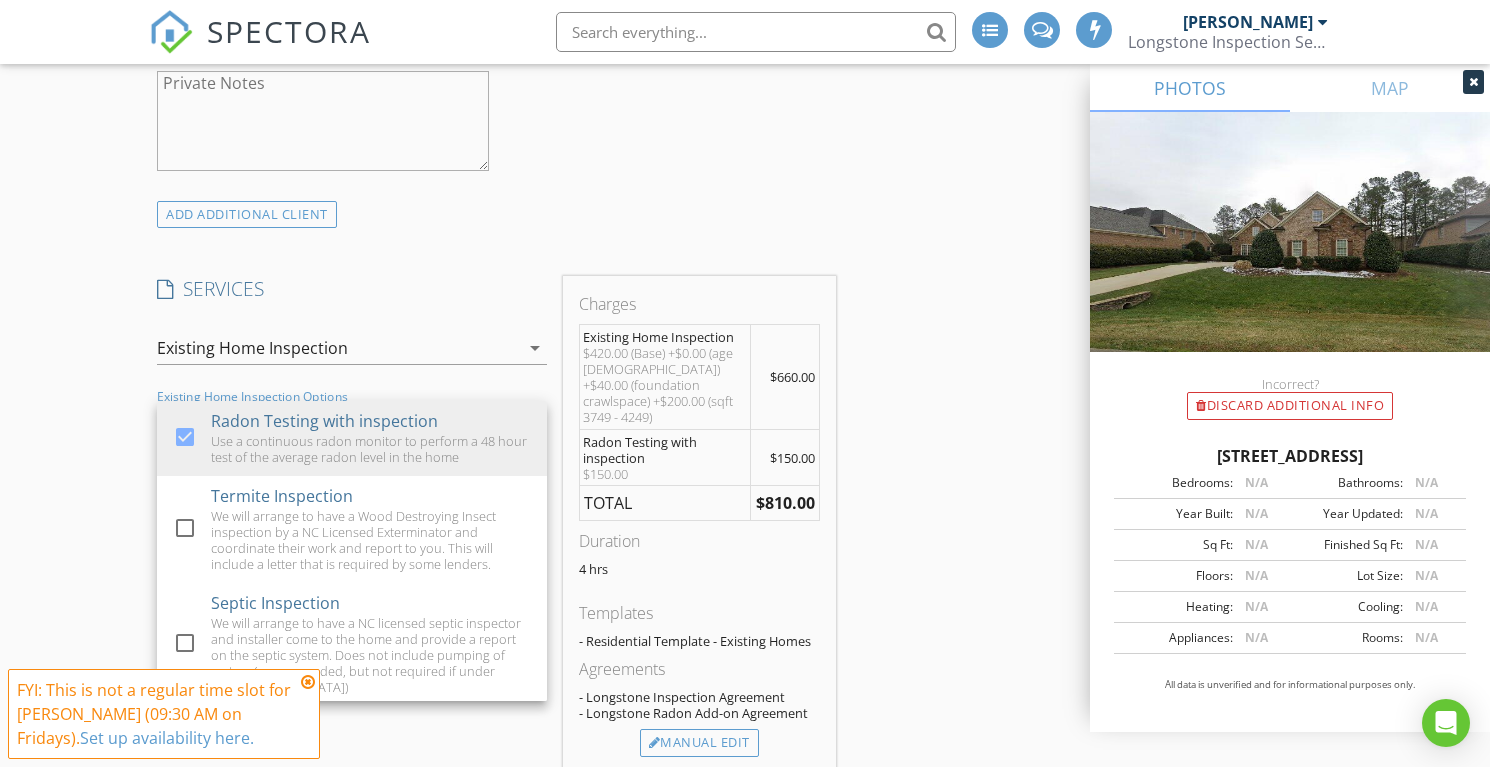 scroll, scrollTop: 1643, scrollLeft: 0, axis: vertical 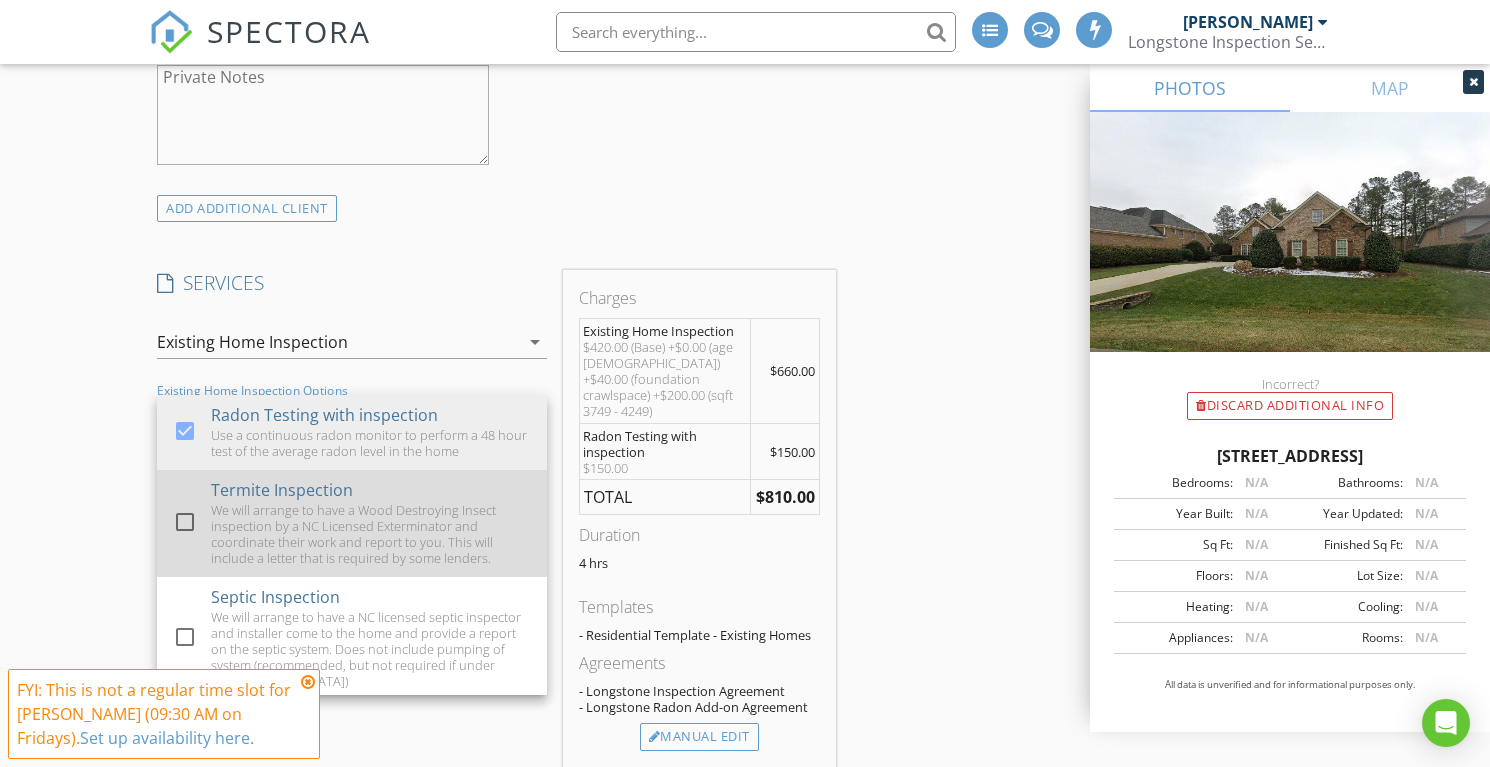 click at bounding box center (185, 522) 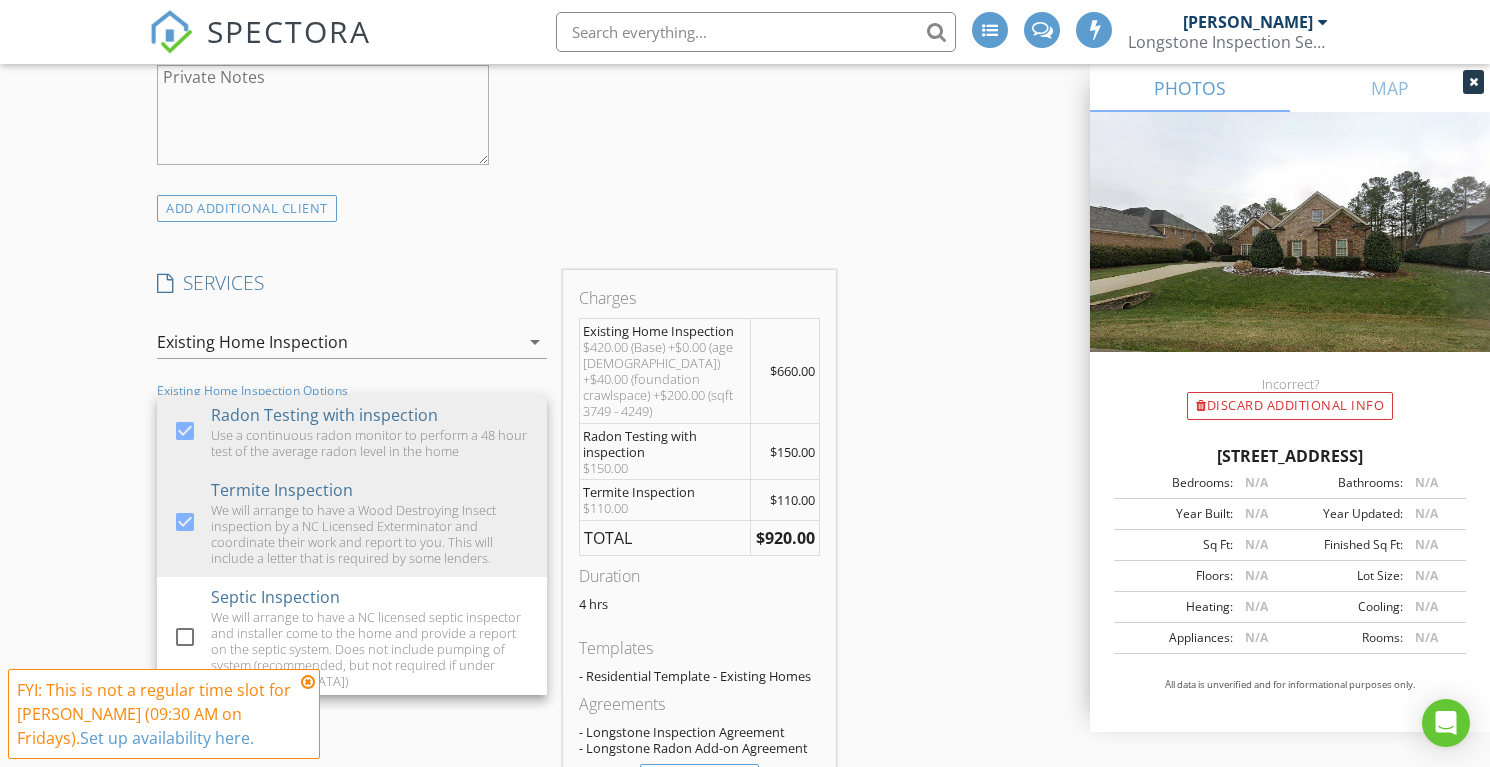 click on "New Inspection
INSPECTOR(S)
check_box   Lee Langston   PRIMARY   Lee Langston arrow_drop_down   check_box_outline_blank Lee Langston specifically requested
Date/Time
07/18/2025 9:00 AM
Location
Address Search       Address 131 Edgewood Dr   Unit   City Durham   State NC   Zip 27713   County Chatham     Square Feet 3820   Year Built 2006   Foundation Crawlspace arrow_drop_down     Lee Langston     10.6 miles     (21 minutes)
client
check_box Enable Client CC email for this inspection   Client Search     check_box_outline_blank Client is a Company/Organization     First Name   Last Name   Email   CC Email   Phone   Address   City   State   Zip     Tags         Notes   Private Notes
ADD ADDITIONAL client
SERVICES
check_box   Existing Home Inspection" at bounding box center [745, 575] 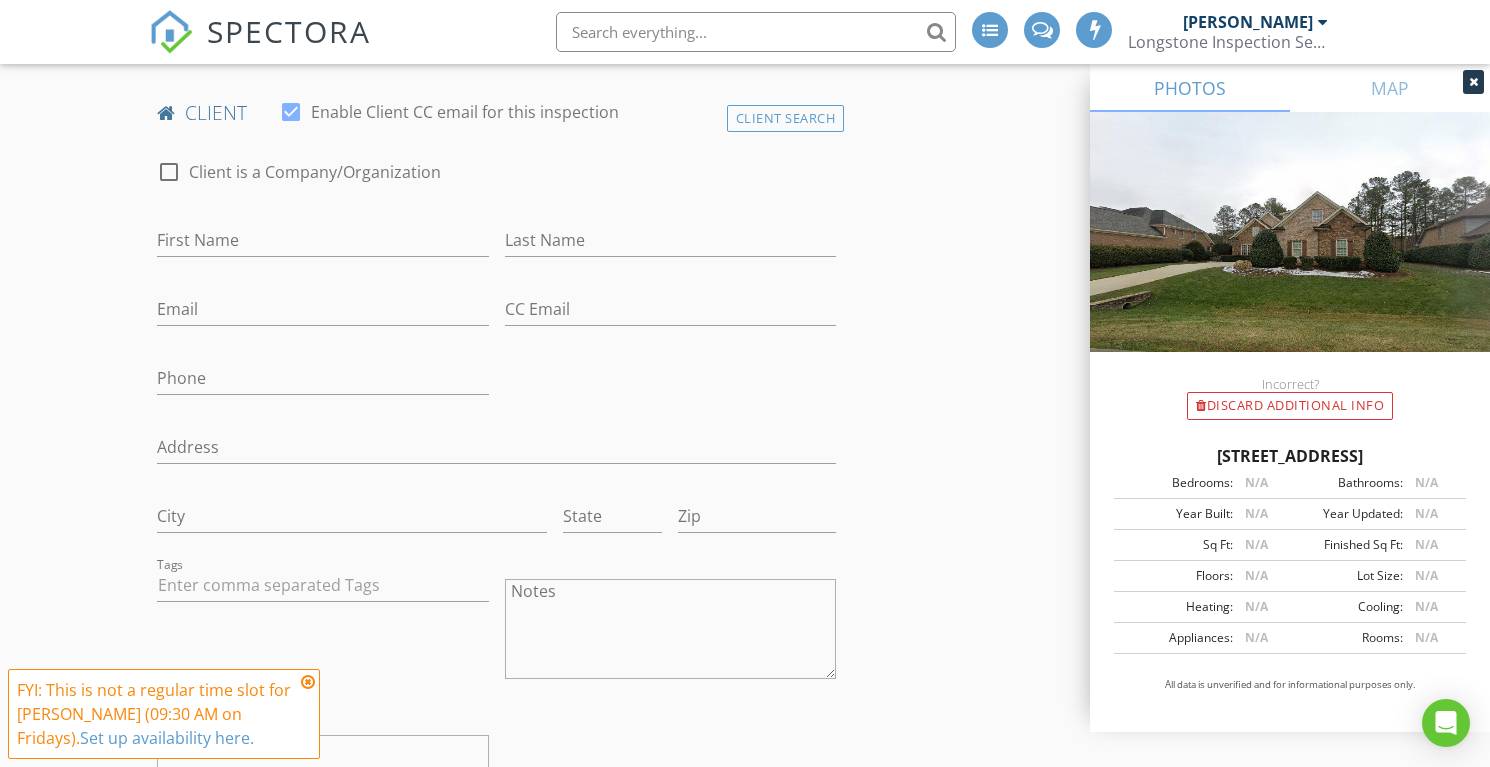 scroll, scrollTop: 958, scrollLeft: 0, axis: vertical 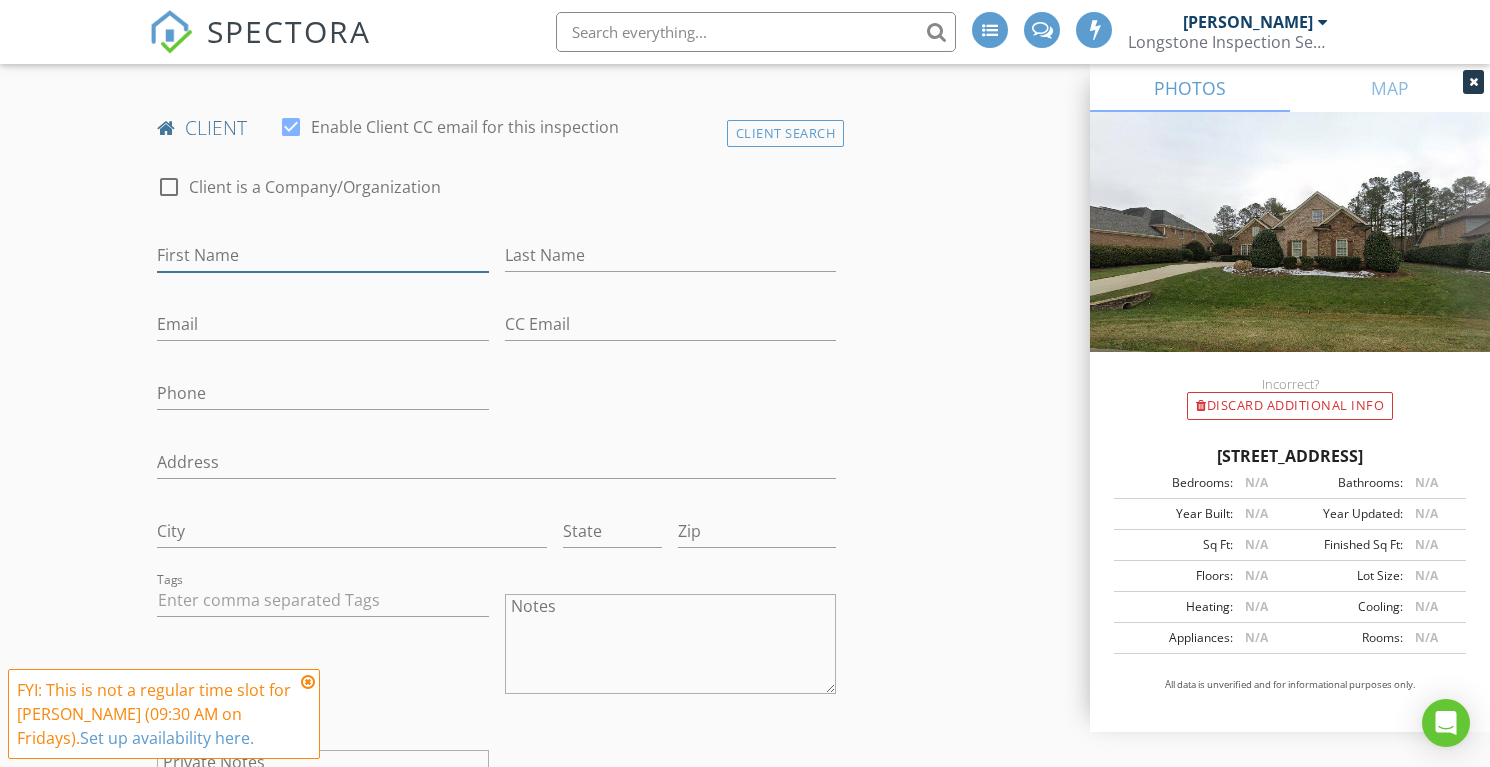 drag, startPoint x: 283, startPoint y: 247, endPoint x: 331, endPoint y: 193, distance: 72.249565 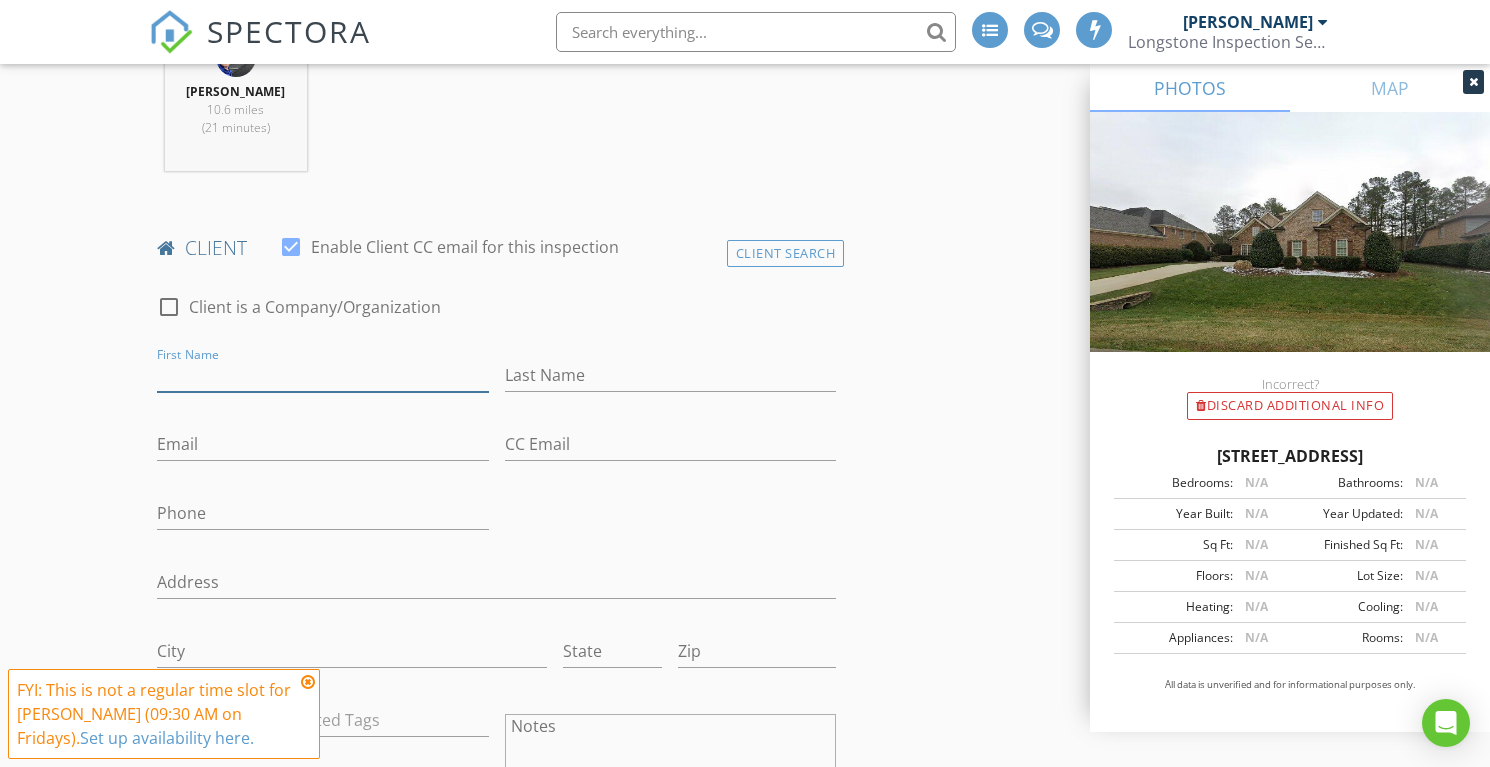 scroll, scrollTop: 845, scrollLeft: 0, axis: vertical 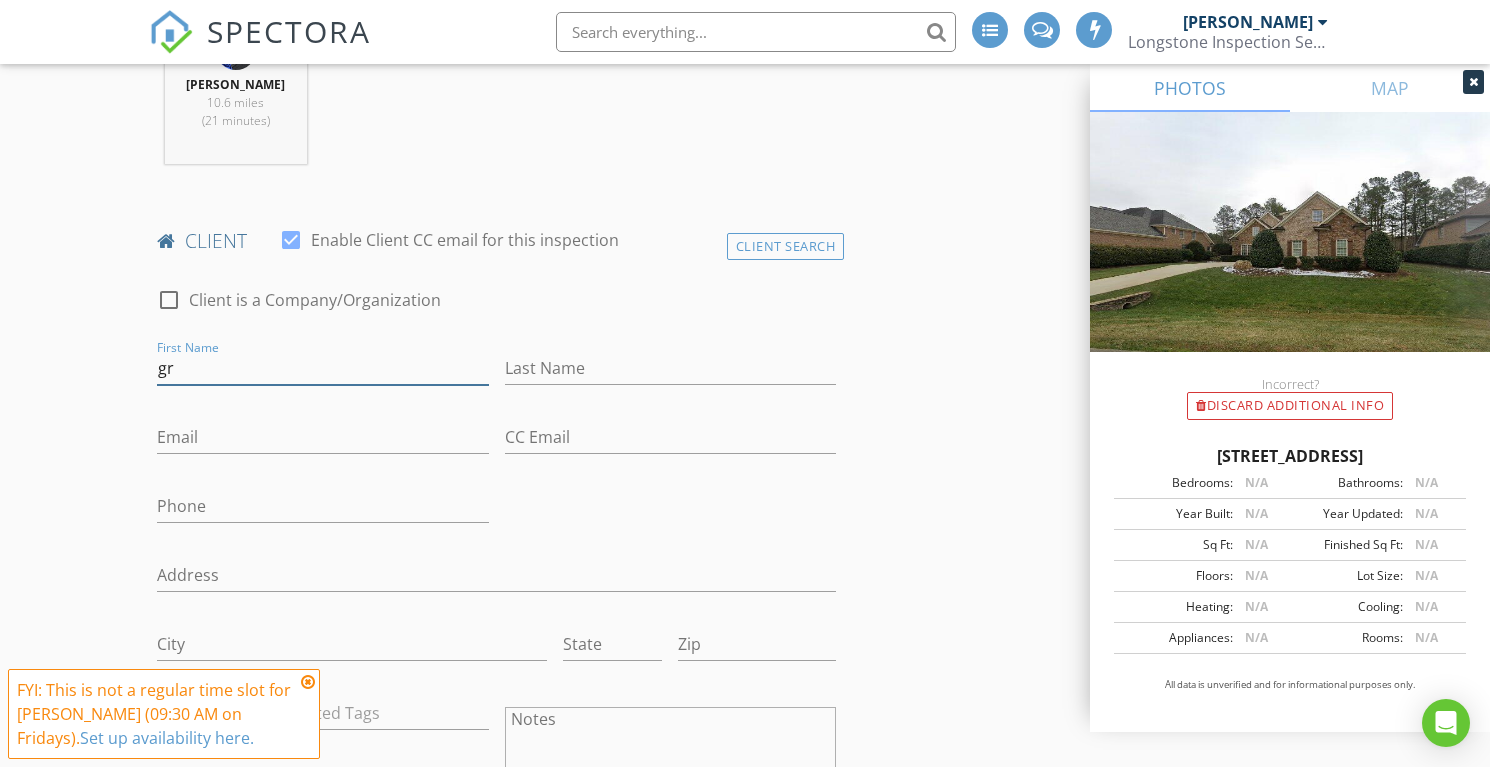 type on "g" 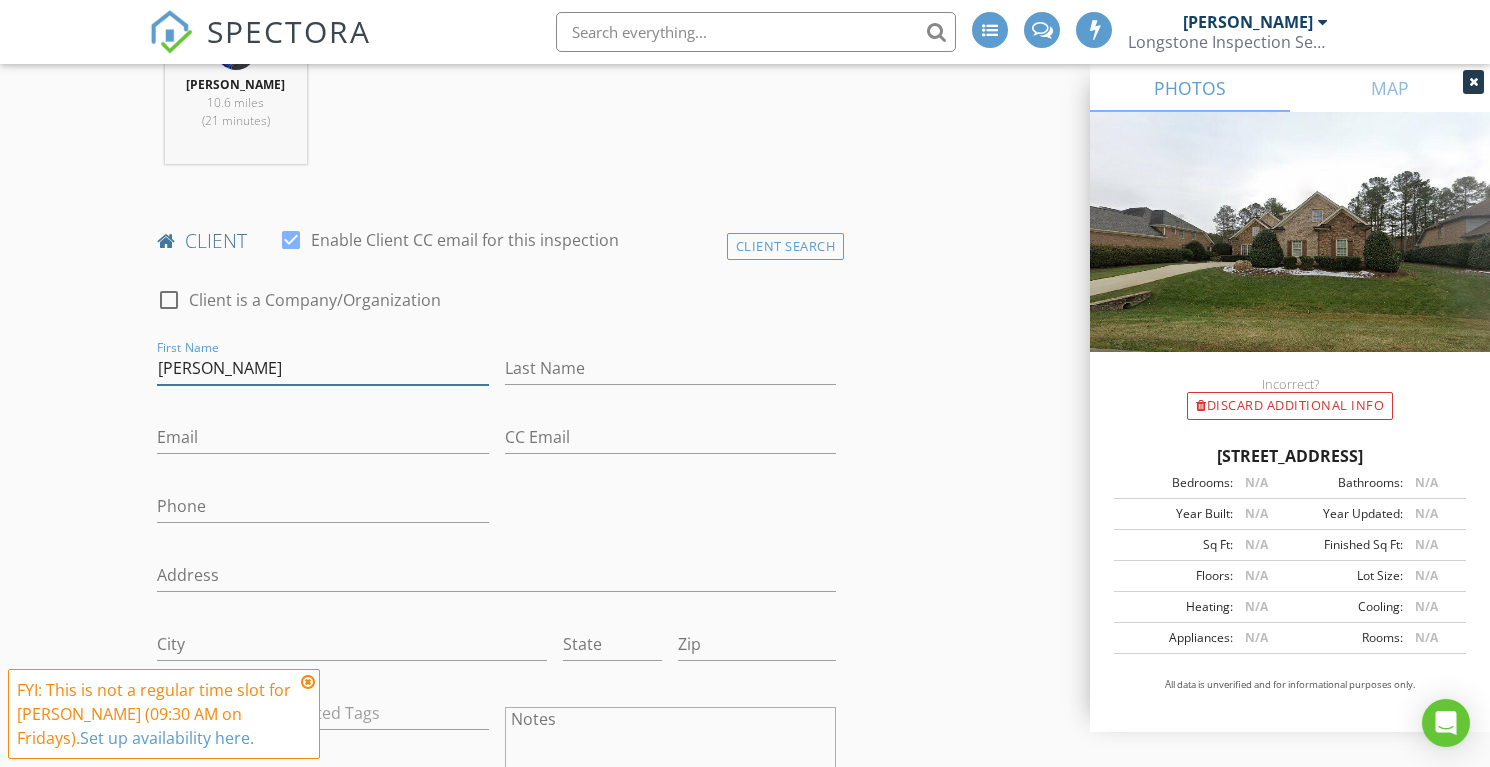 type on "Greg" 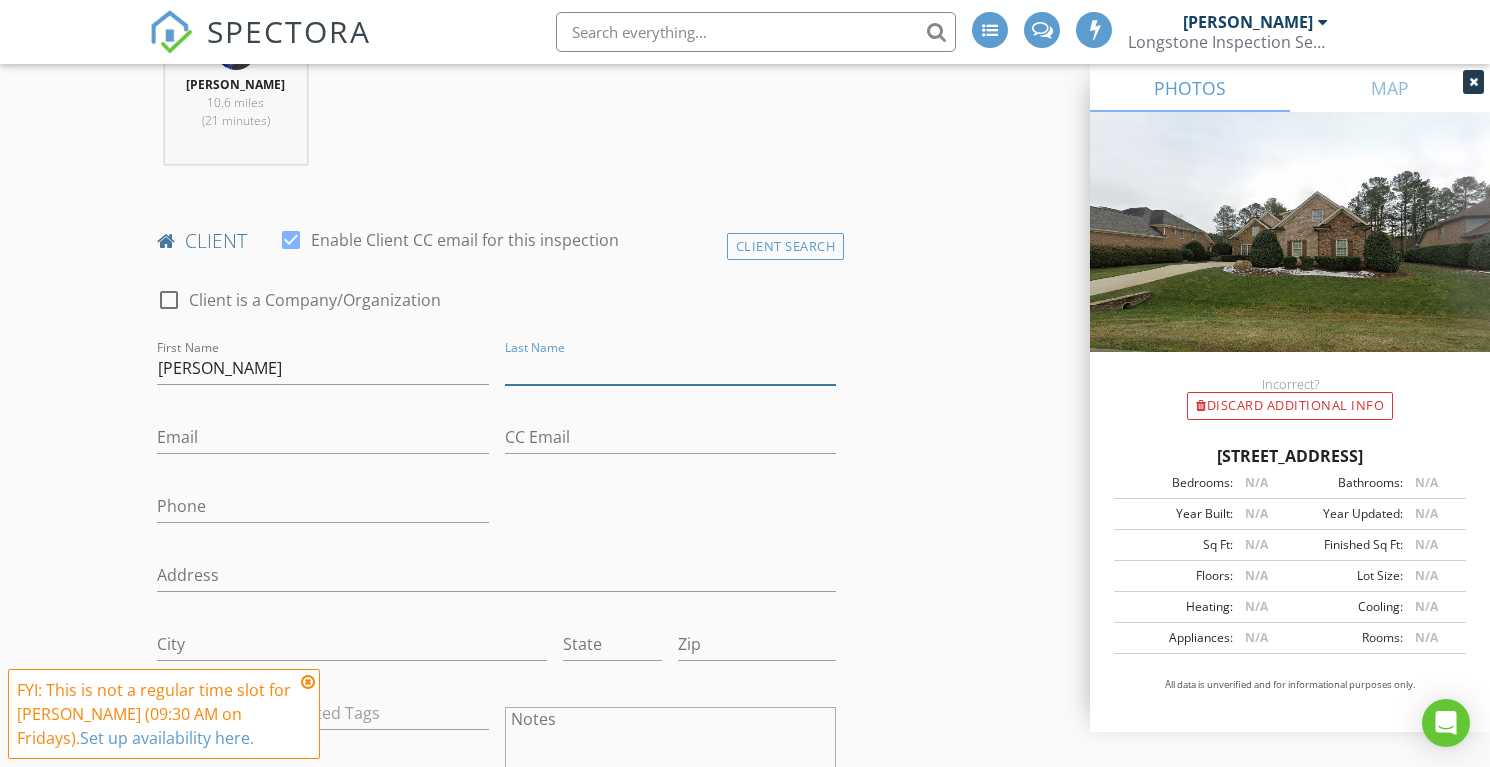 drag, startPoint x: 530, startPoint y: 361, endPoint x: 539, endPoint y: 342, distance: 21.023796 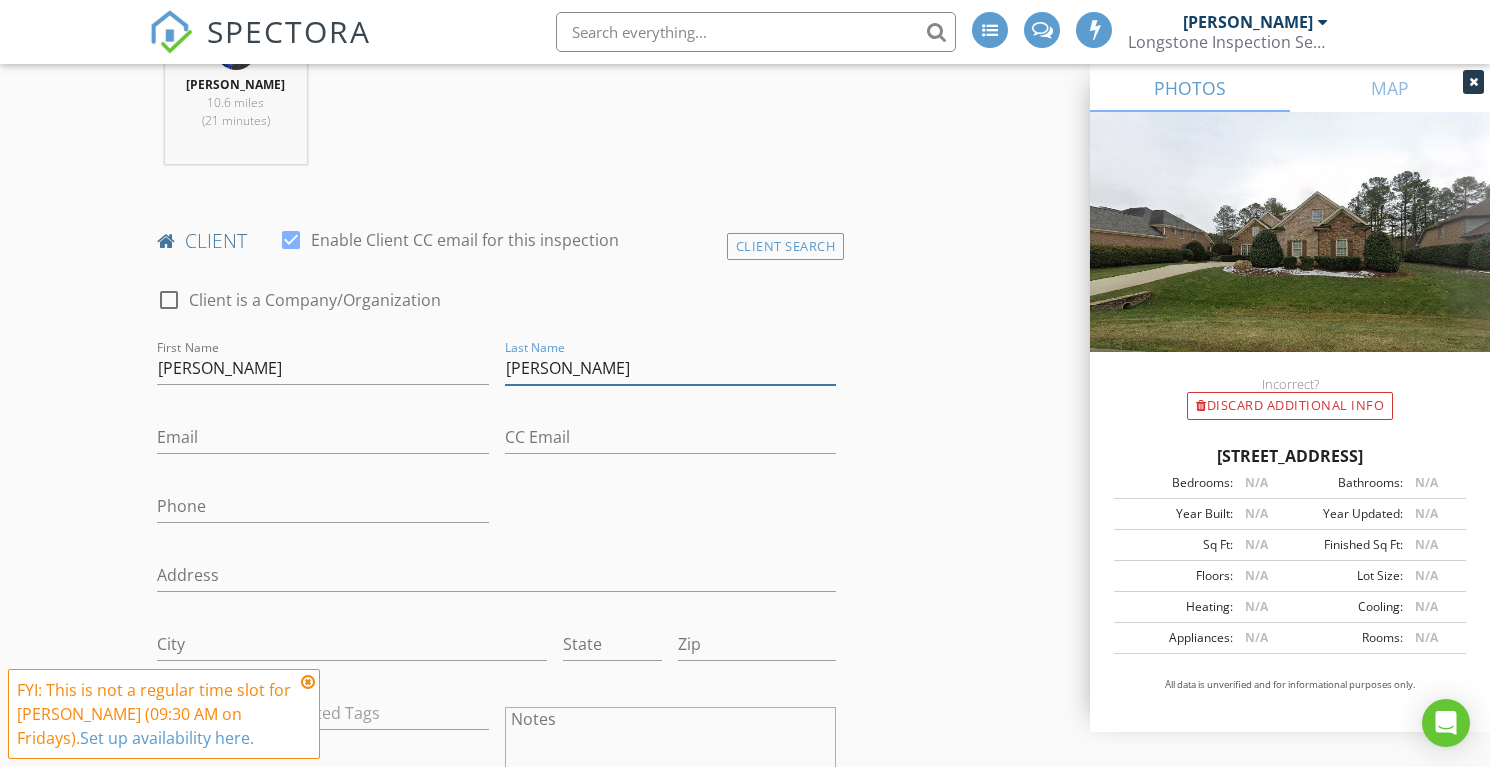 type on "Chandler" 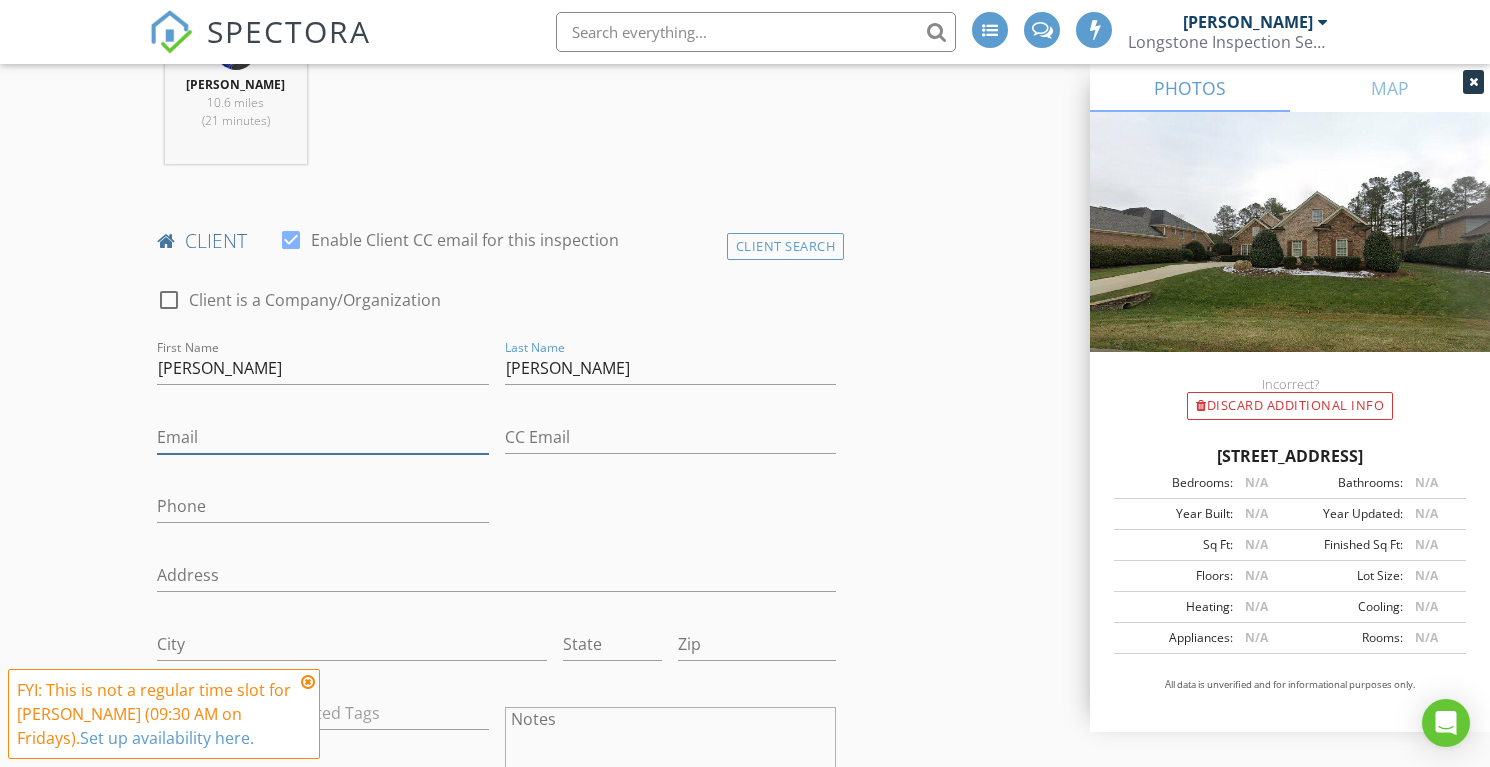 click on "Email" at bounding box center [323, 437] 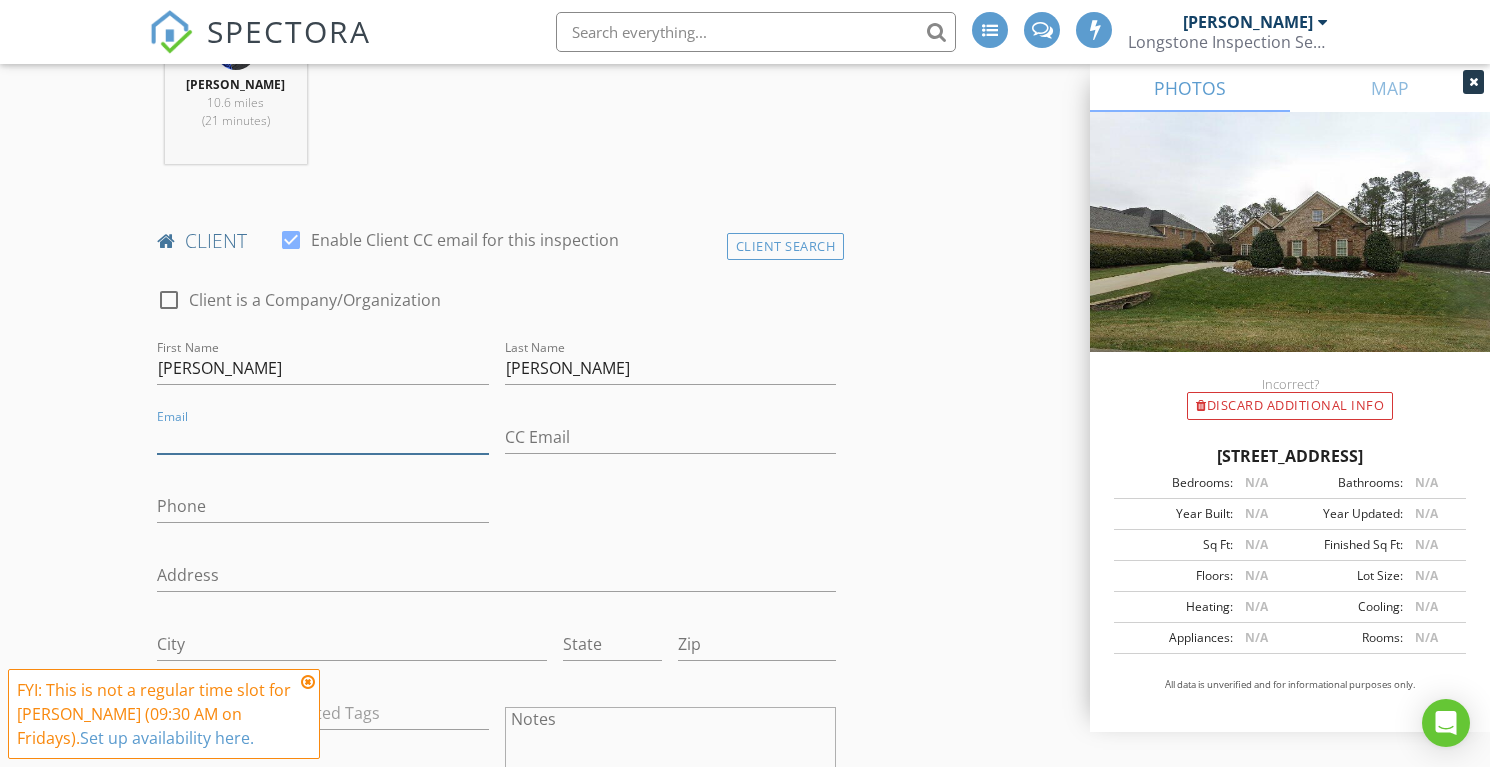 paste on "Gchandler821@gmail.com" 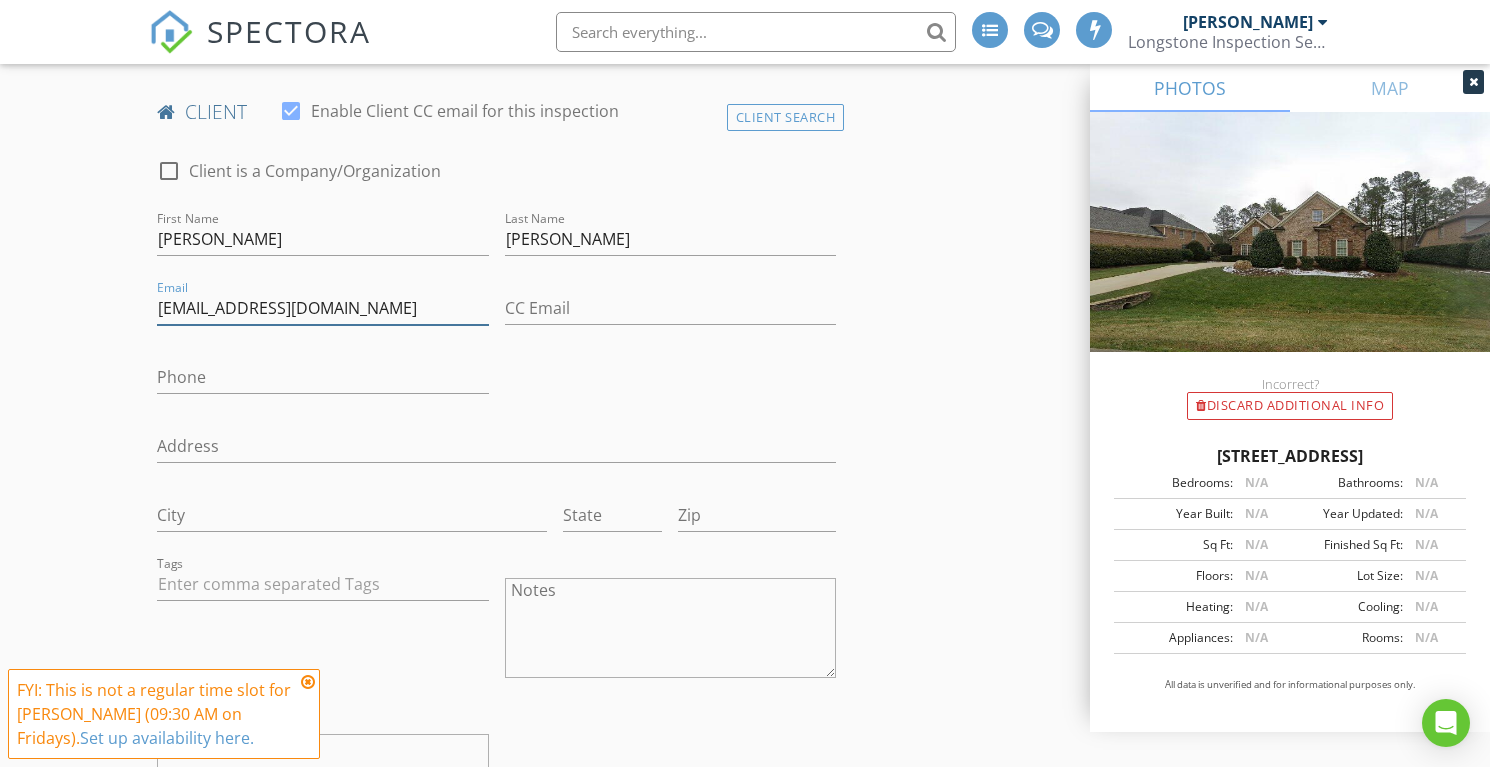 scroll, scrollTop: 980, scrollLeft: 0, axis: vertical 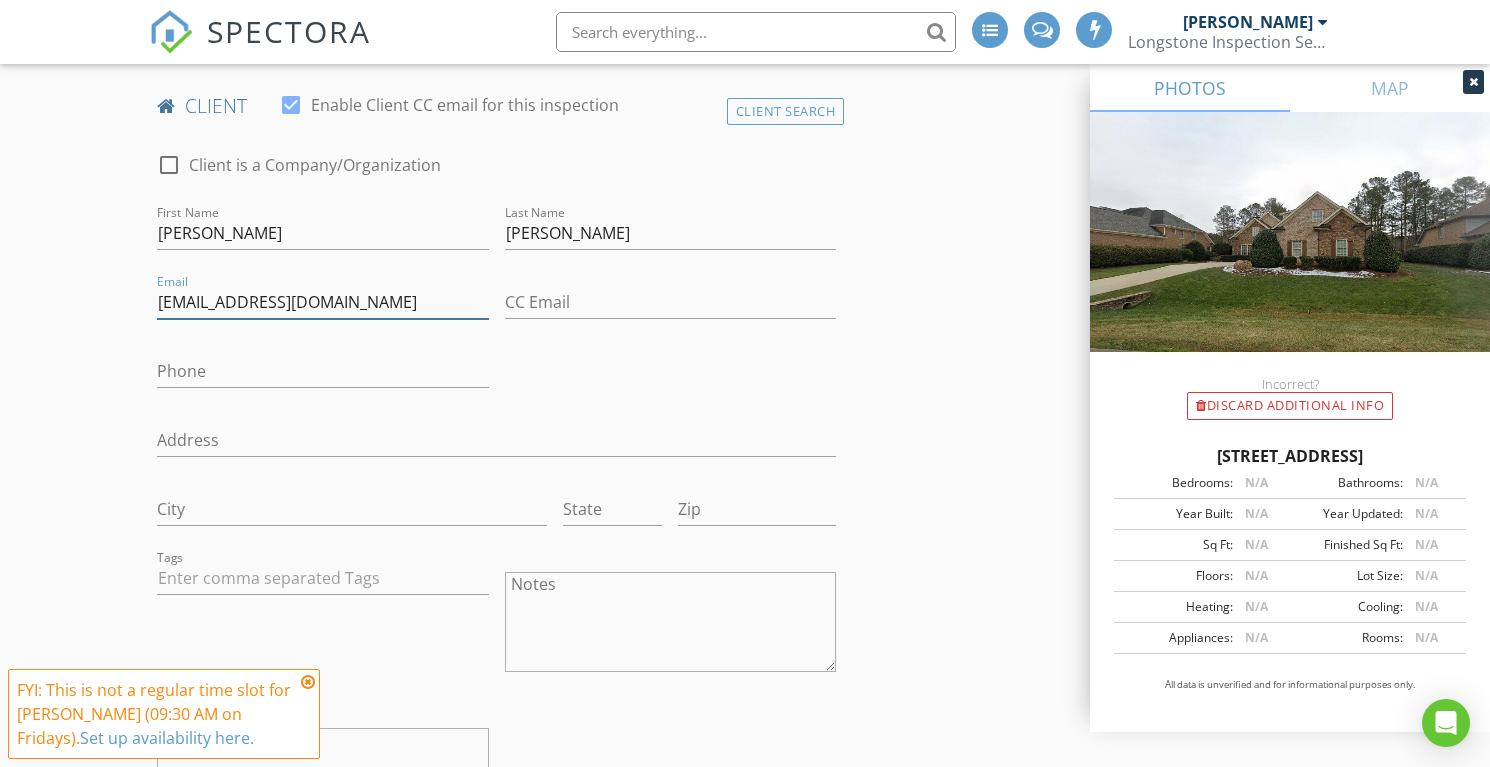 type on "Gchandler821@gmail.com" 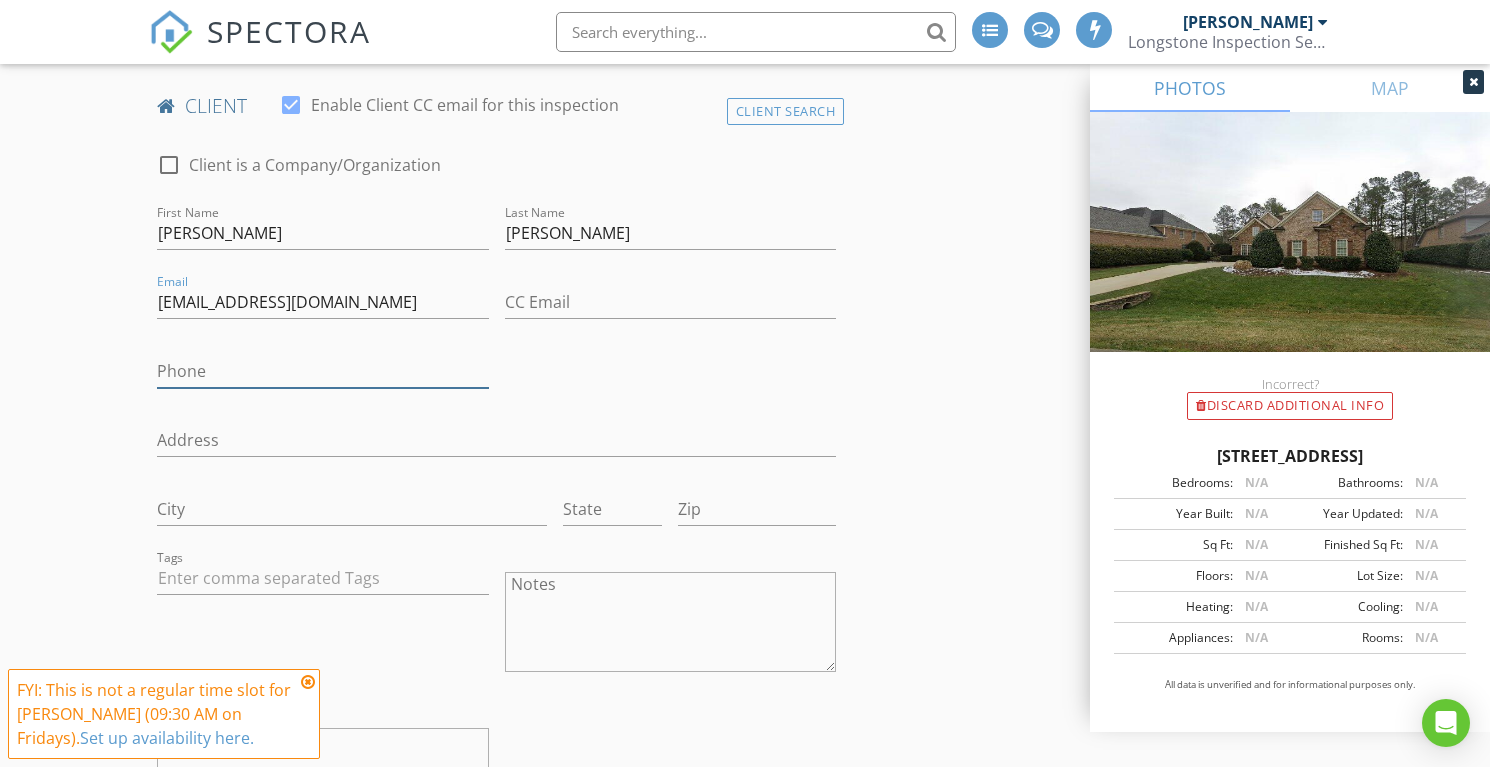 click on "Phone" at bounding box center (323, 371) 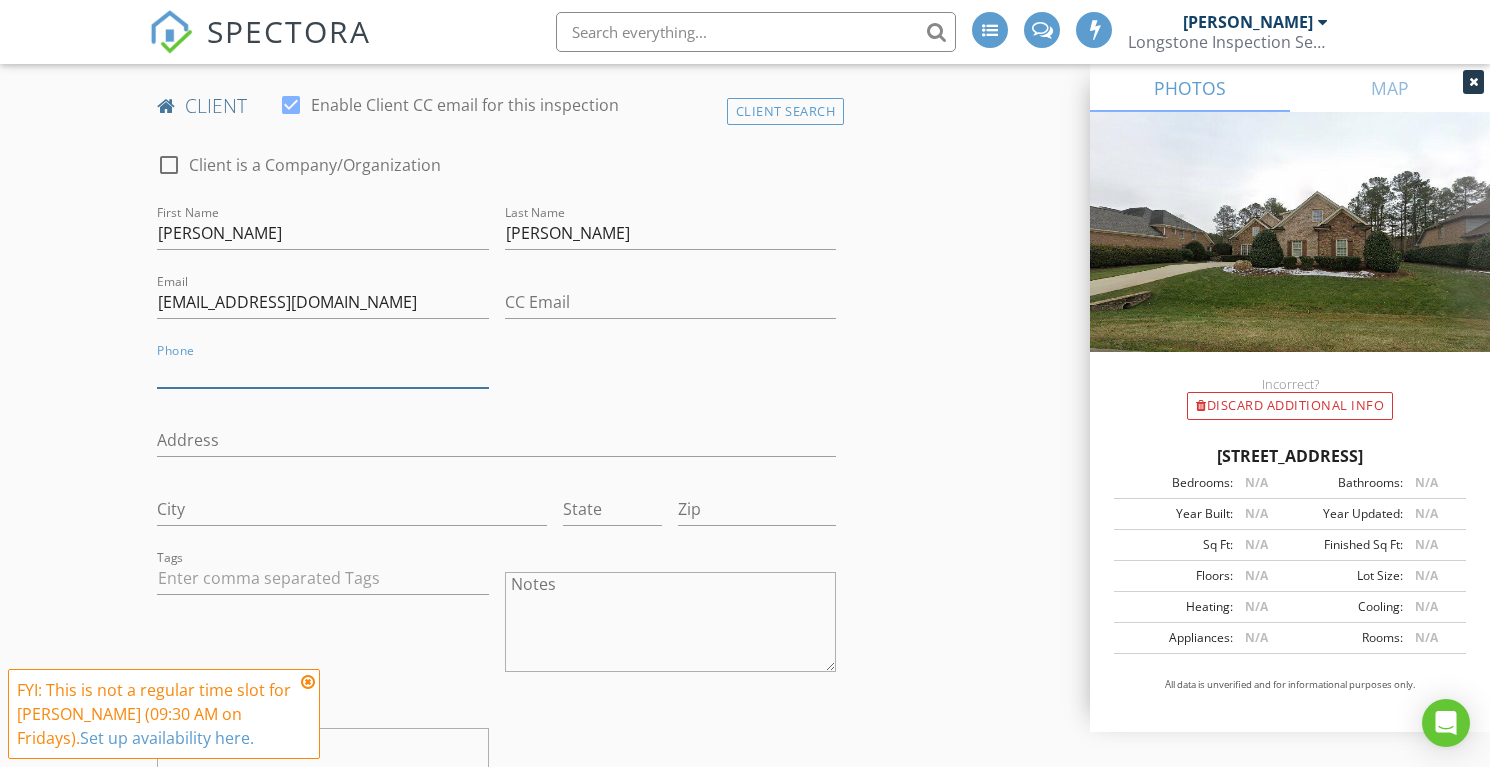 paste on "919-616-3139" 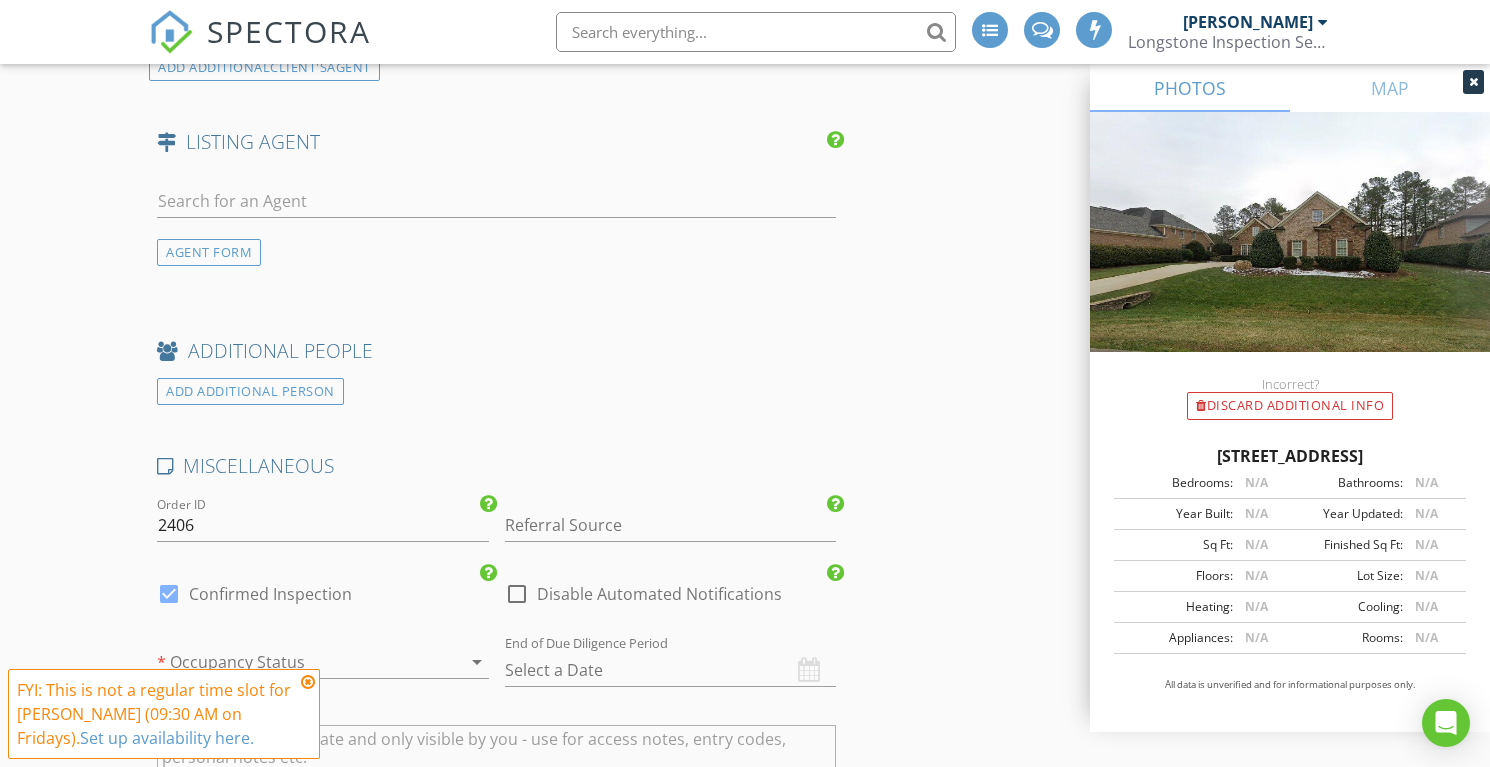 scroll, scrollTop: 2992, scrollLeft: 0, axis: vertical 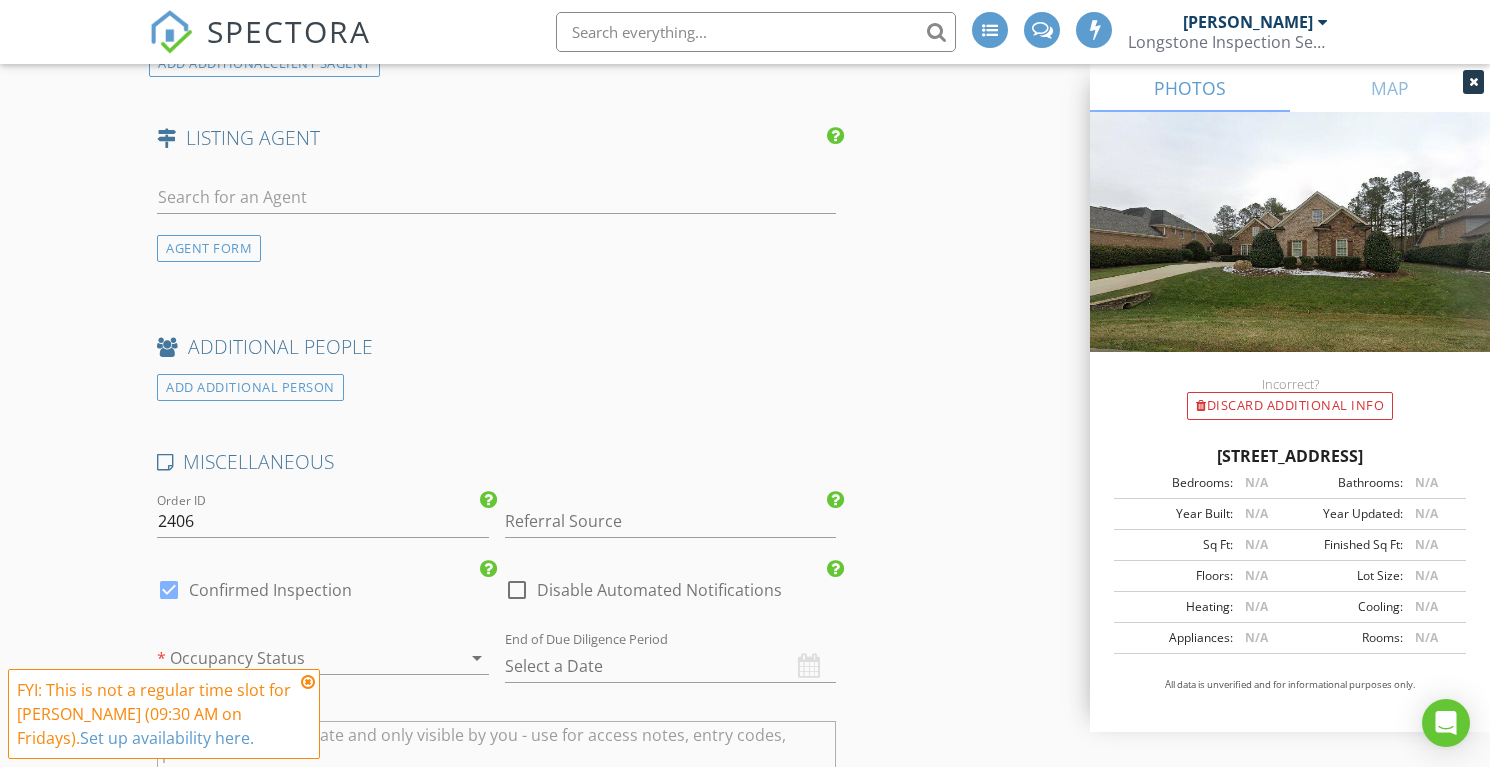 type on "919-616-3139" 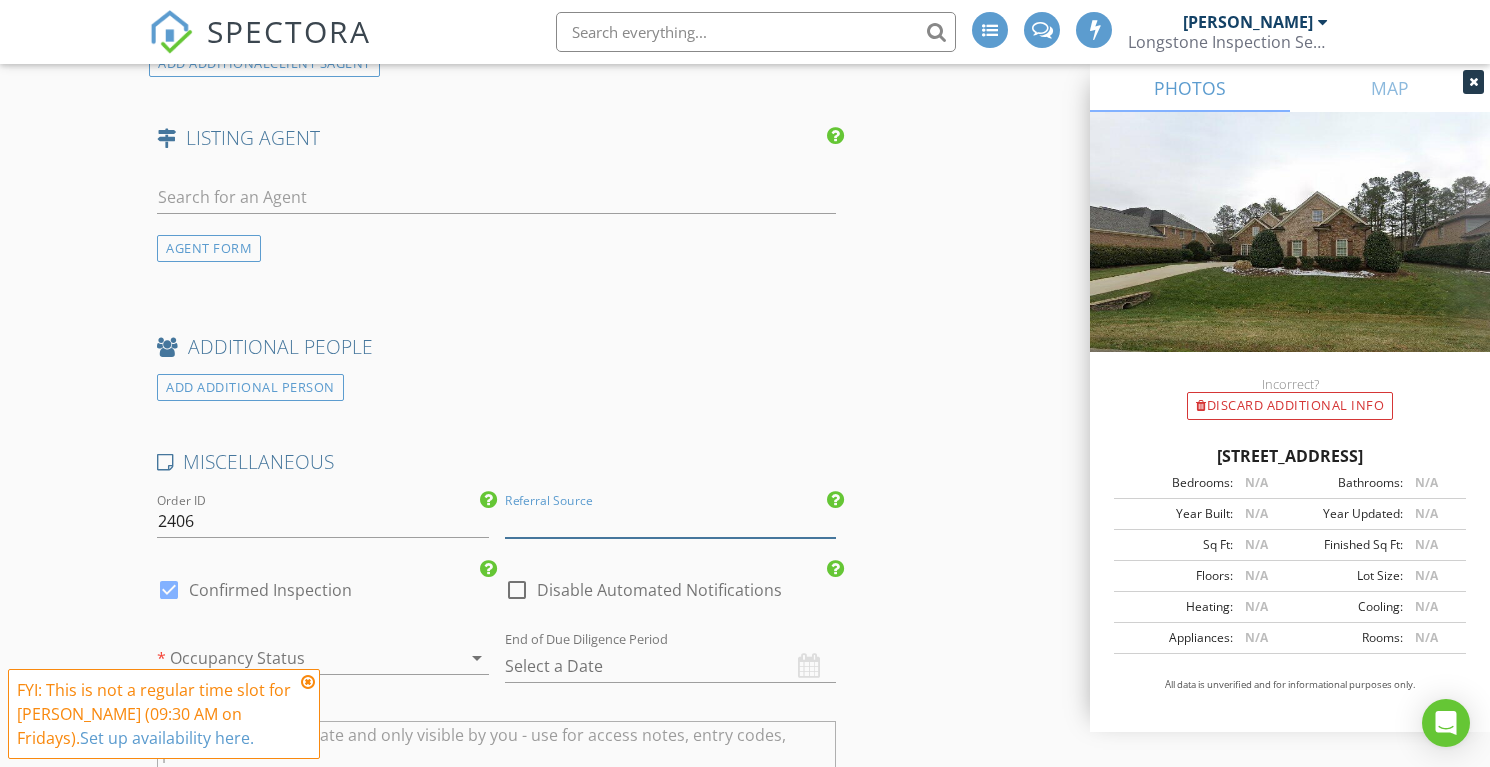 click at bounding box center [671, 521] 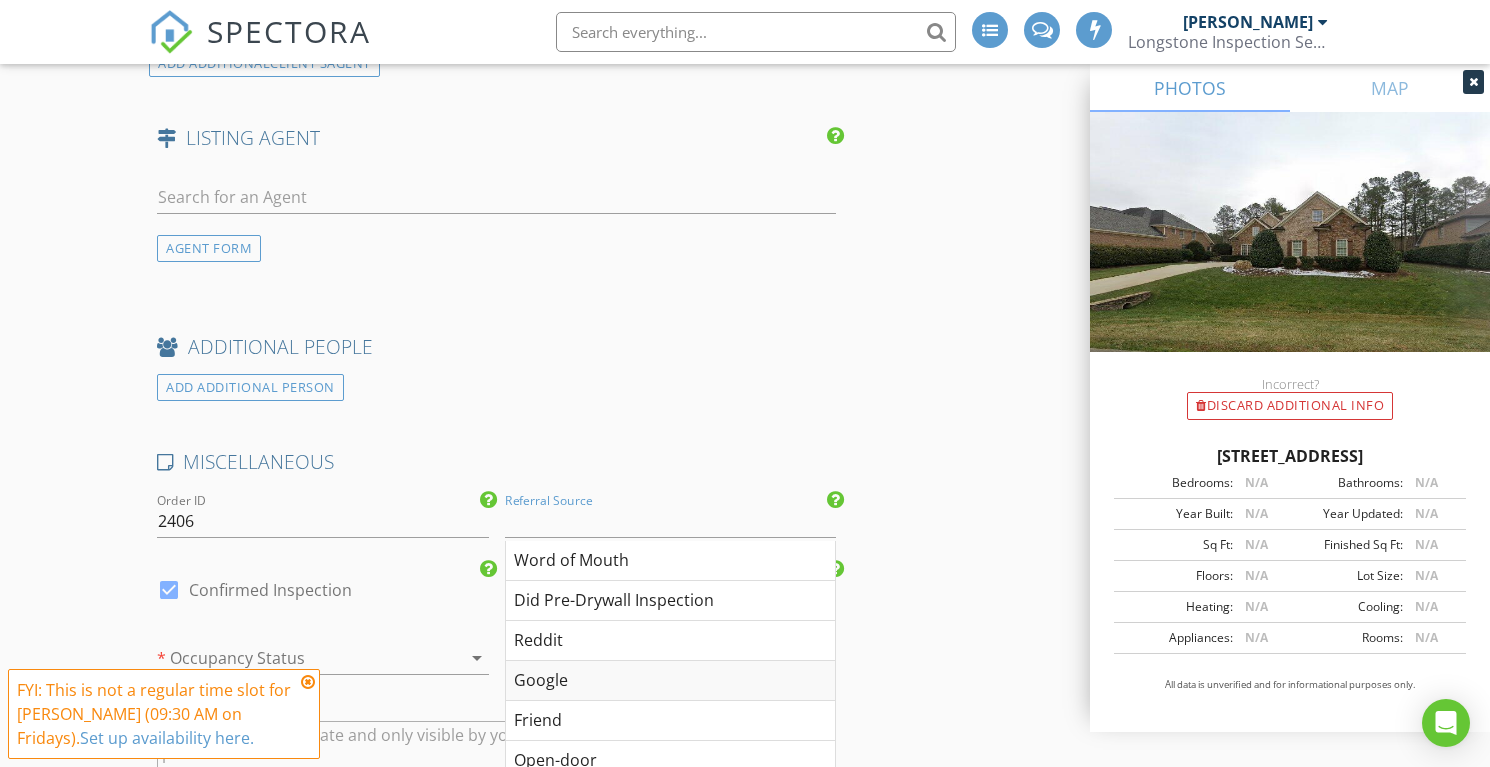 click on "Google" at bounding box center (671, 681) 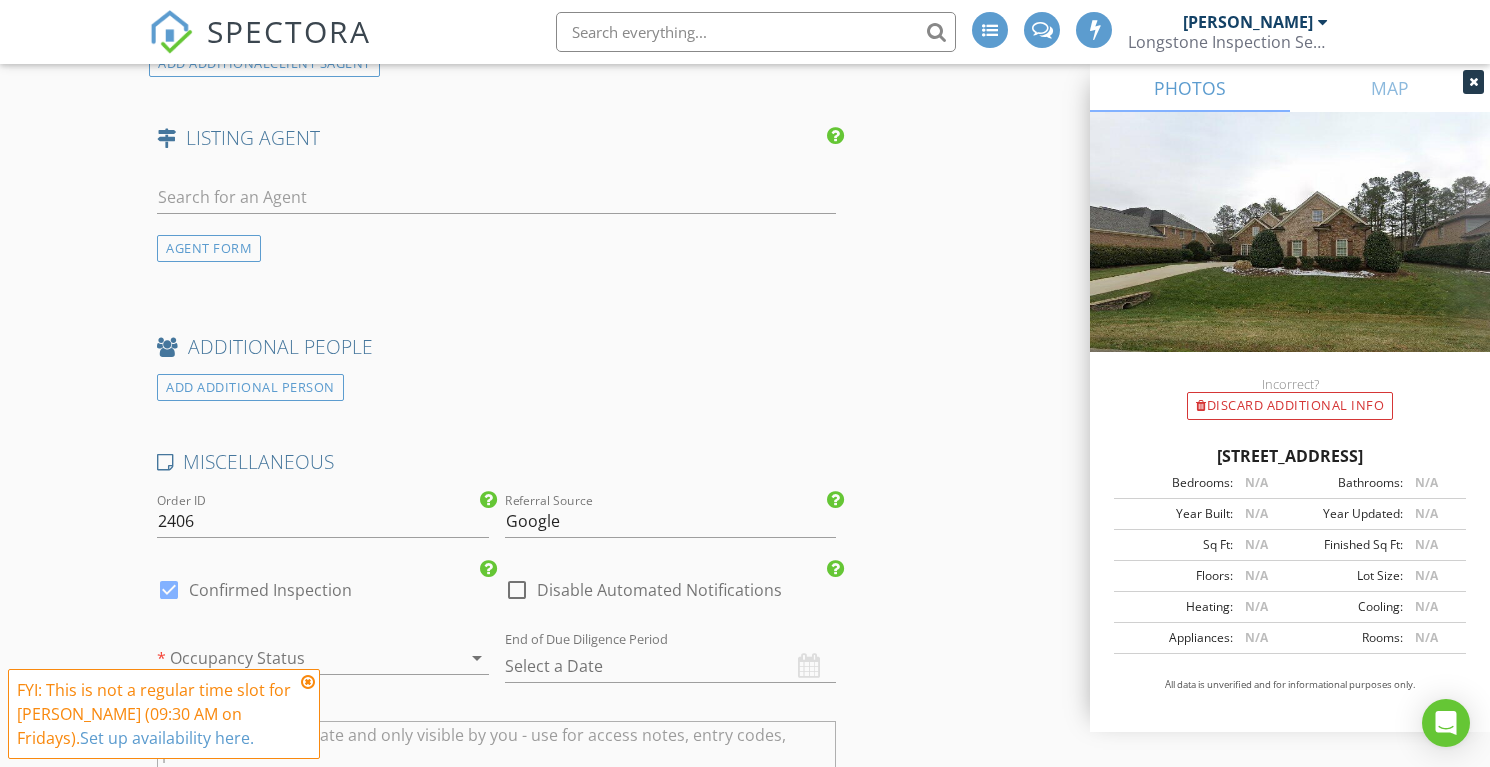 click at bounding box center [295, 658] 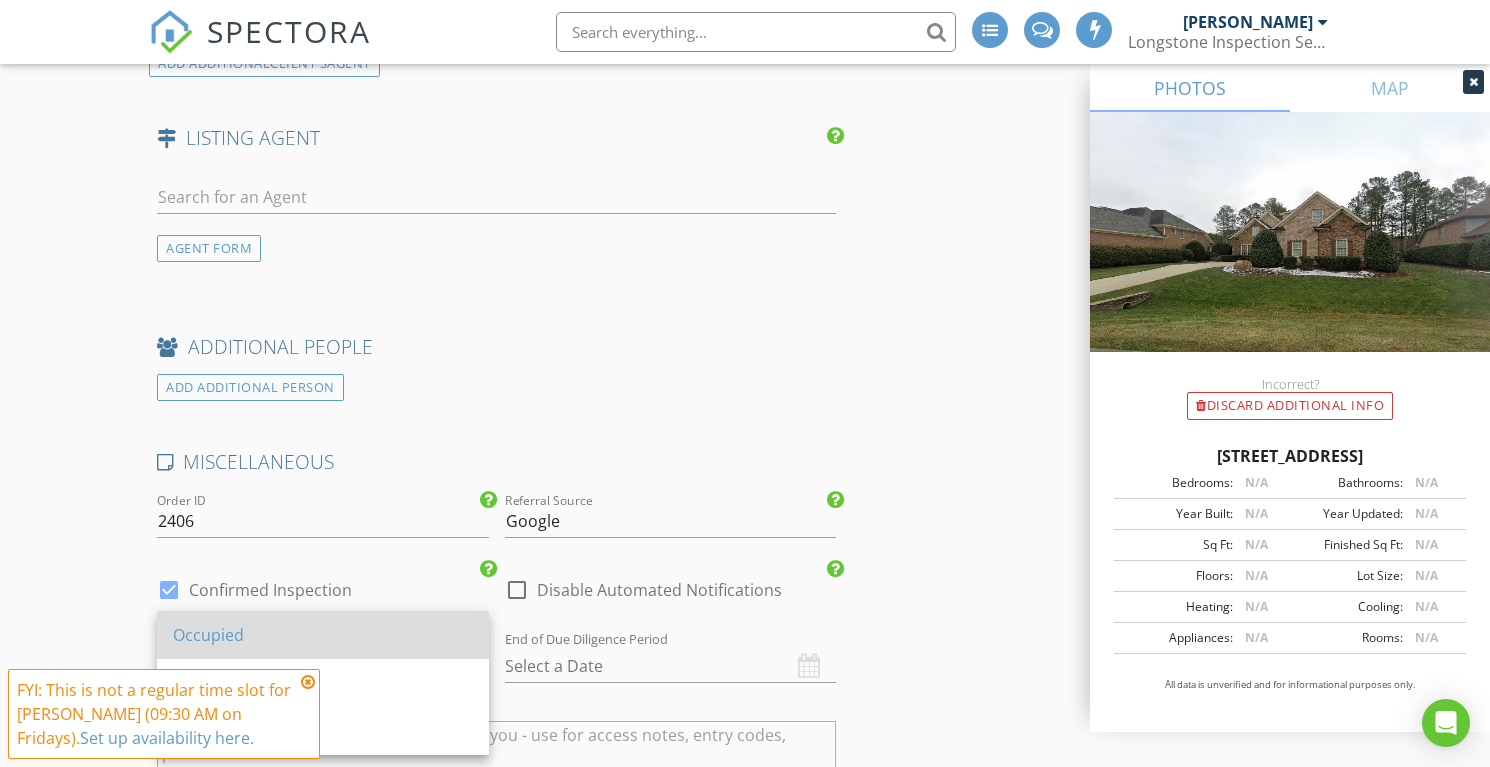 click on "Occupied" at bounding box center (323, 635) 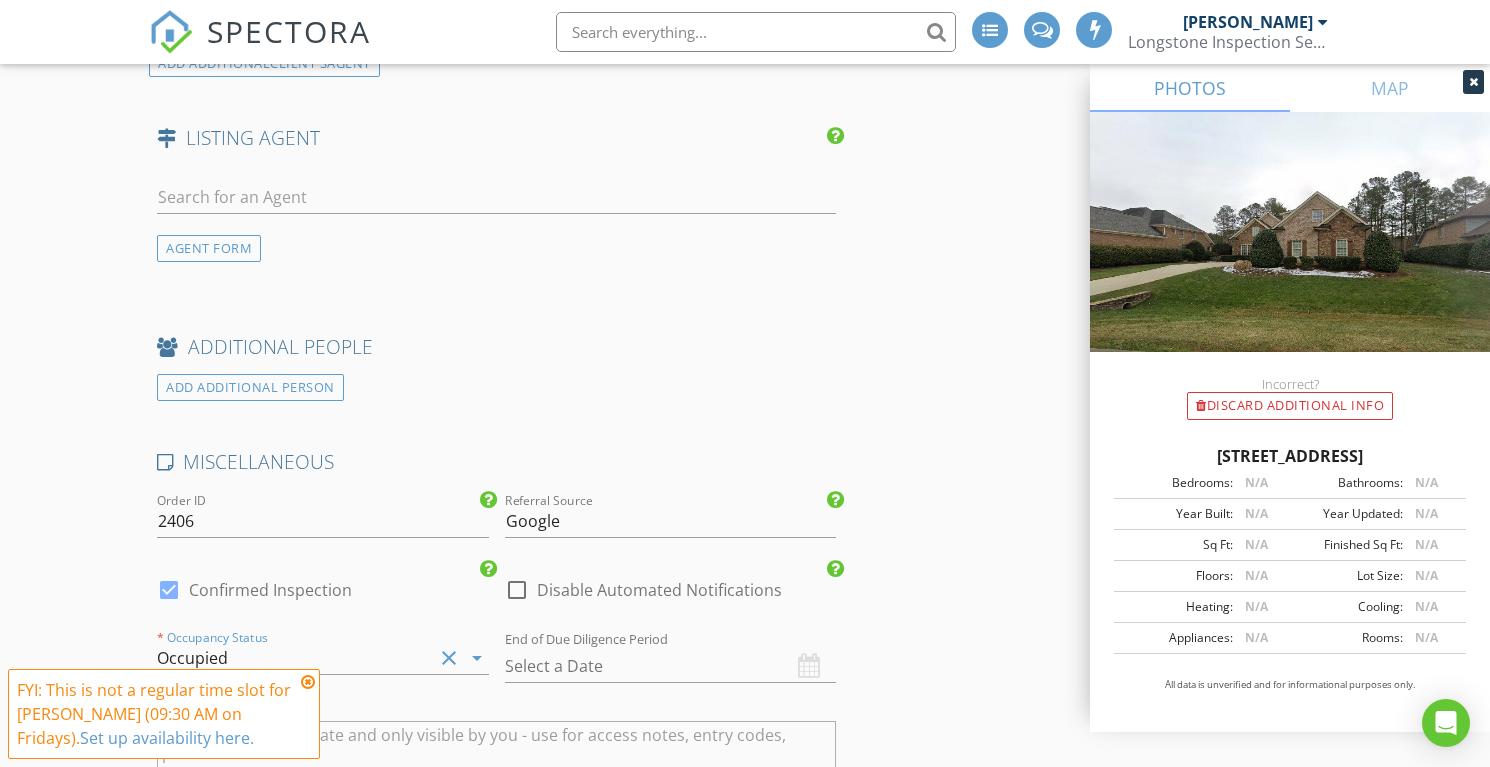 click at bounding box center (308, 682) 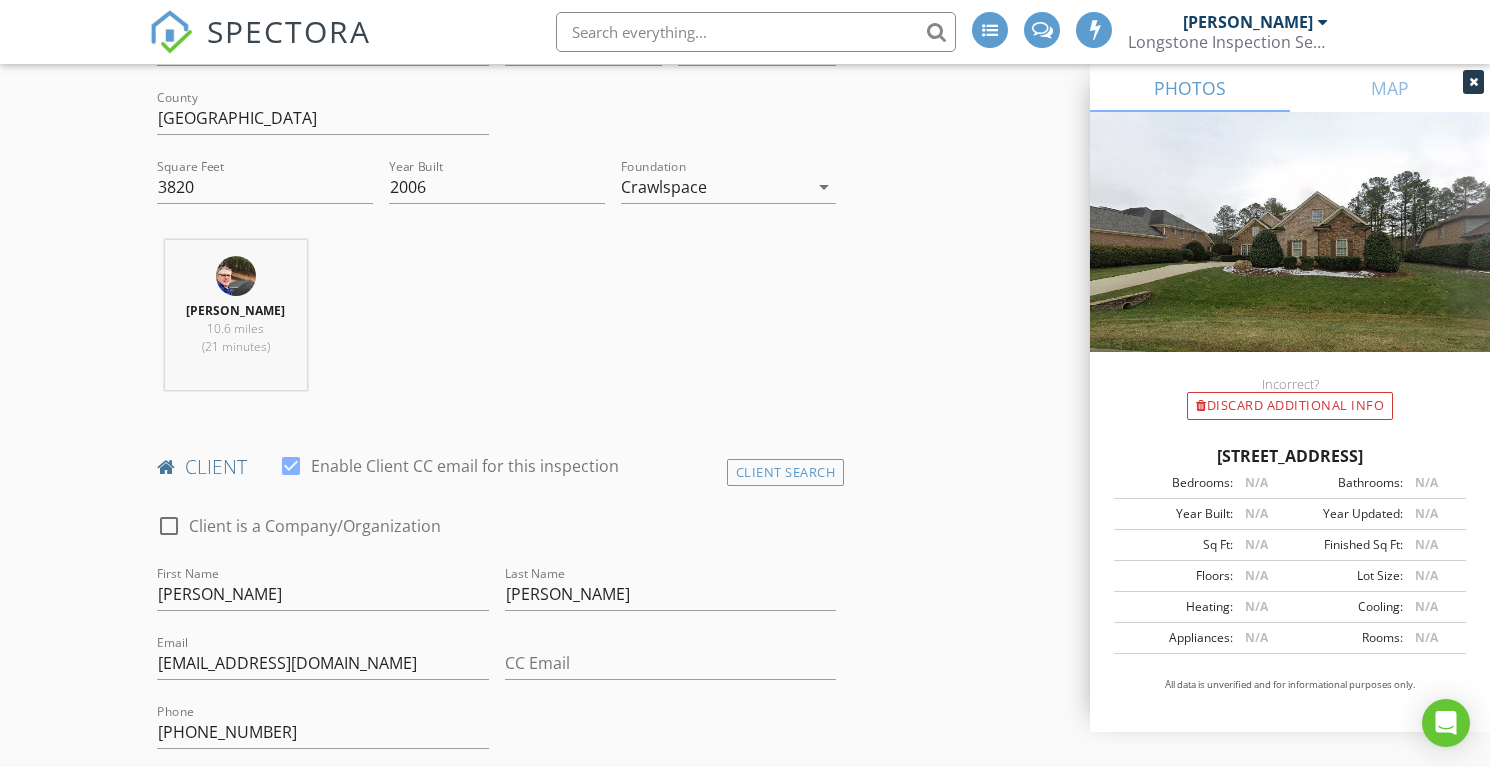 scroll, scrollTop: 602, scrollLeft: 0, axis: vertical 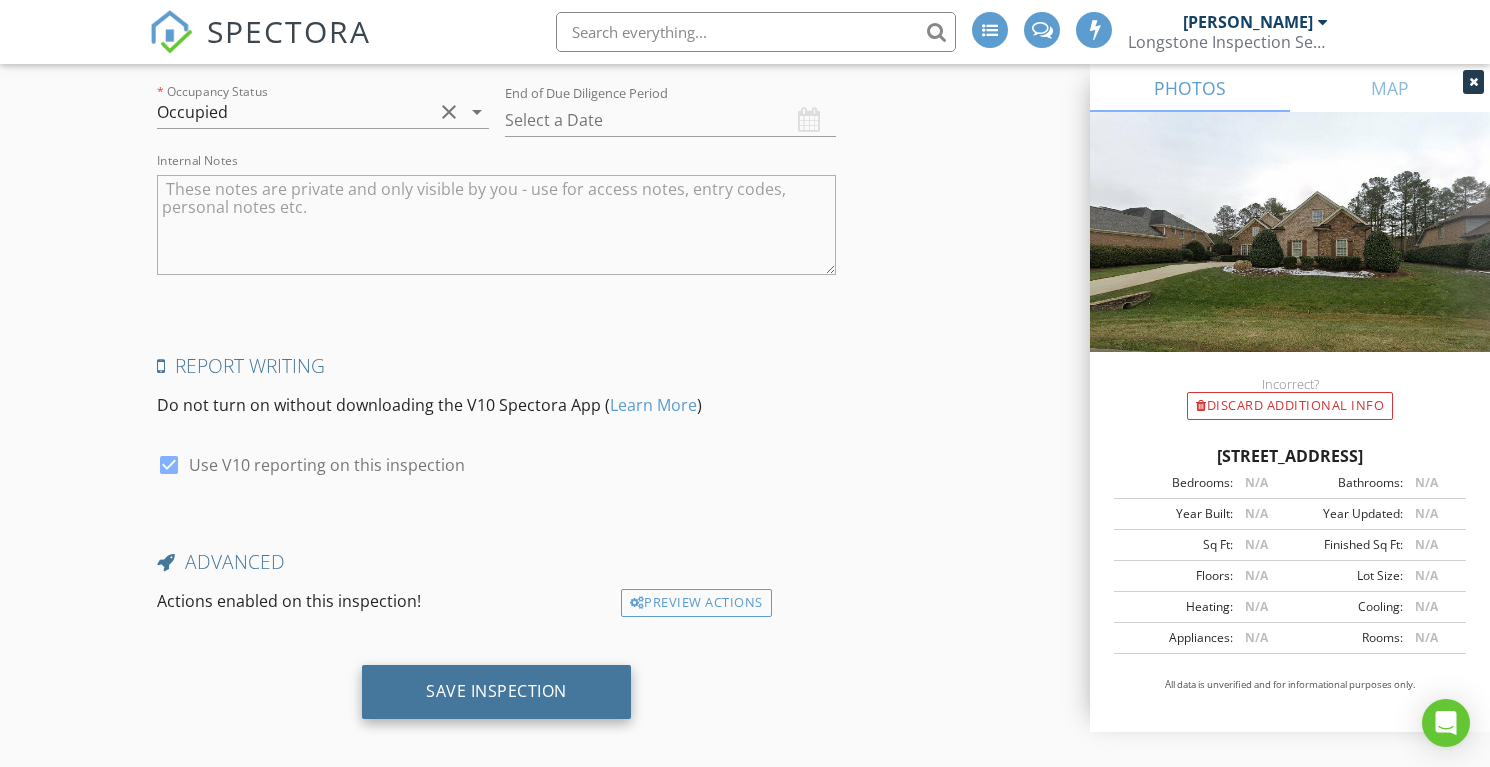 click on "Save Inspection" at bounding box center (496, 691) 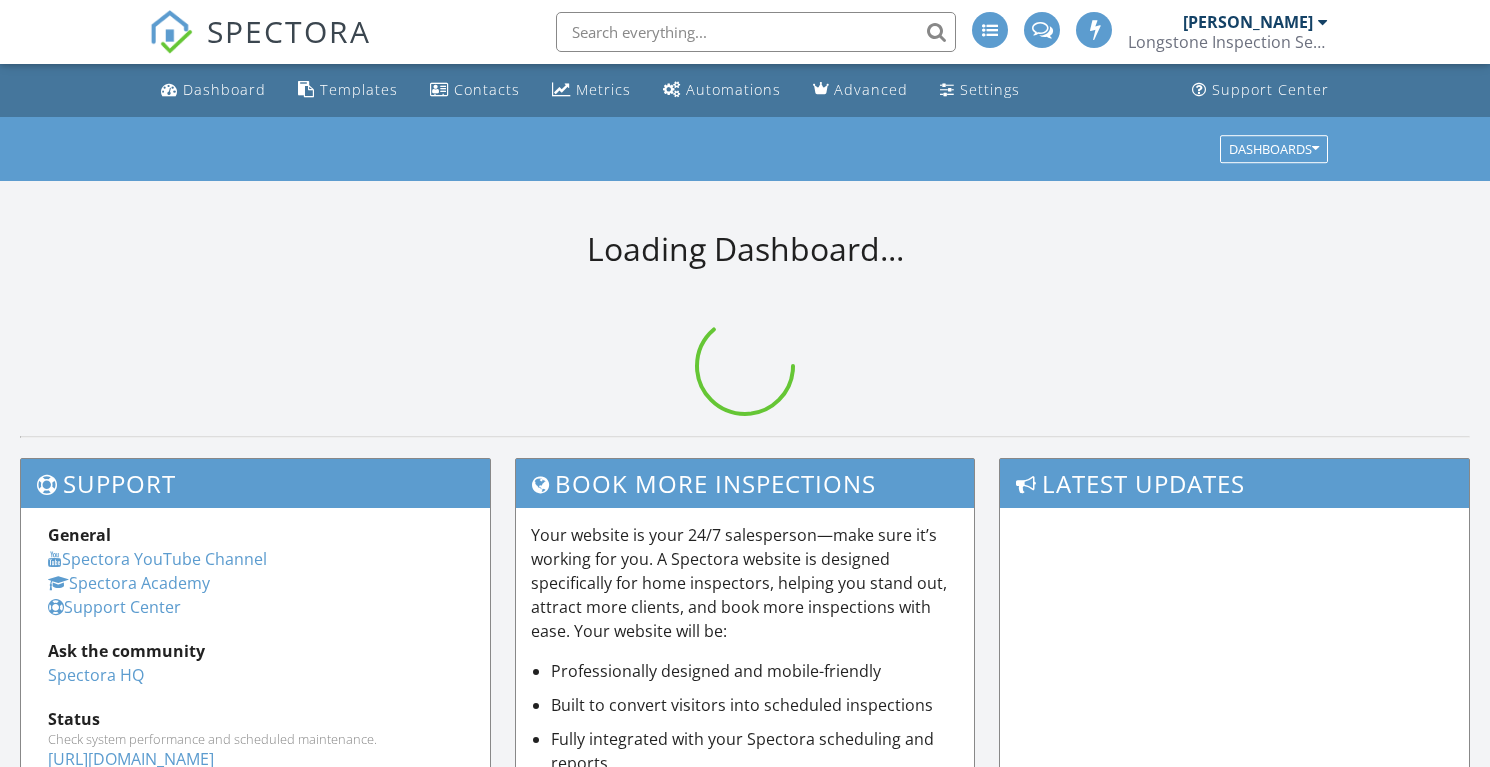 scroll, scrollTop: 0, scrollLeft: 0, axis: both 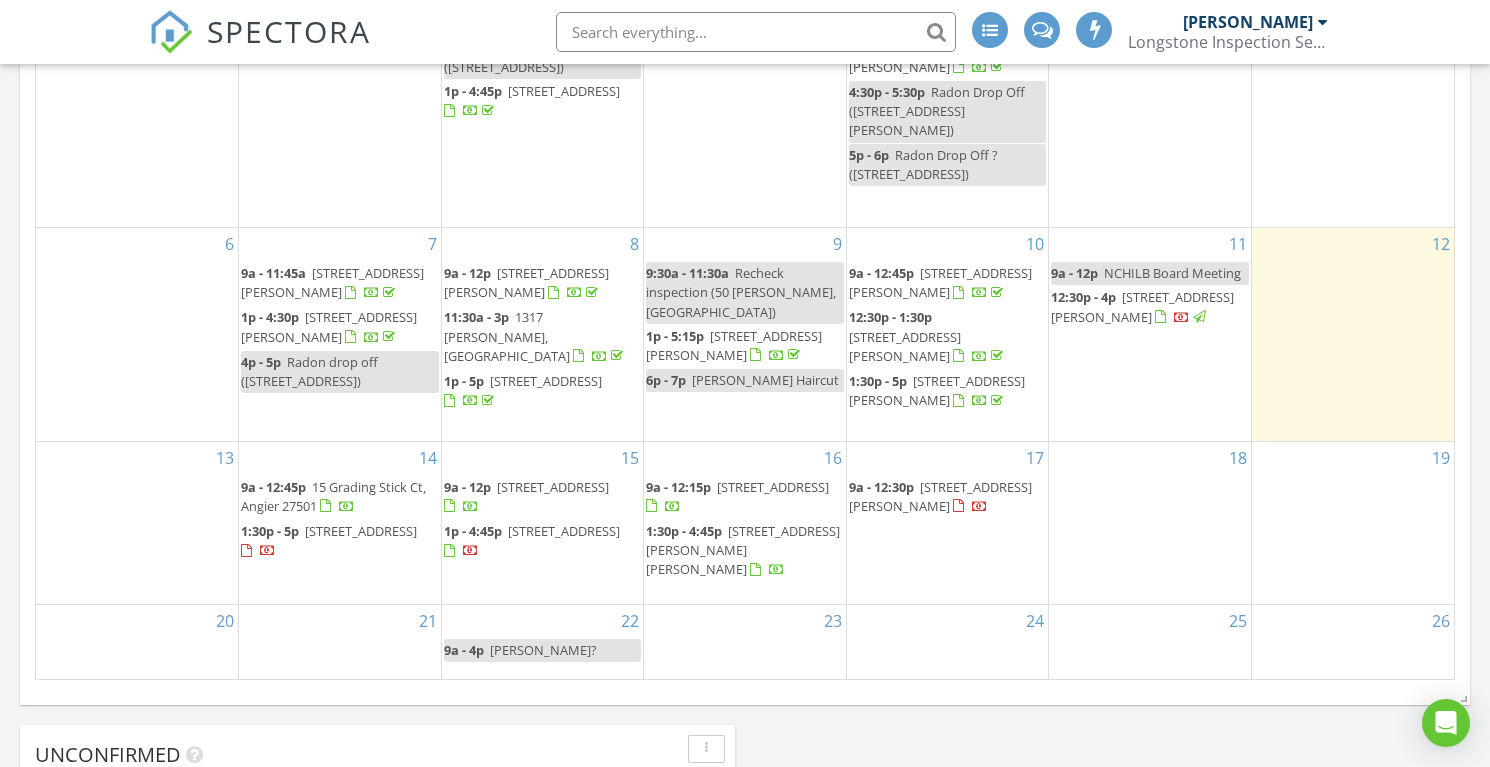 click at bounding box center (756, 32) 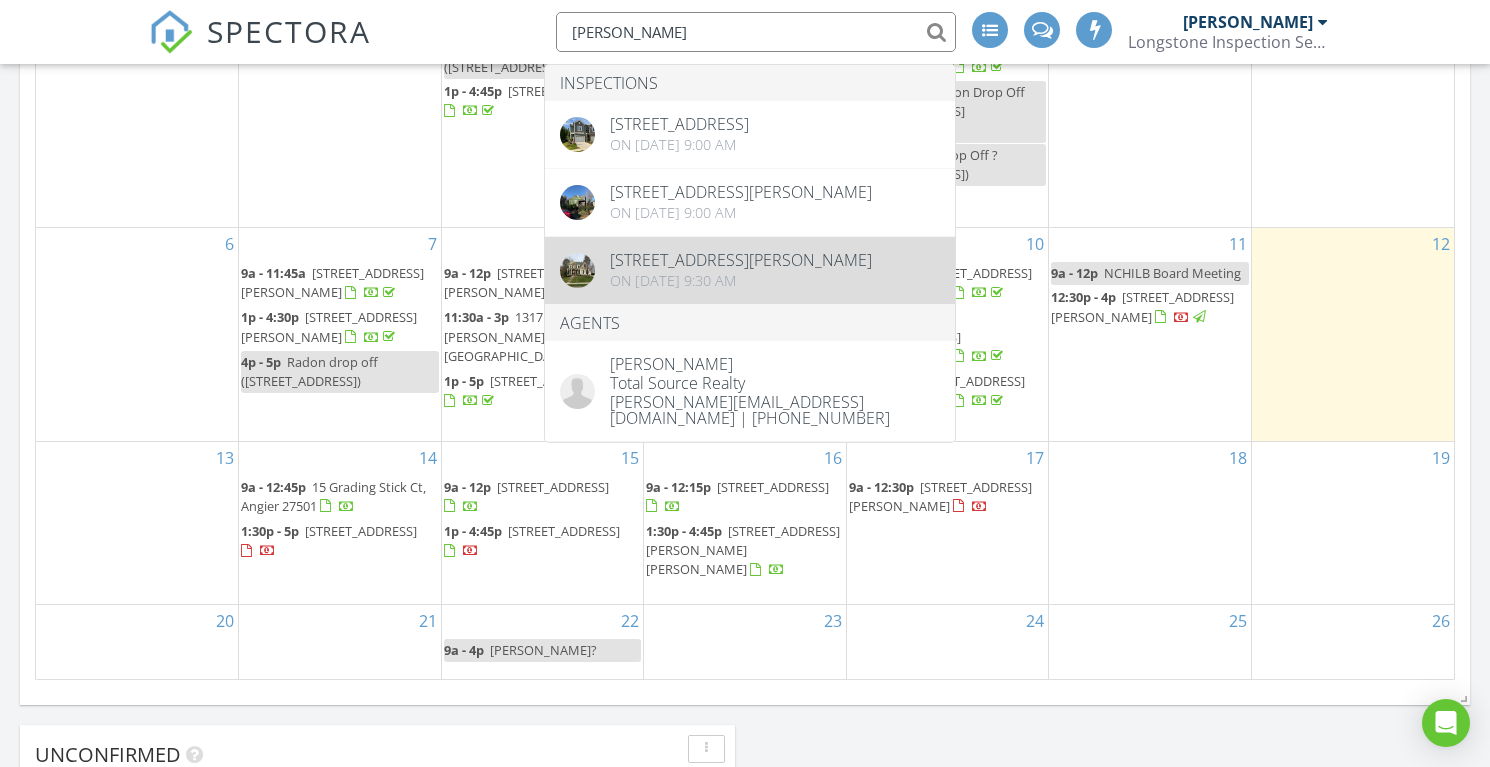 type on "[PERSON_NAME]" 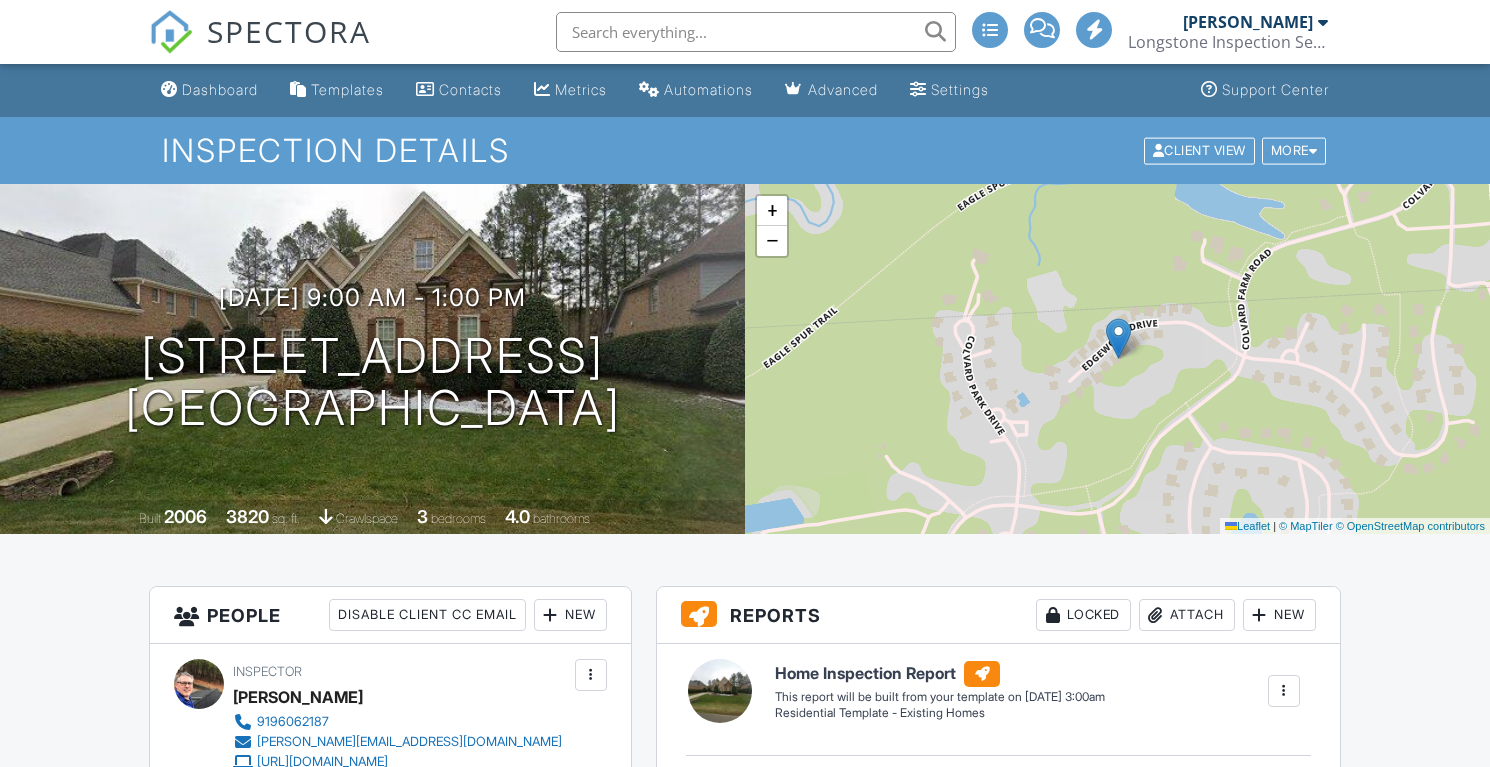 scroll, scrollTop: 0, scrollLeft: 0, axis: both 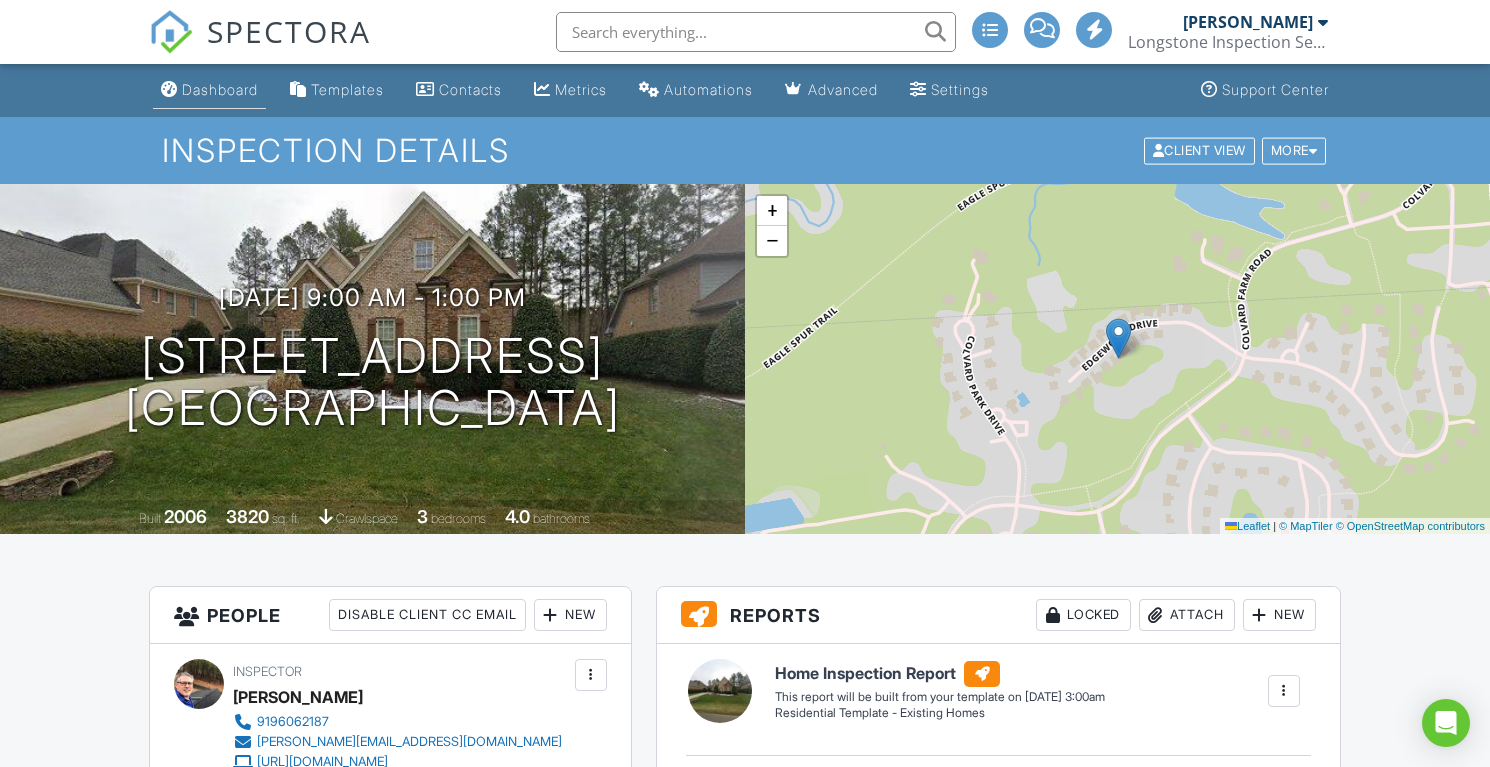 click on "Dashboard" at bounding box center (209, 90) 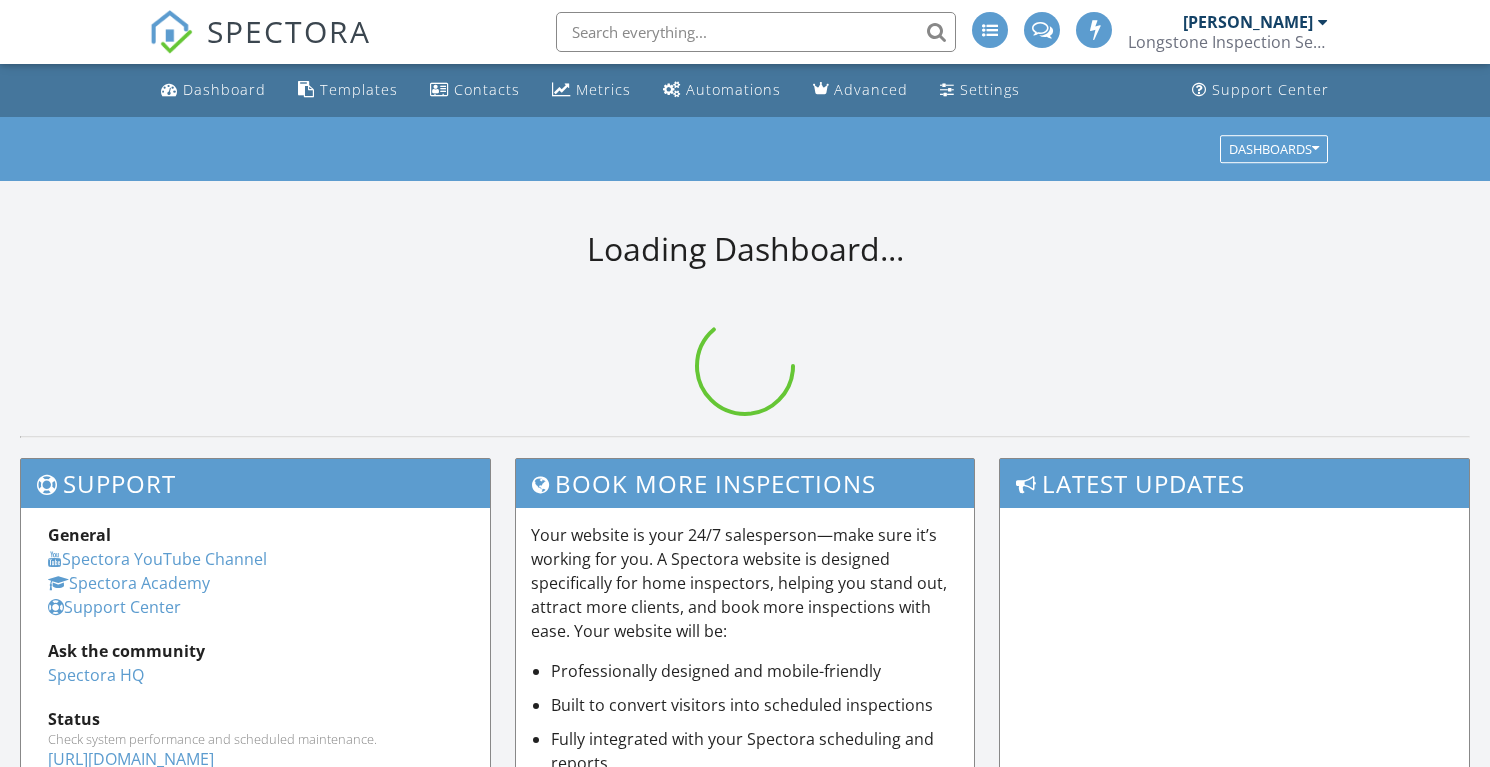 scroll, scrollTop: 0, scrollLeft: 0, axis: both 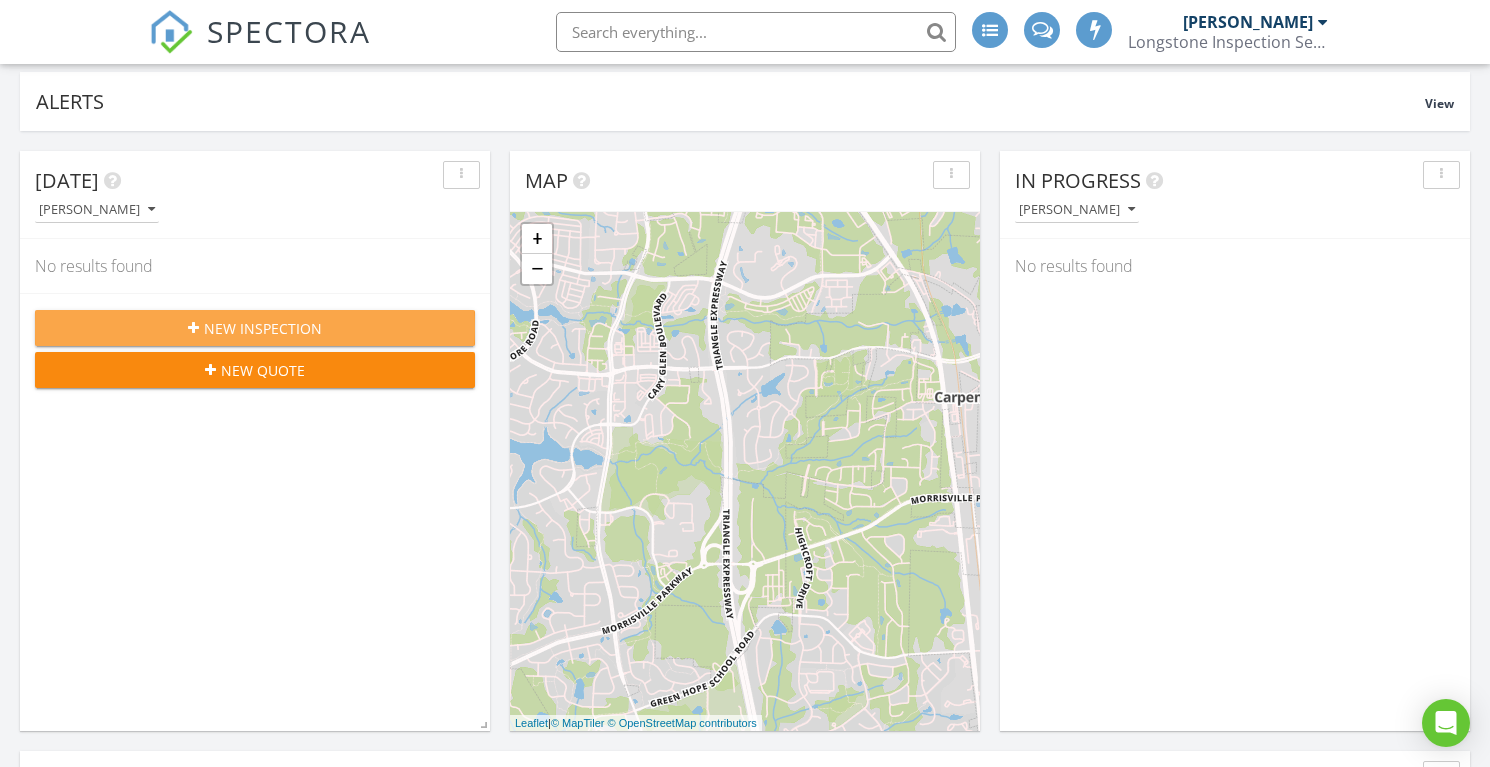click on "New Inspection" at bounding box center (263, 328) 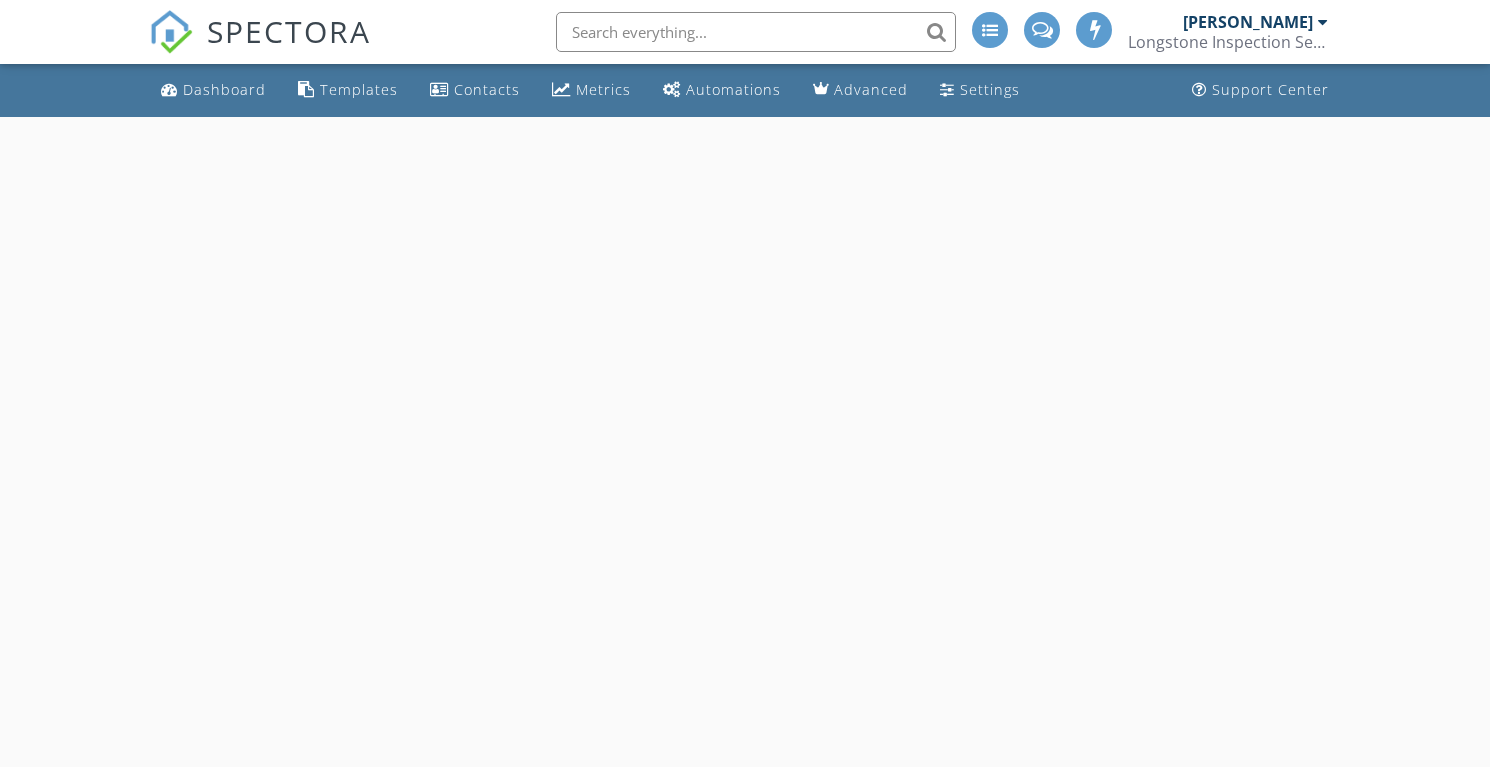 scroll, scrollTop: 0, scrollLeft: 0, axis: both 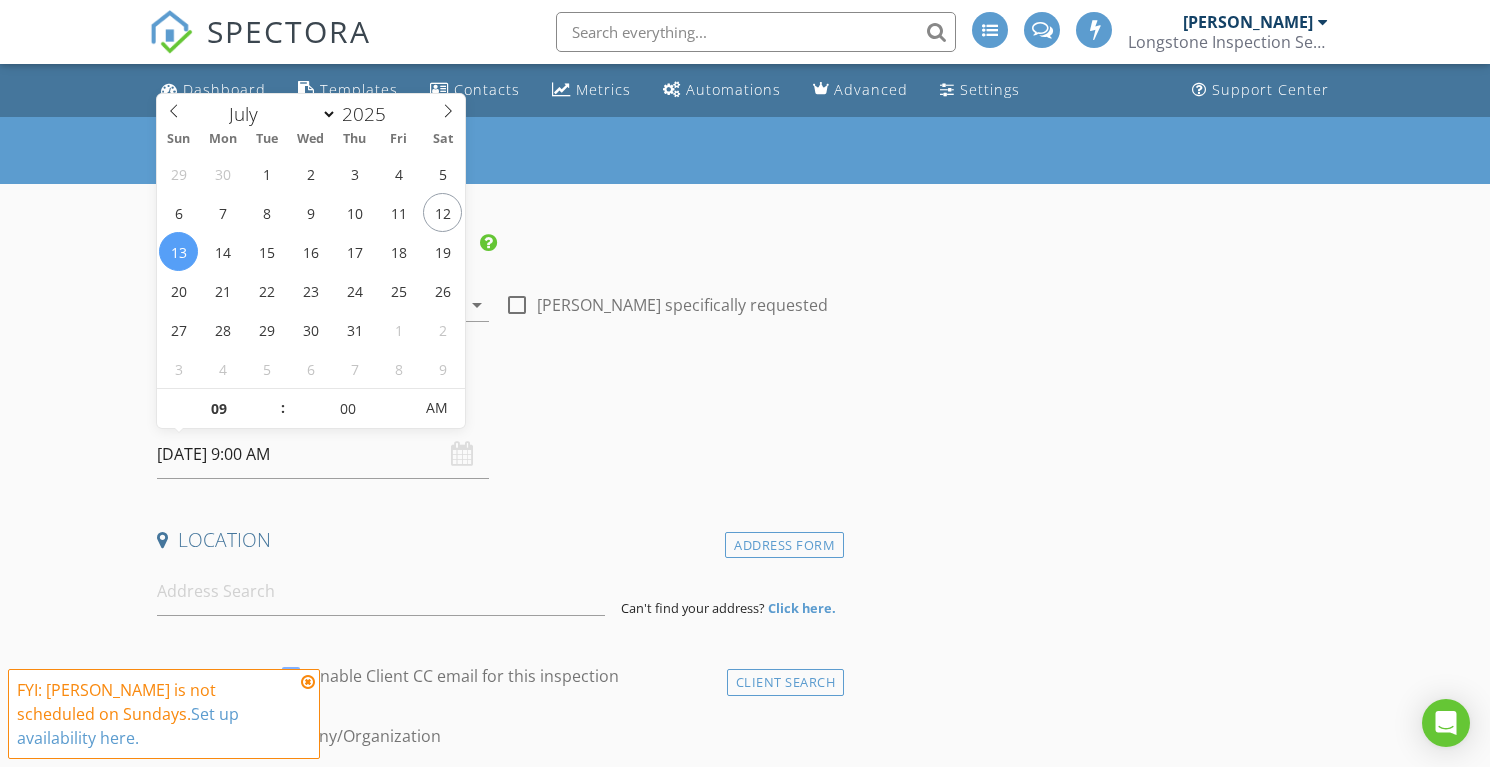 click on "[DATE] 9:00 AM" at bounding box center (323, 454) 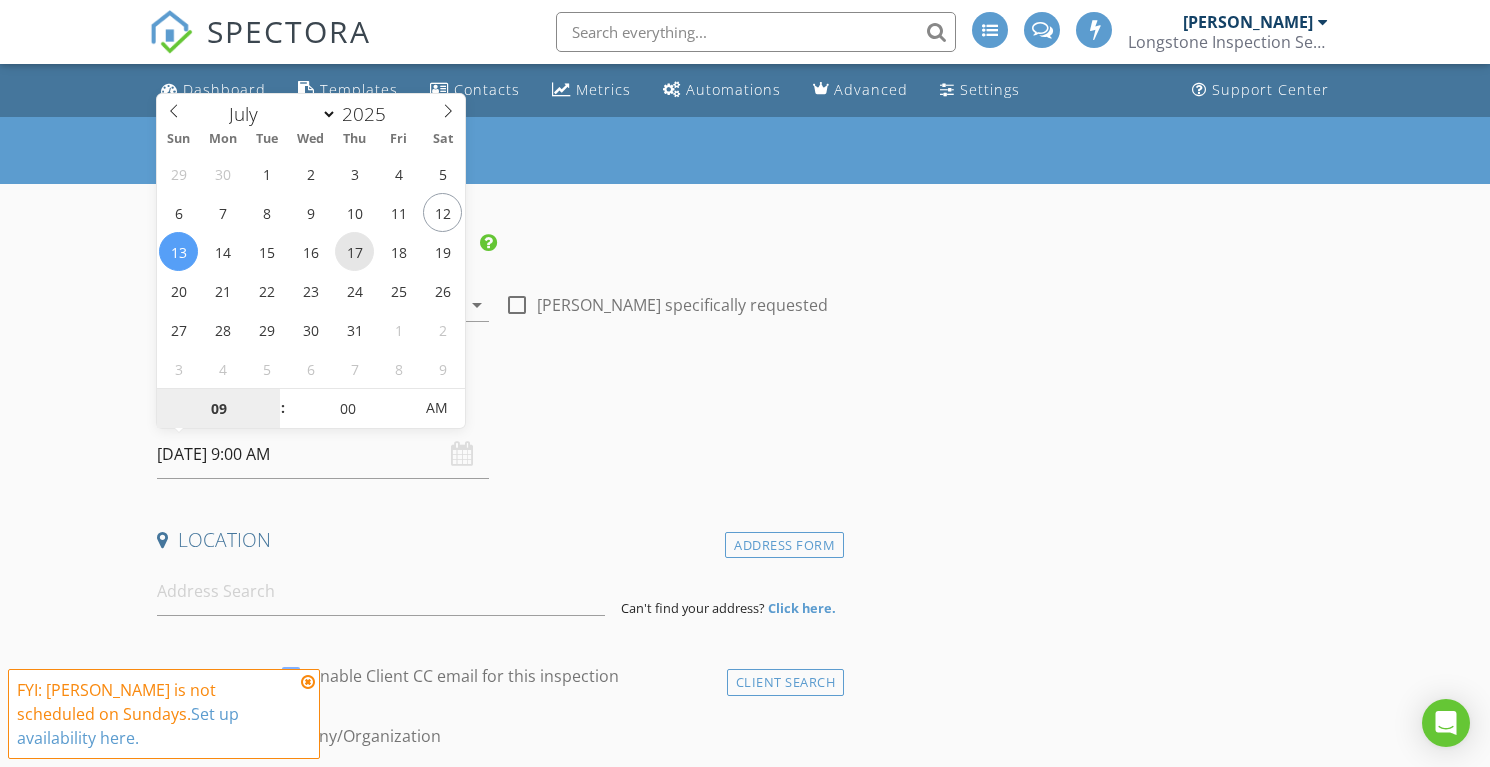 type on "[DATE] 9:00 AM" 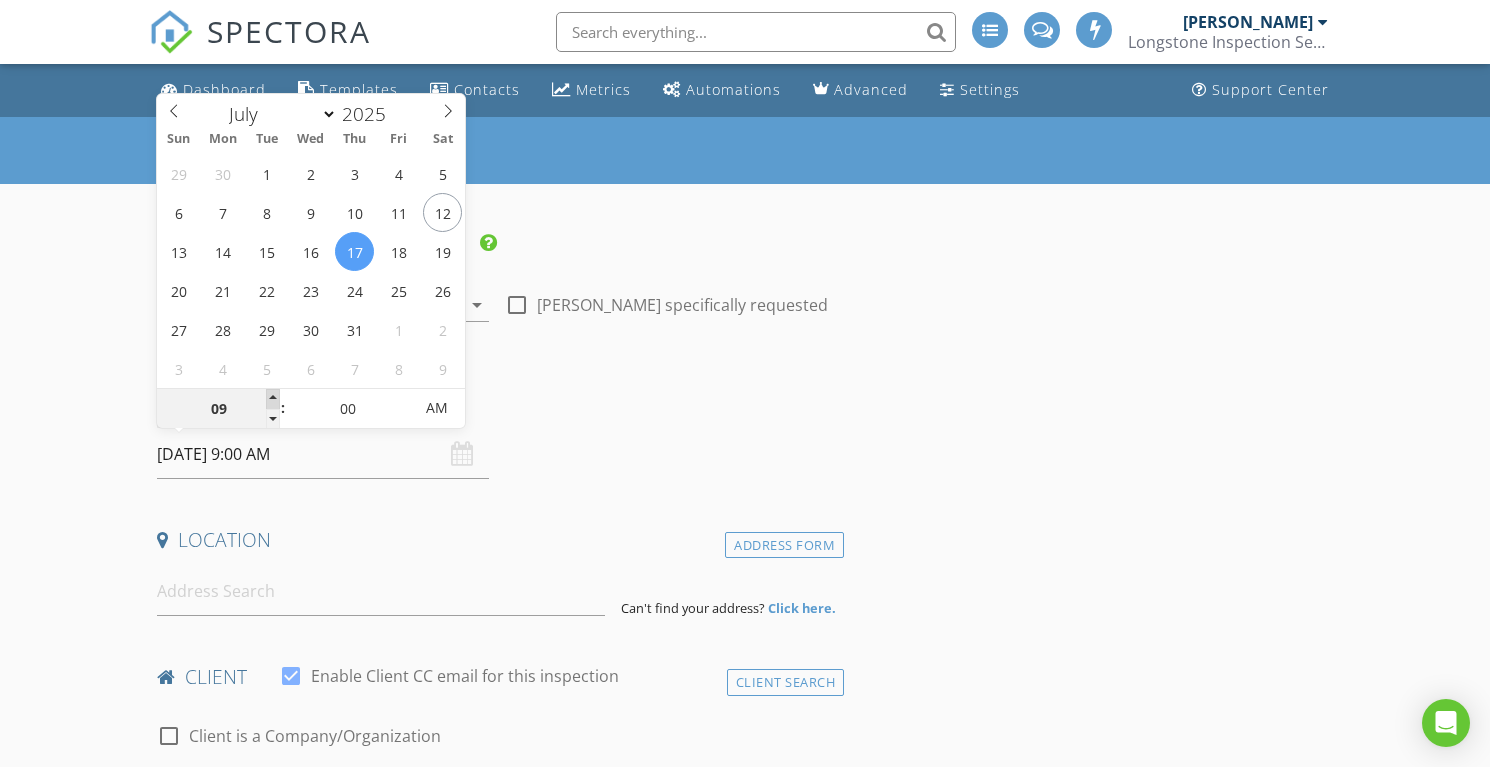 type on "10" 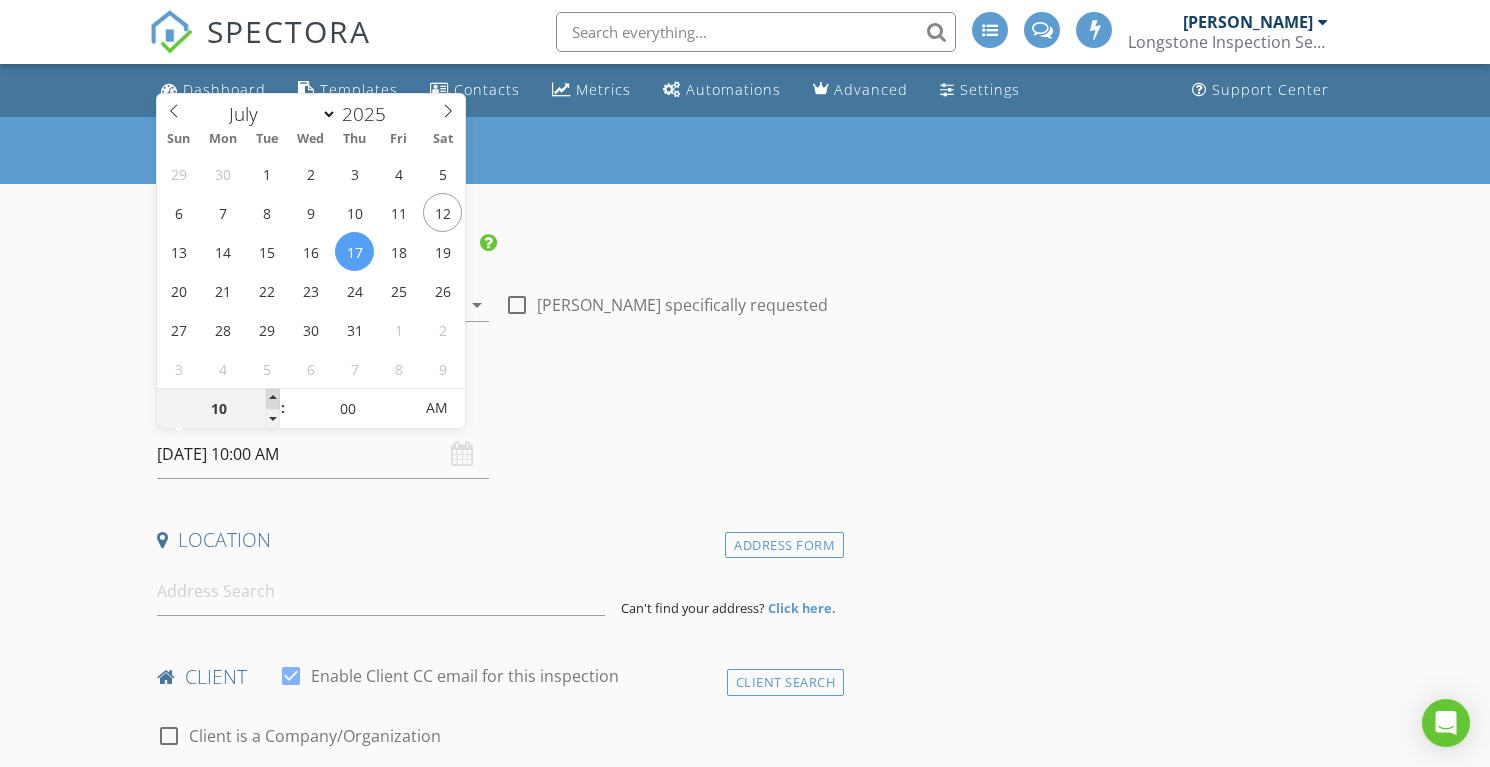 click at bounding box center (273, 399) 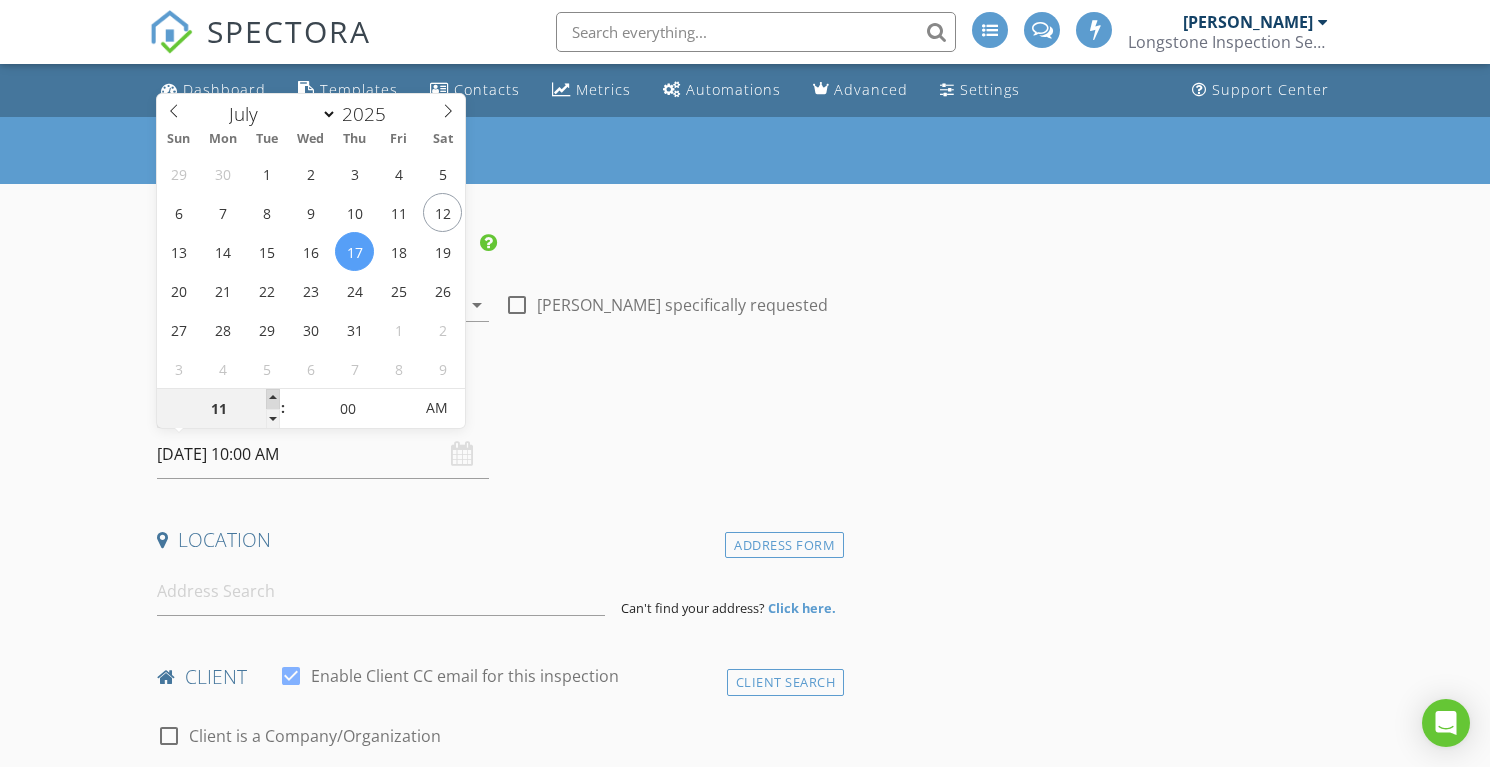 type on "[DATE] 11:00 AM" 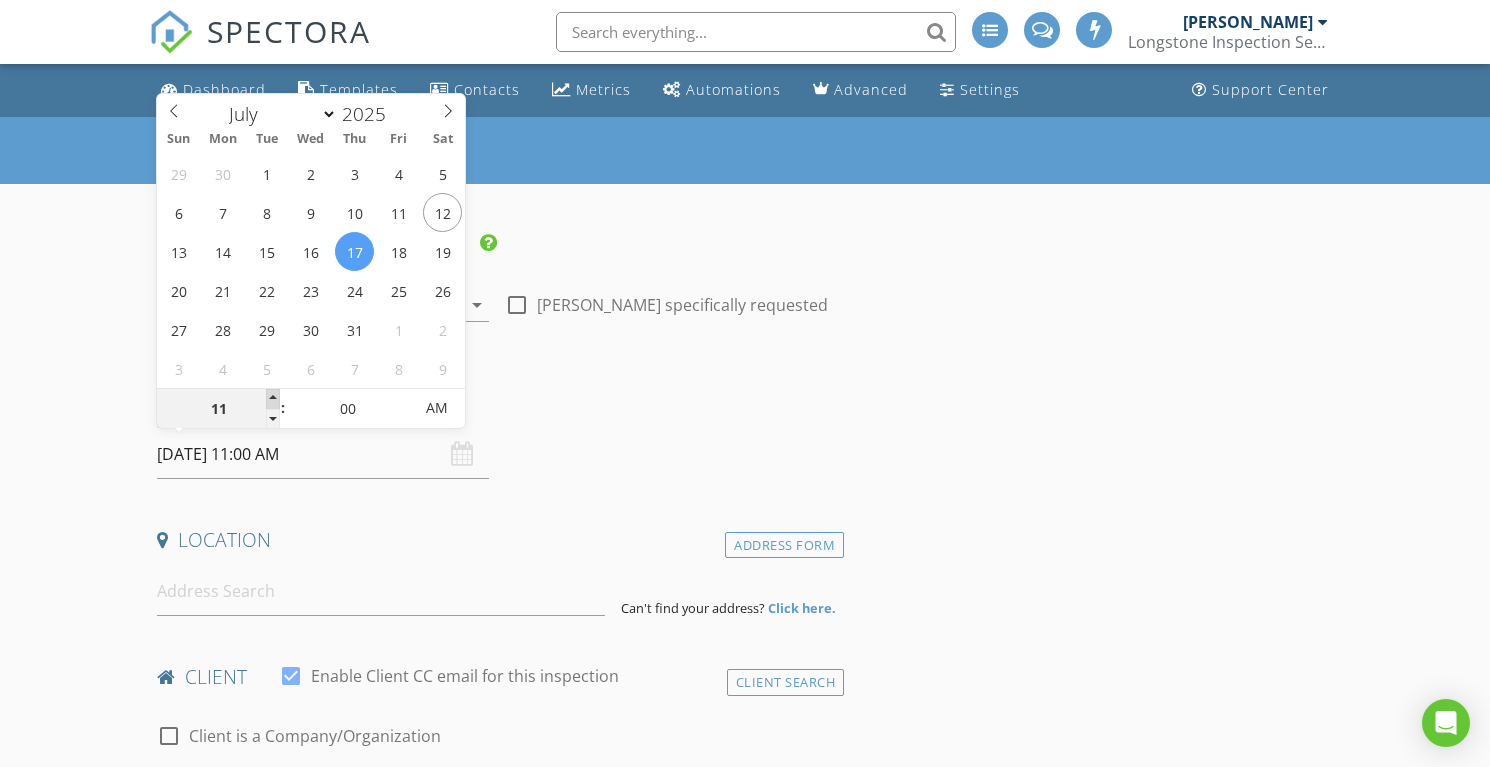 click at bounding box center (273, 399) 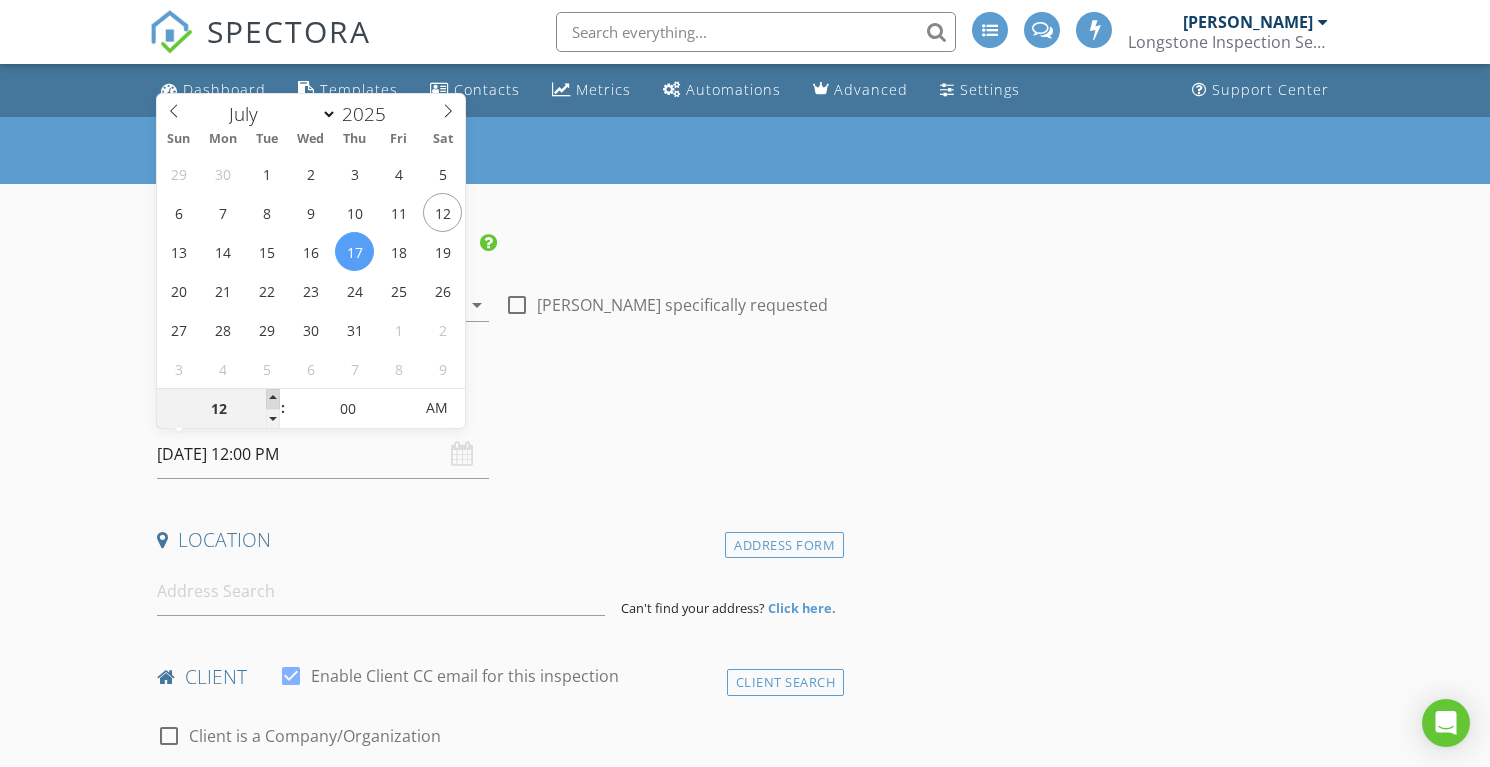 click at bounding box center [273, 399] 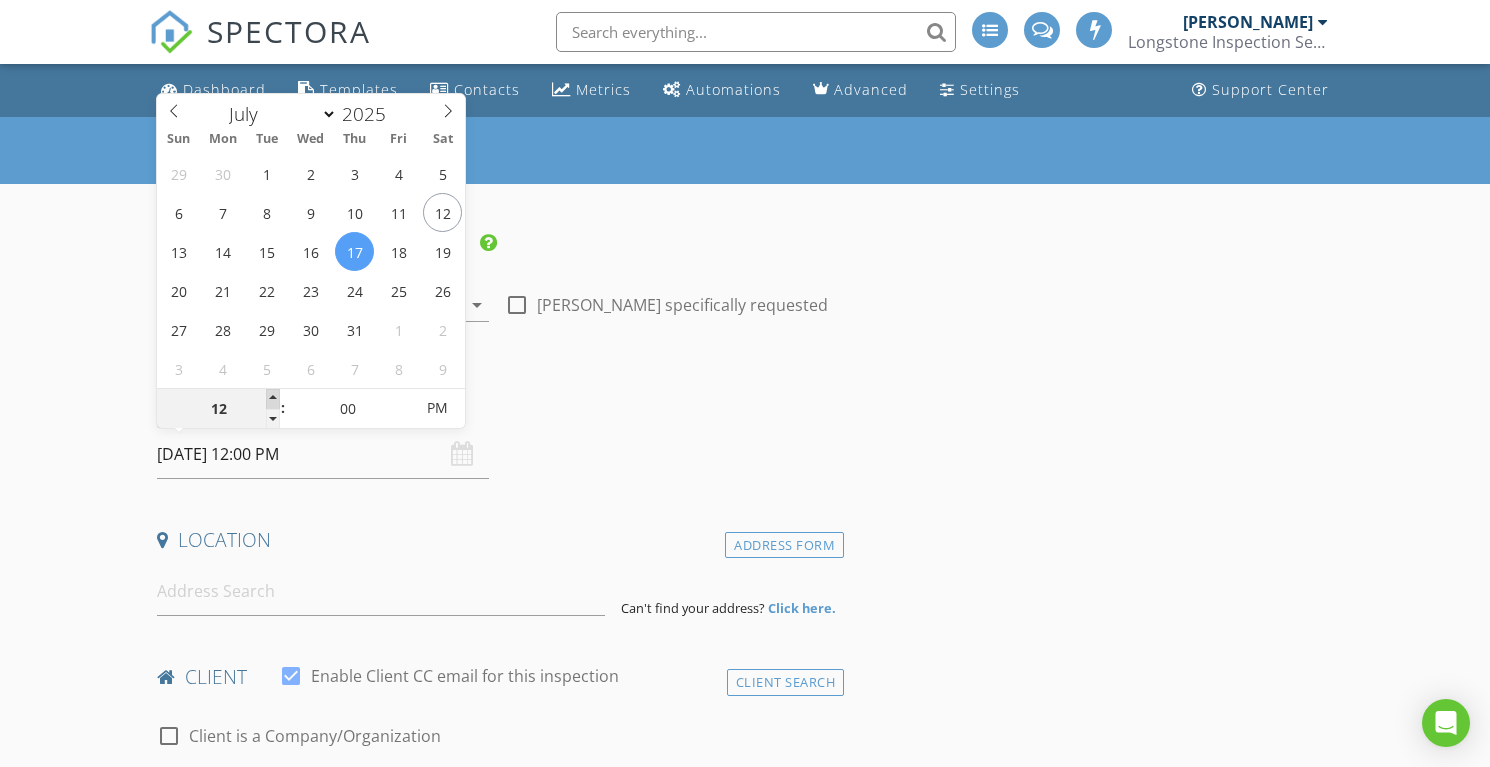 type on "01" 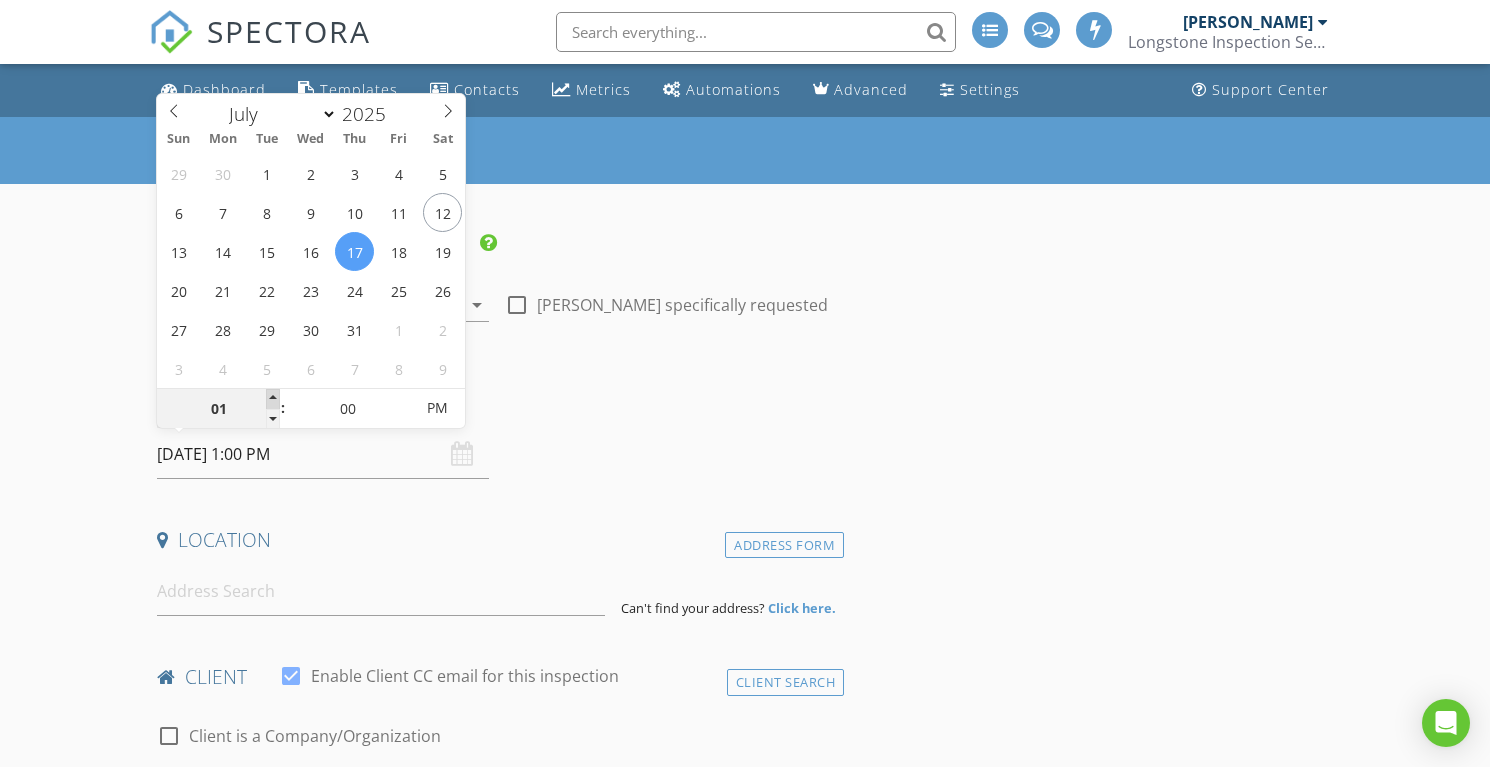 click at bounding box center (273, 399) 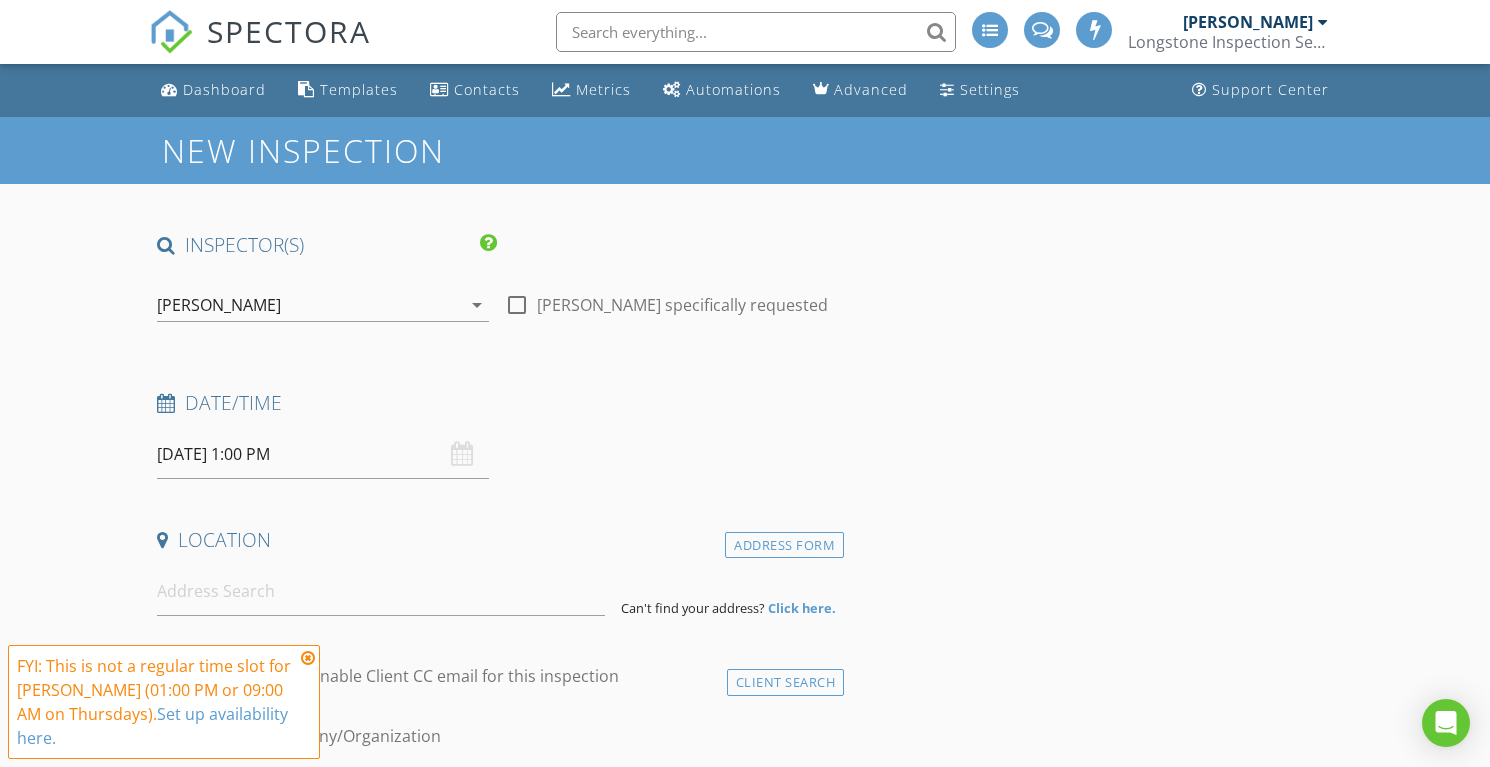 click on "Date/Time" at bounding box center (496, 403) 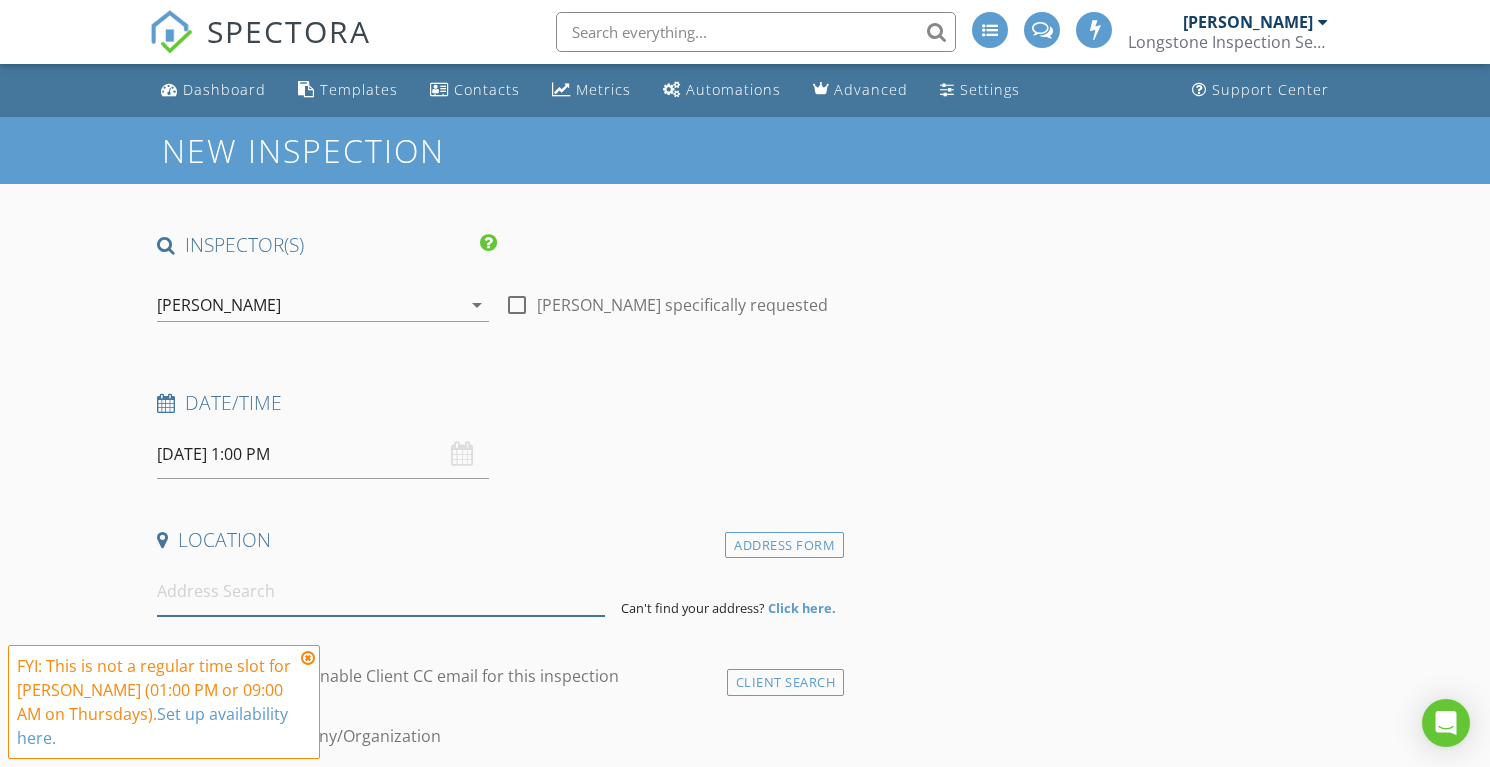 click at bounding box center (381, 591) 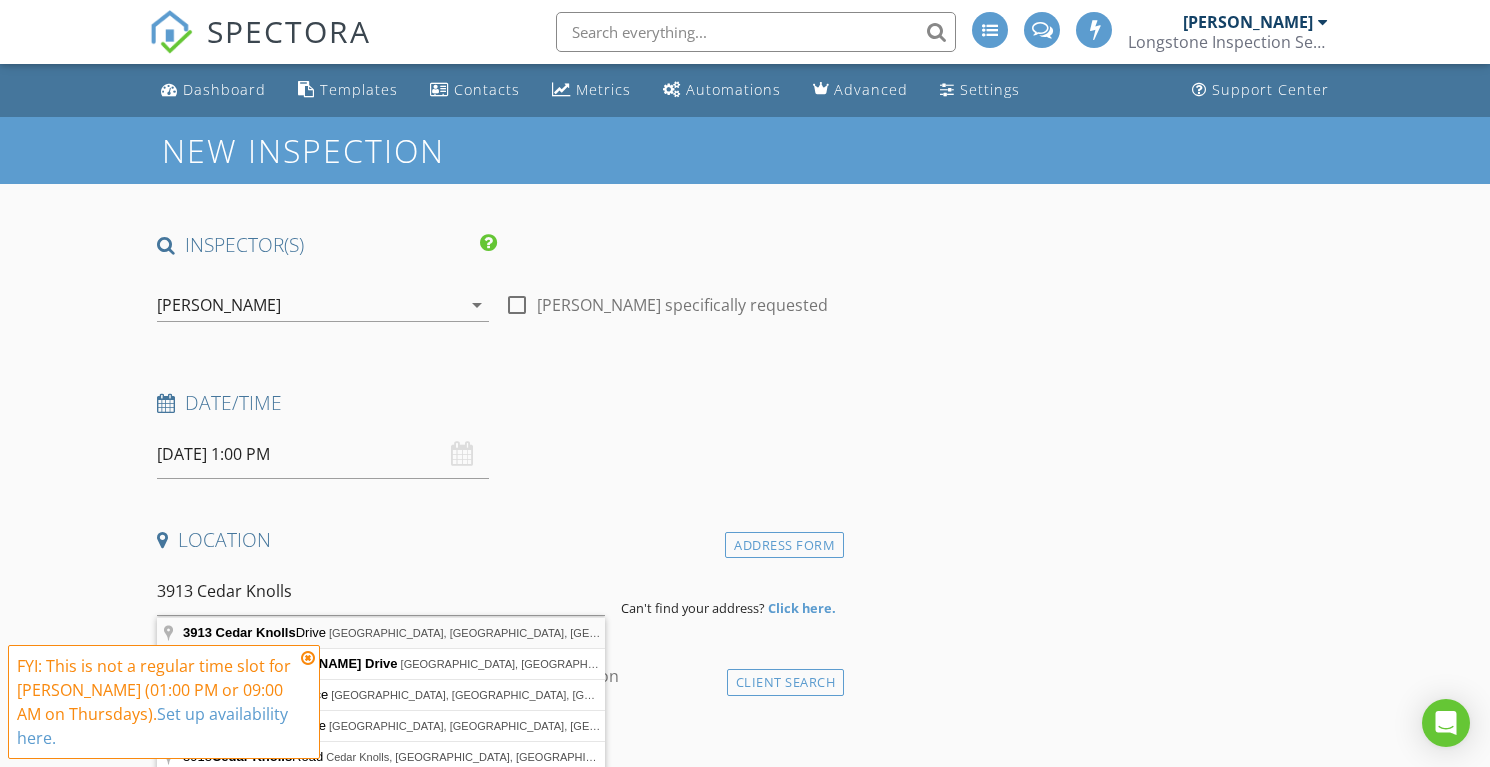 type on "3913 Cedar Knolls Drive, Youngsville, NC, USA" 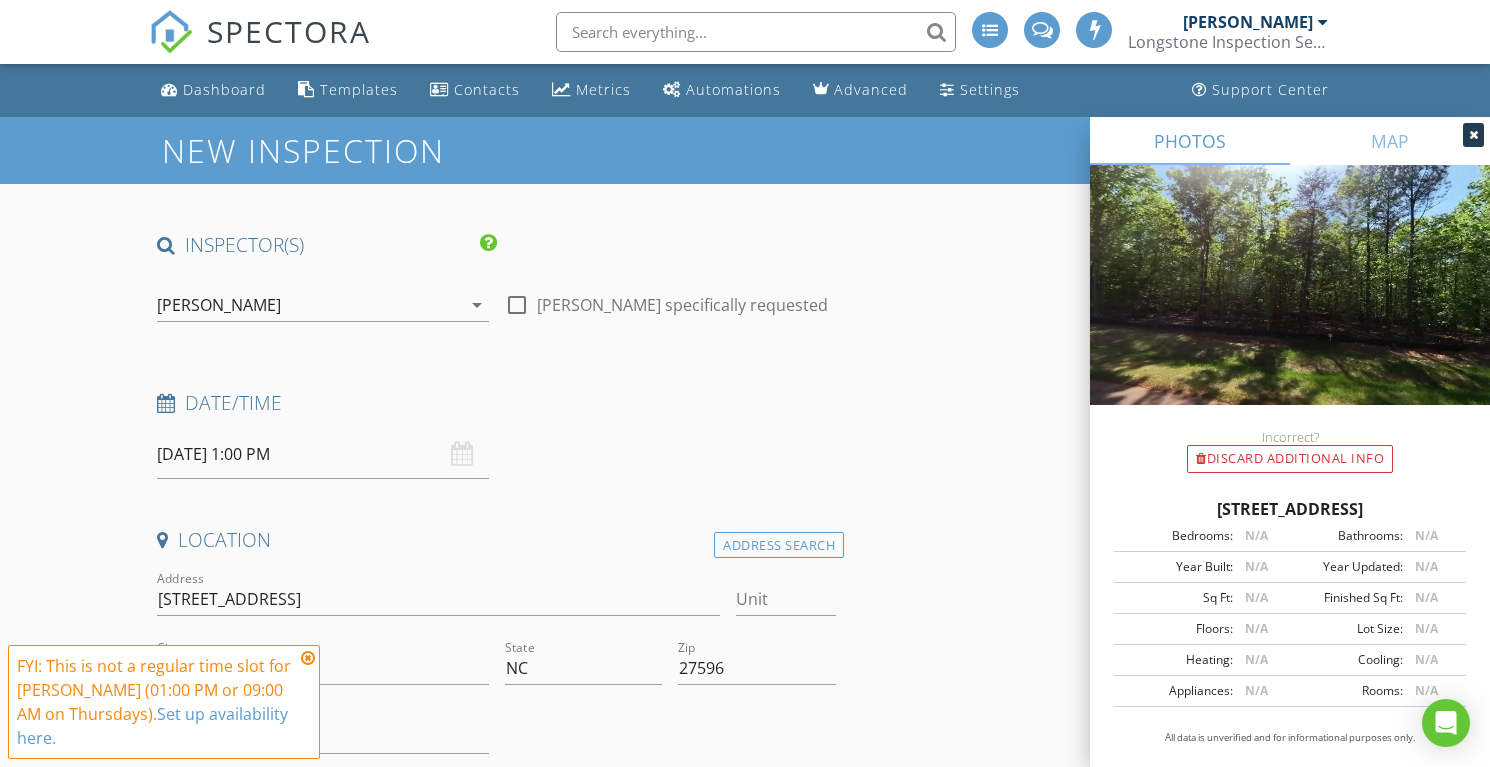 click at bounding box center [308, 658] 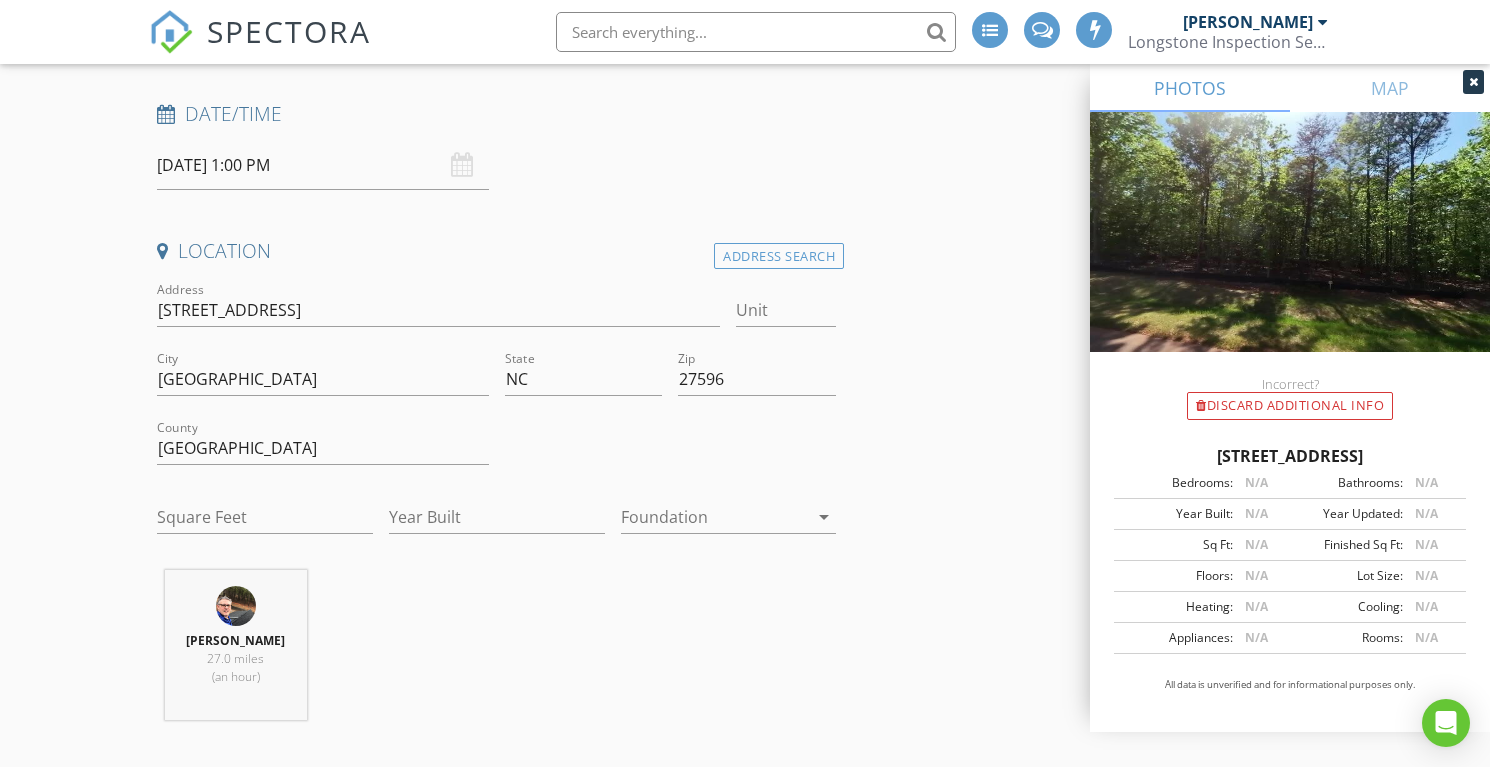 scroll, scrollTop: 308, scrollLeft: 0, axis: vertical 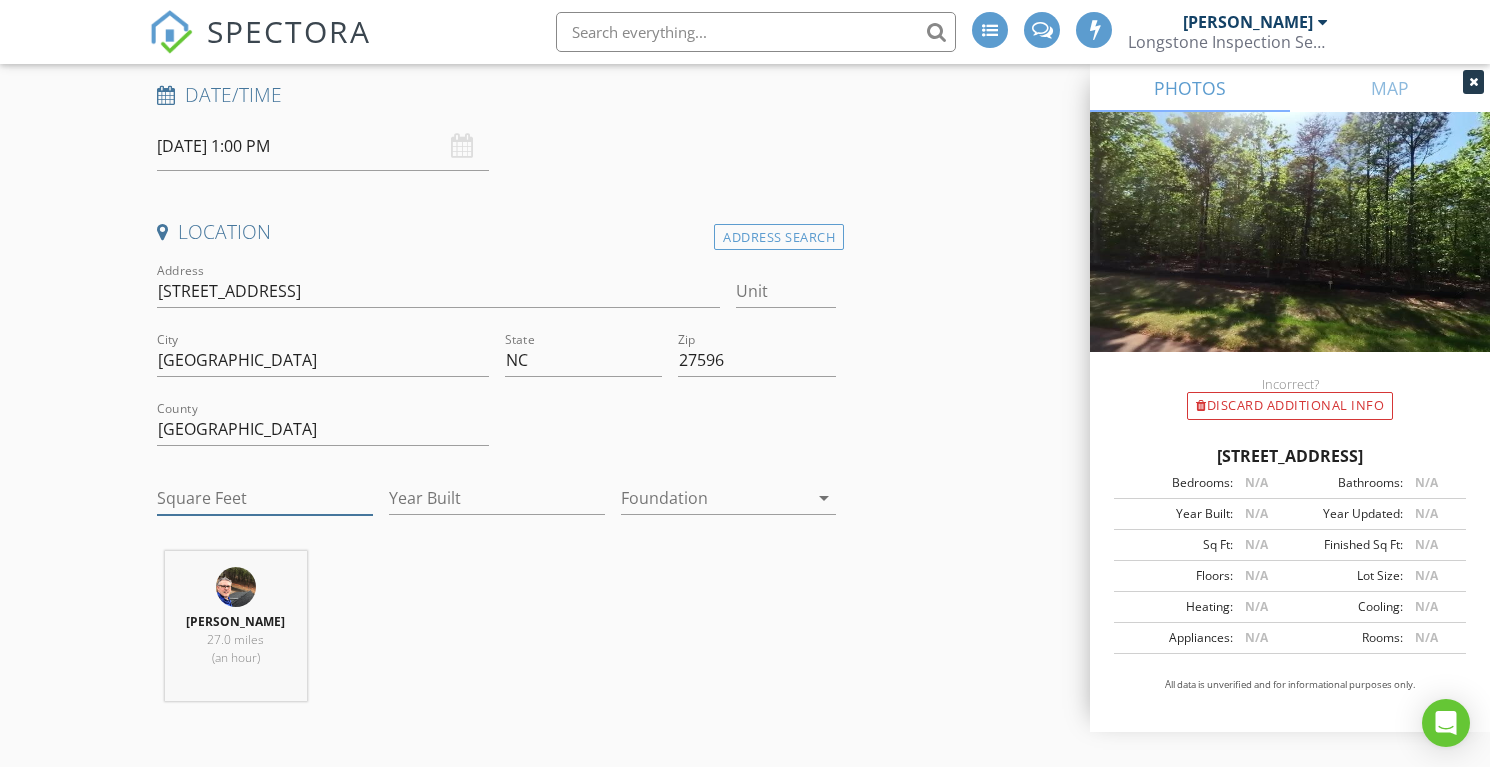click on "Square Feet" at bounding box center (265, 498) 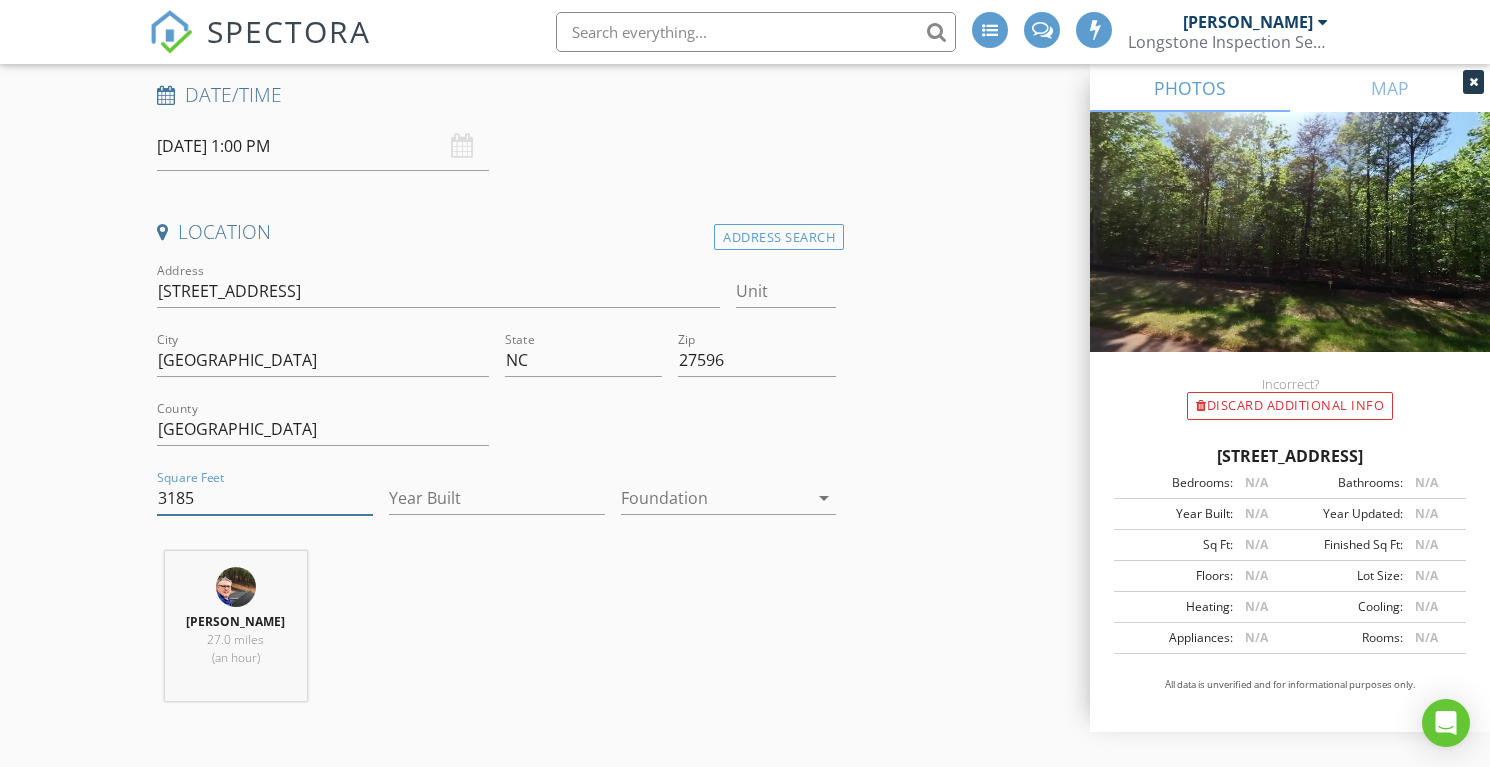 type on "3185" 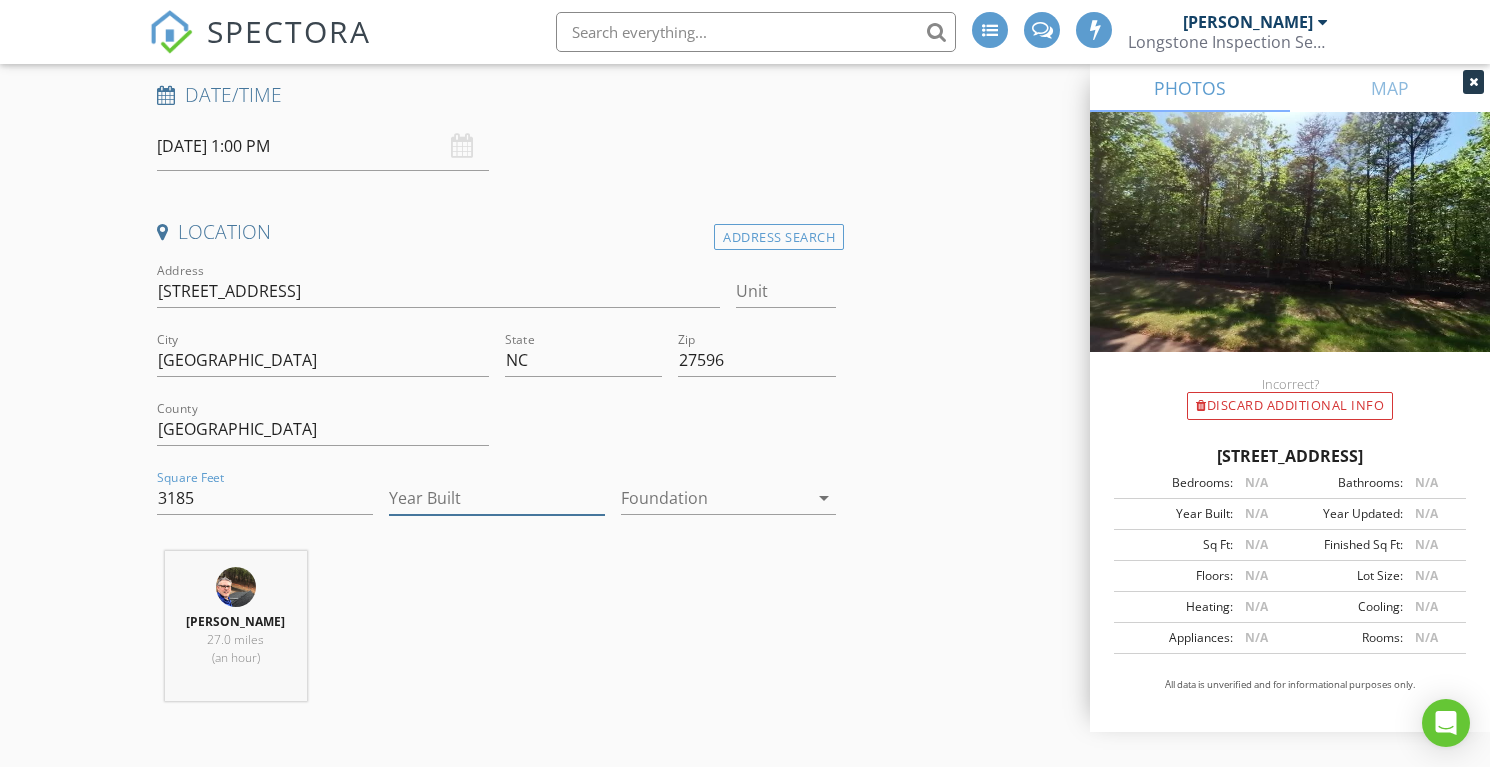 click on "Year Built" at bounding box center (497, 498) 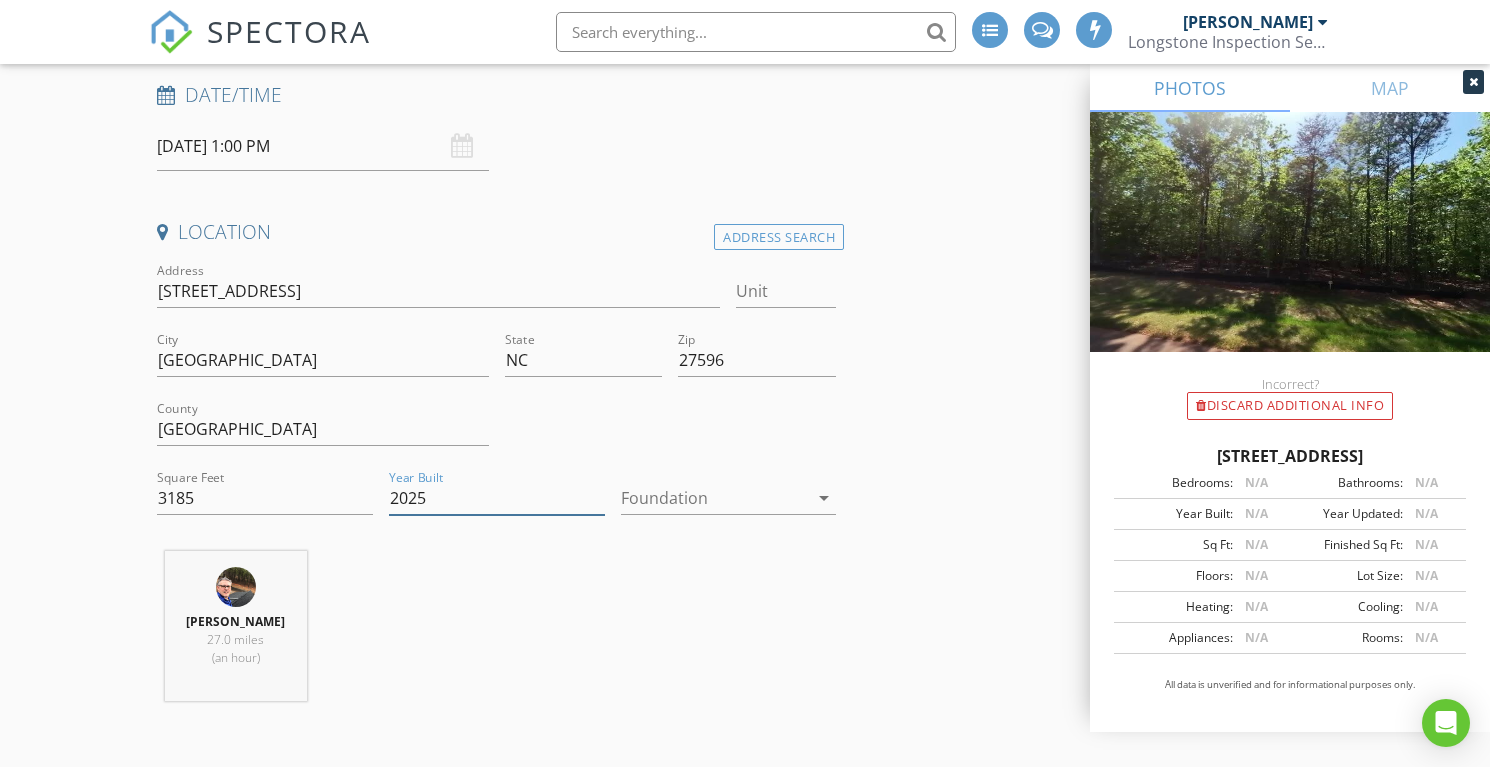 type on "2025" 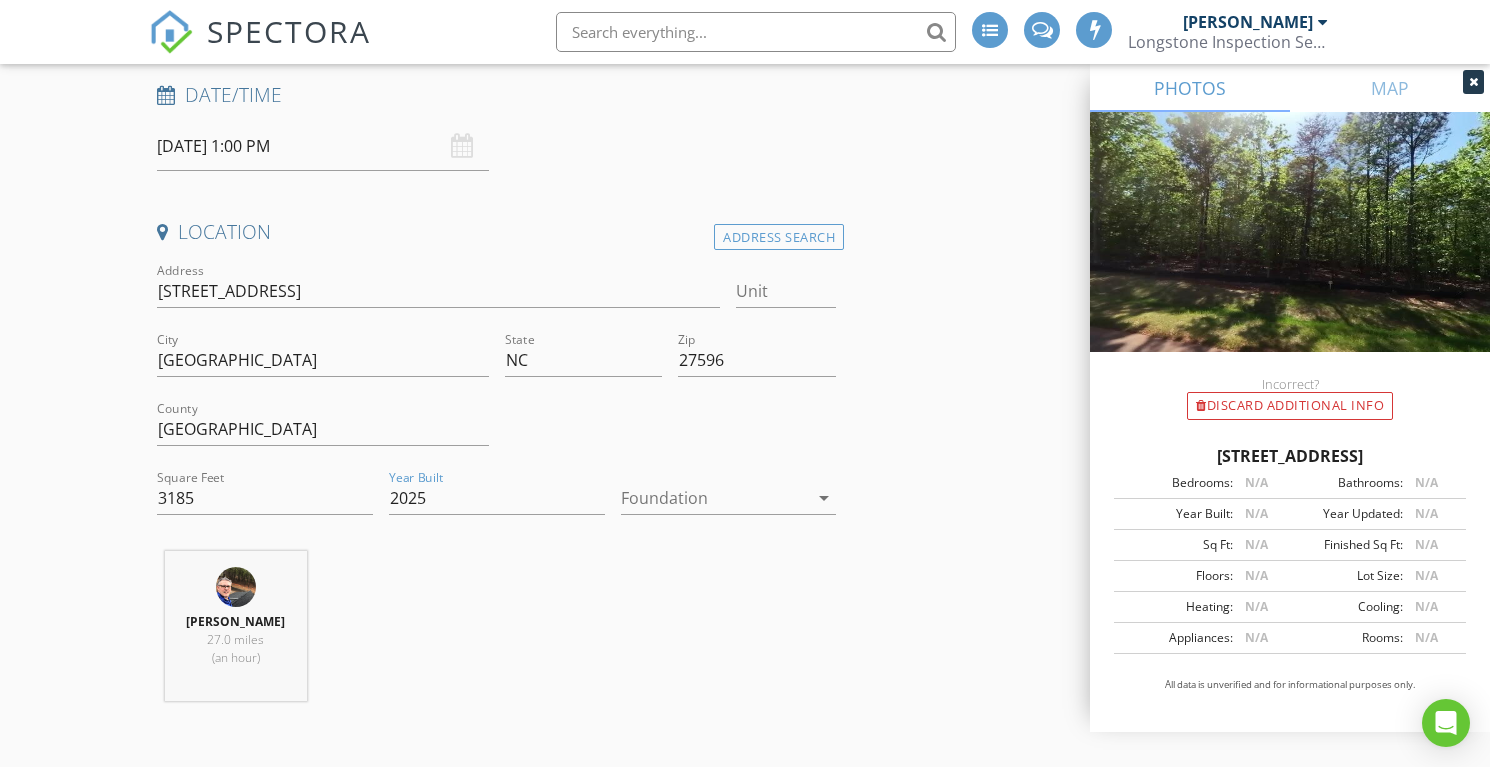 click at bounding box center [715, 498] 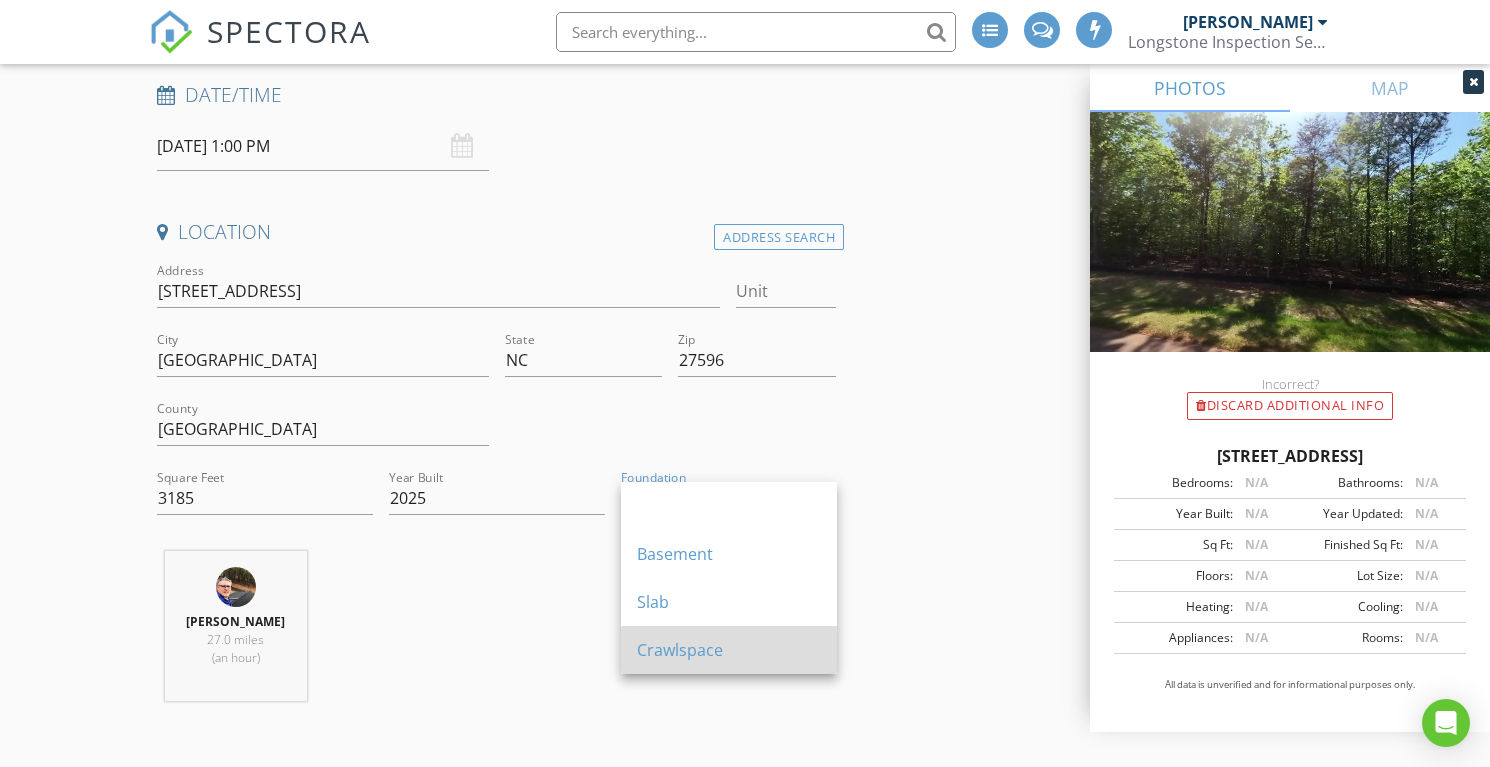 click on "Crawlspace" at bounding box center (729, 650) 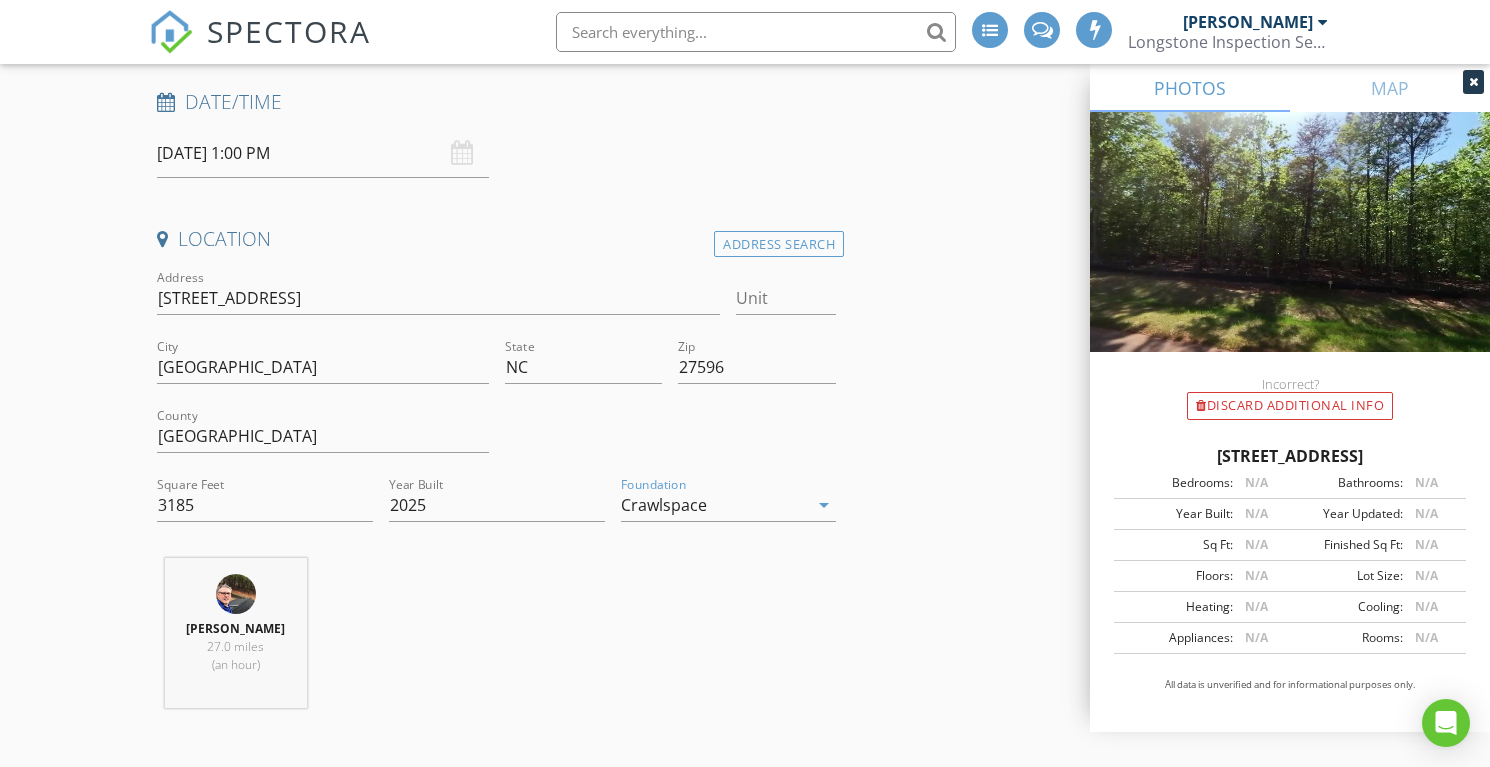 scroll, scrollTop: 0, scrollLeft: 0, axis: both 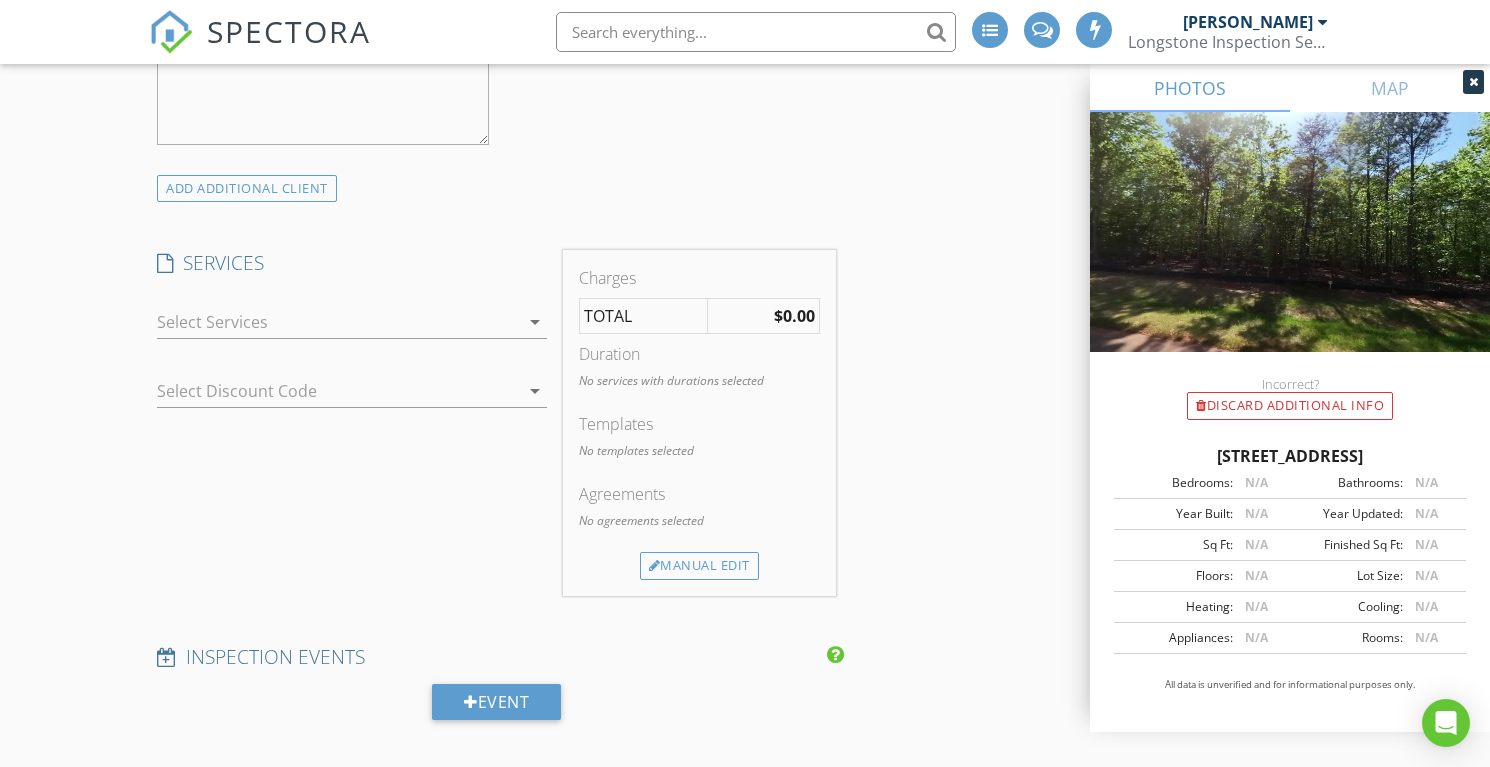click at bounding box center (338, 322) 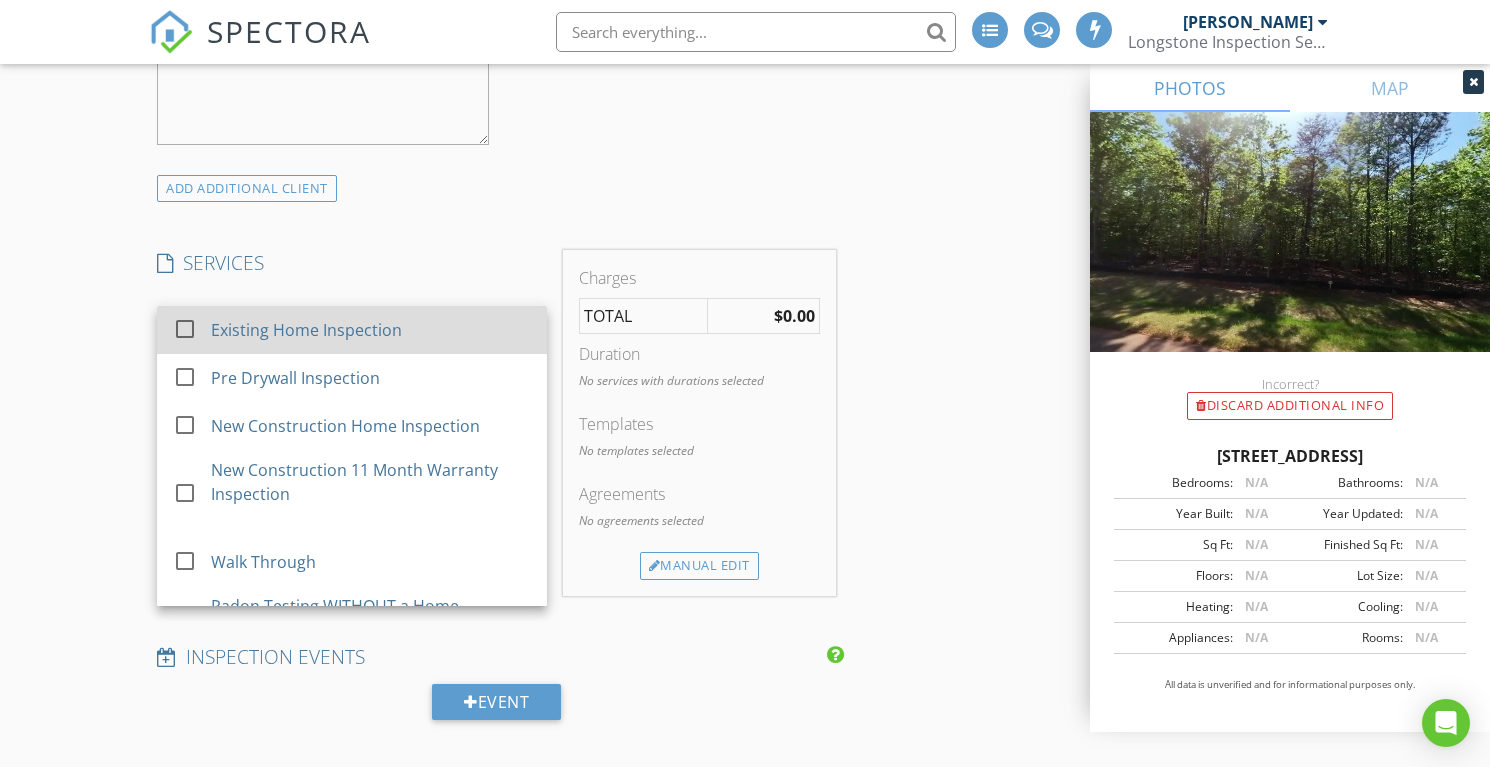 click at bounding box center (185, 329) 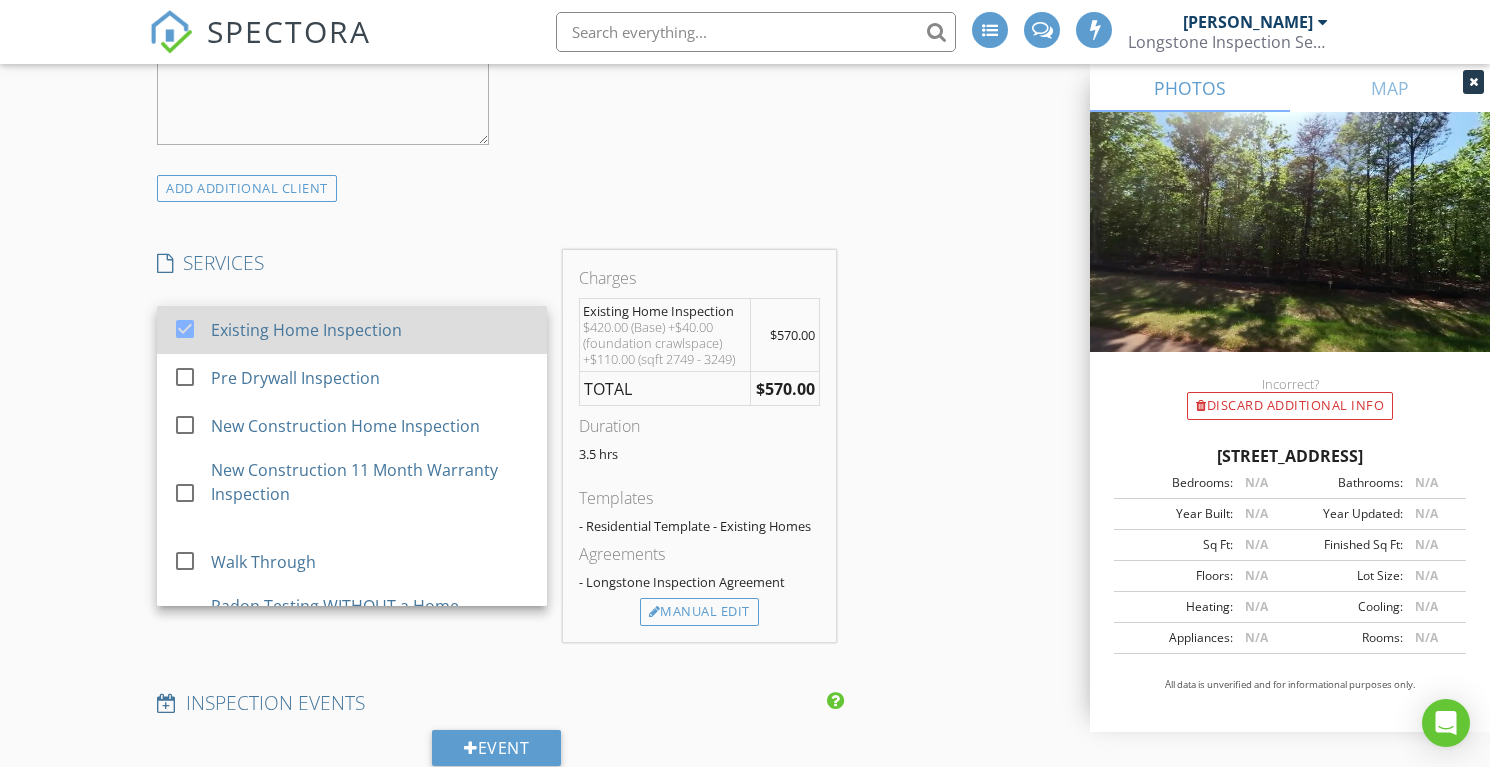 click at bounding box center [185, 329] 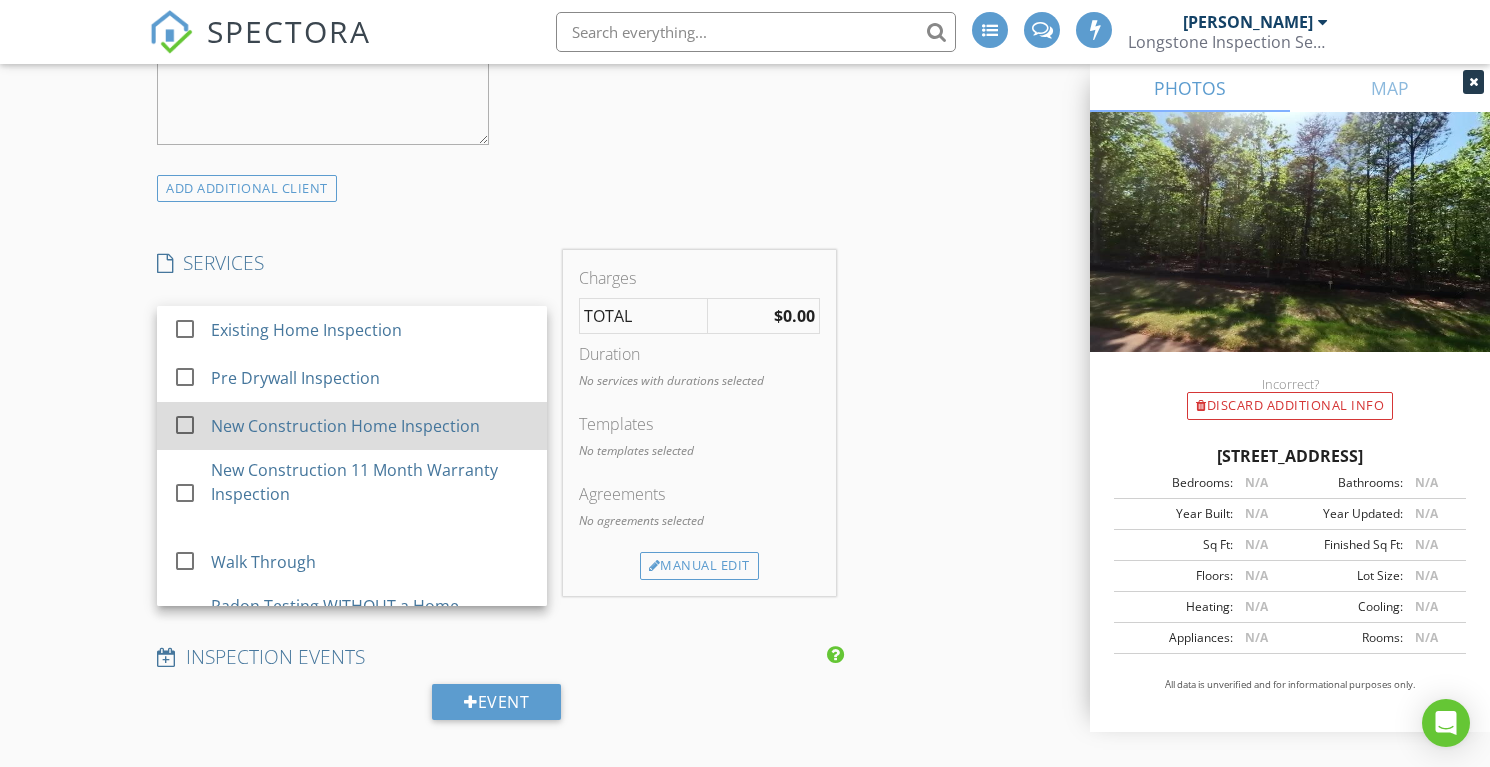 click at bounding box center [185, 425] 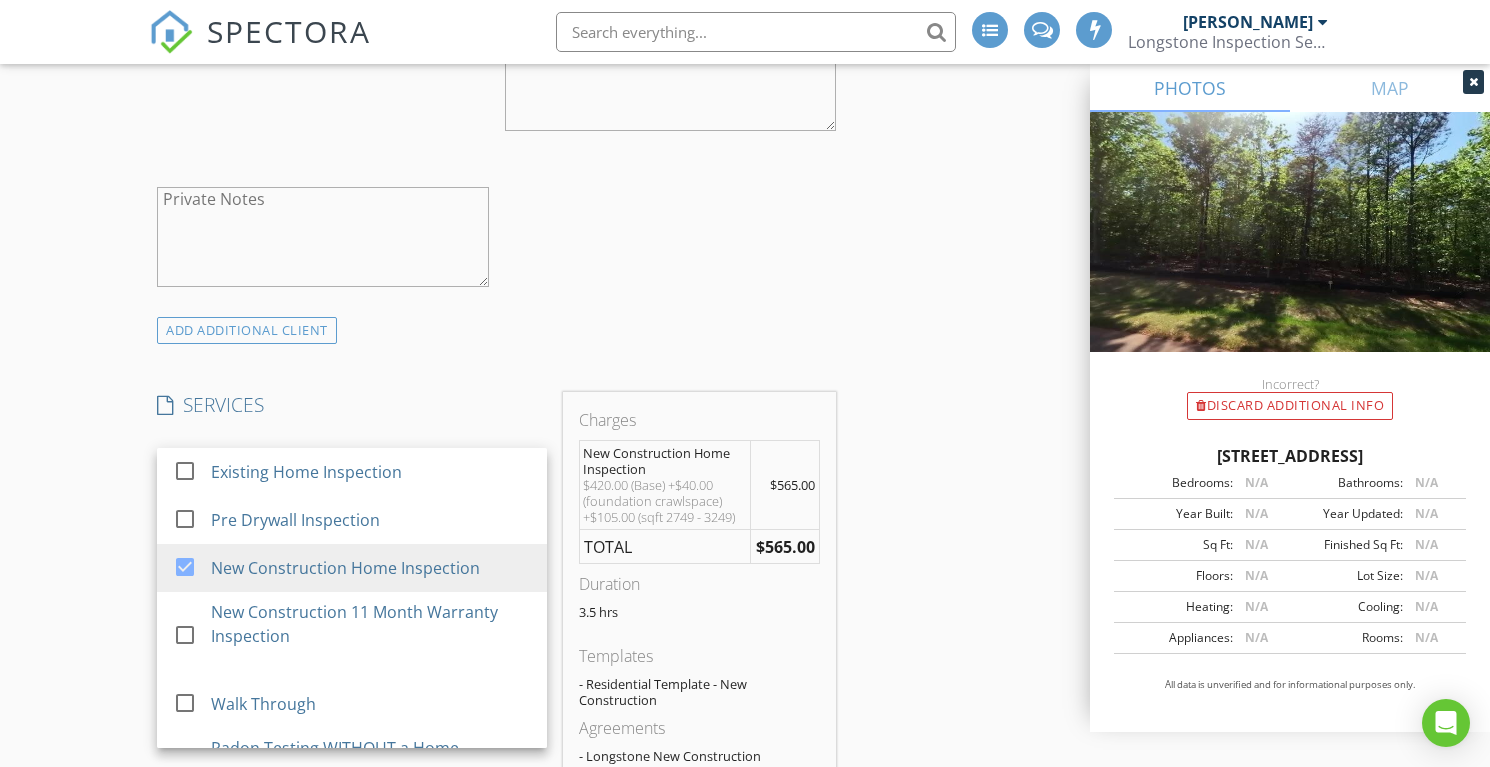 scroll, scrollTop: 1501, scrollLeft: 0, axis: vertical 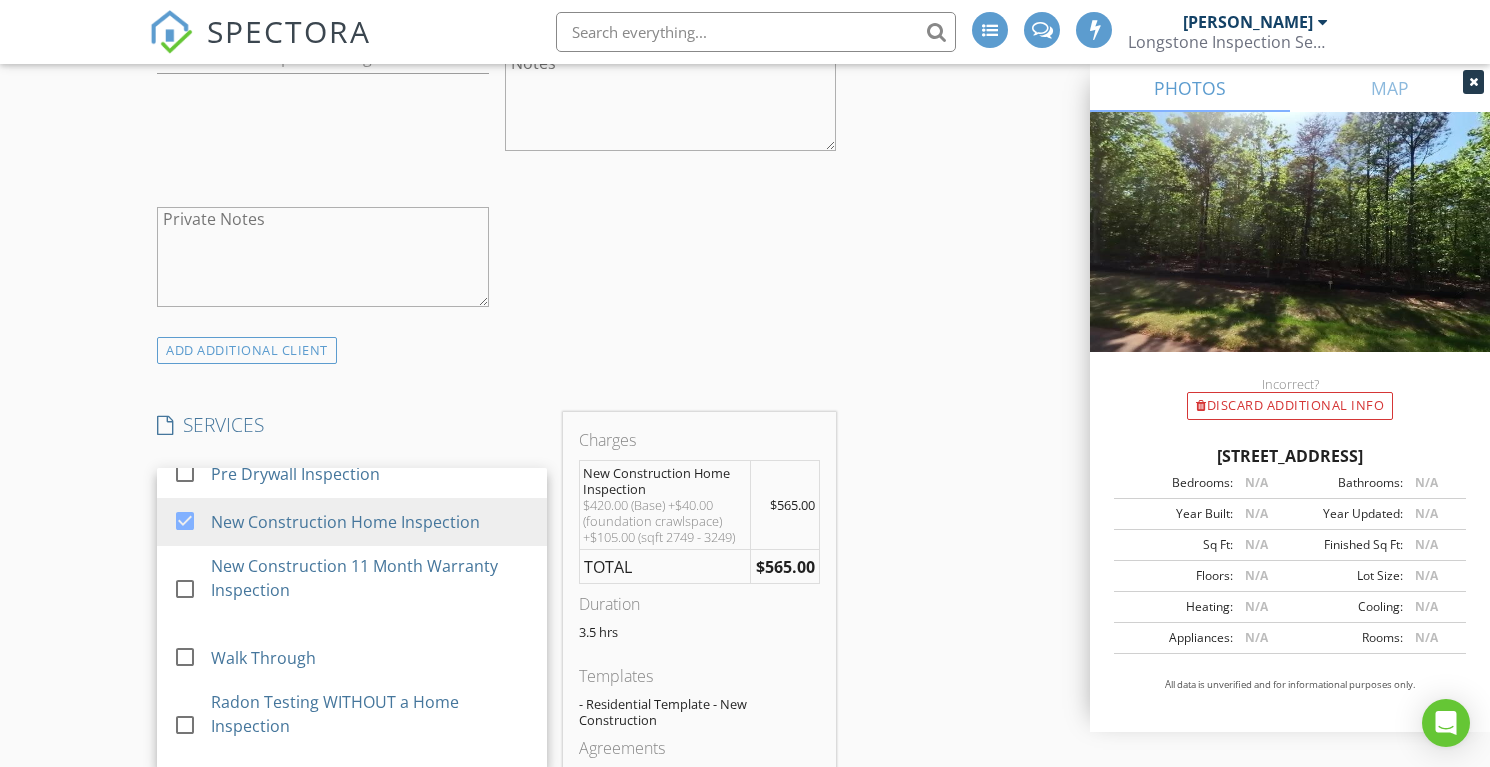 click on "check_box_outline_blank Client is a Company/Organization     First Name   Last Name   Email   CC Email   Phone   Address   City   State   Zip     Tags         Notes   Private Notes" at bounding box center (496, -26) 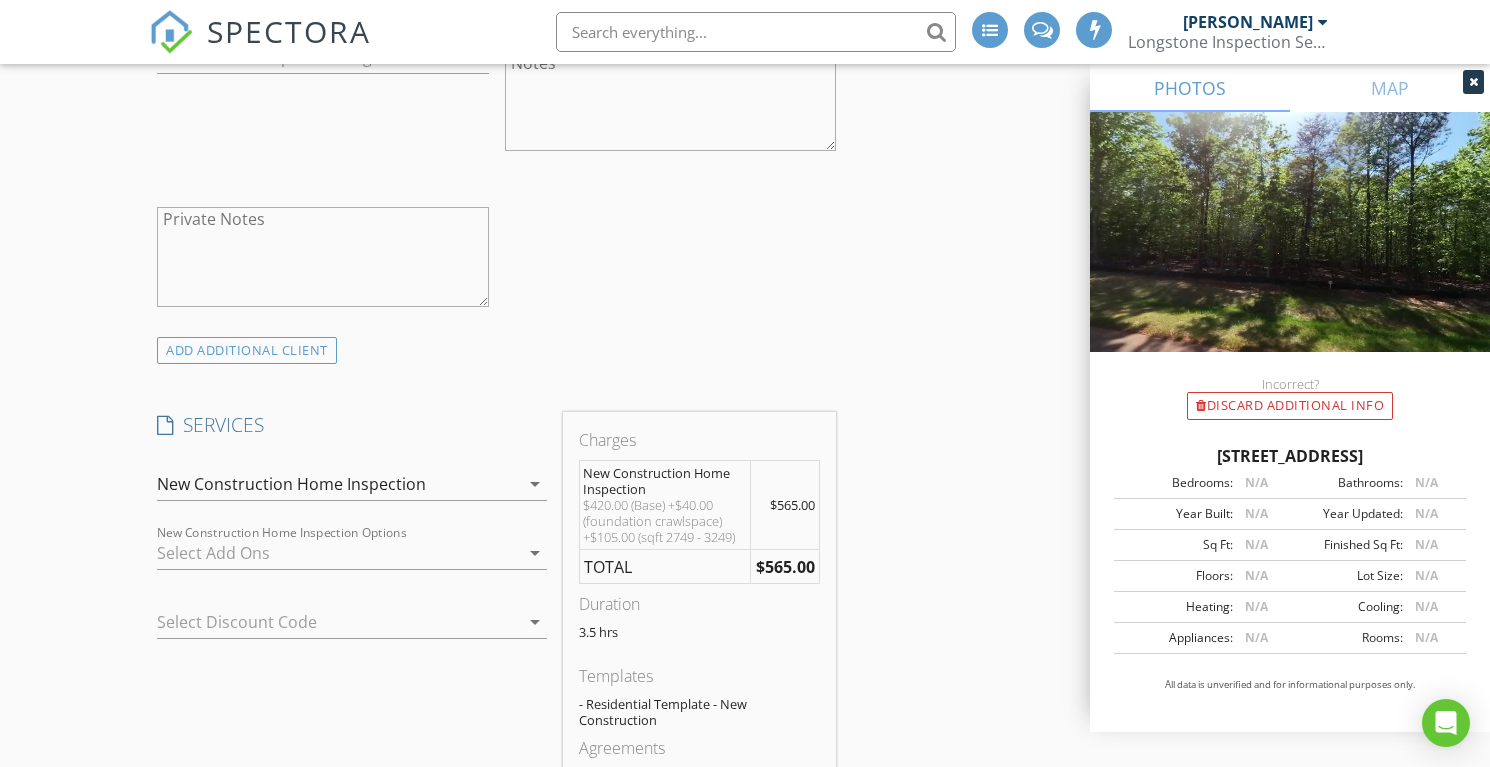 click on "$420.00 (Base)
+$40.00 (foundation crawlspace)
+$105.00 (sqft 2749 - 3249)" at bounding box center (664, 521) 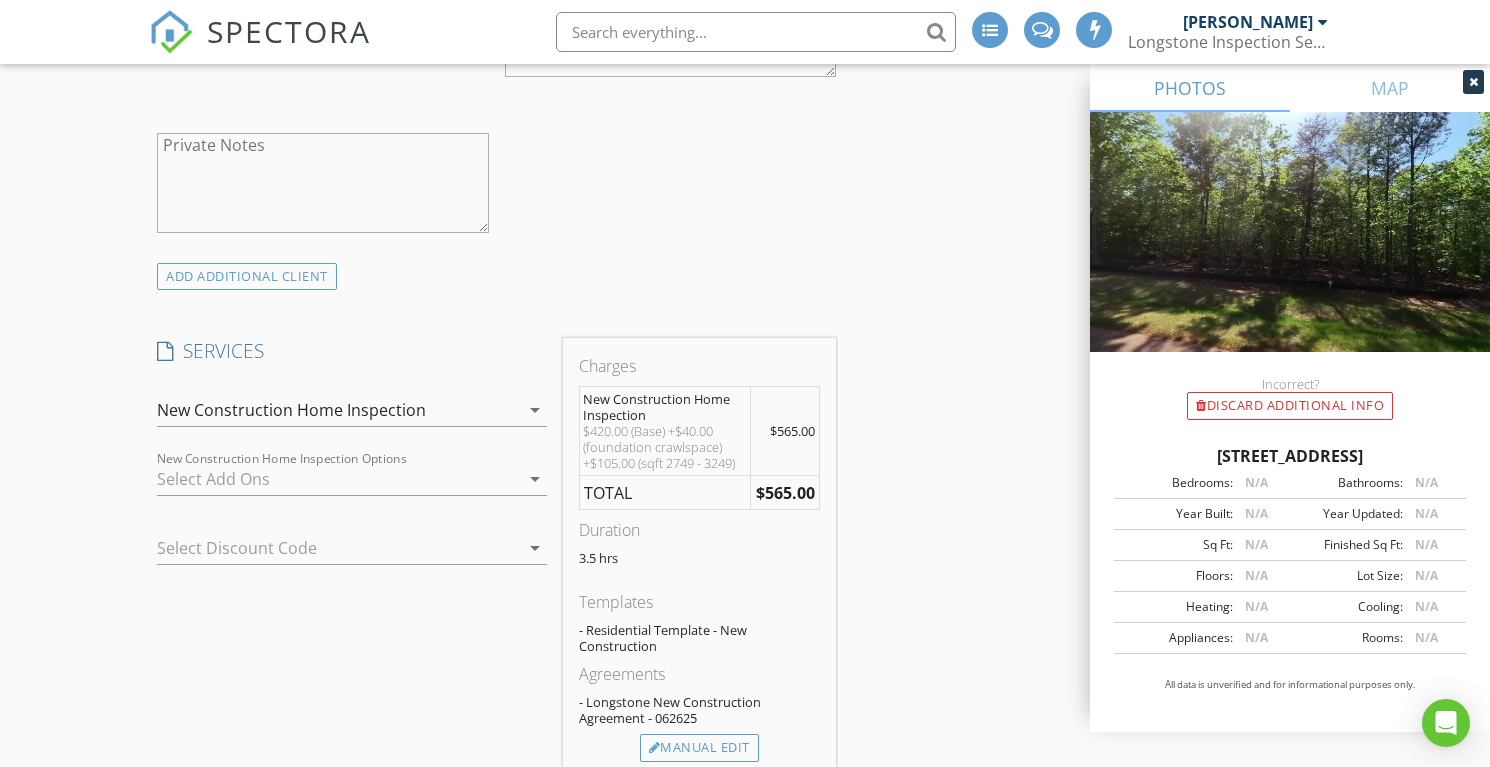 scroll, scrollTop: 1615, scrollLeft: 0, axis: vertical 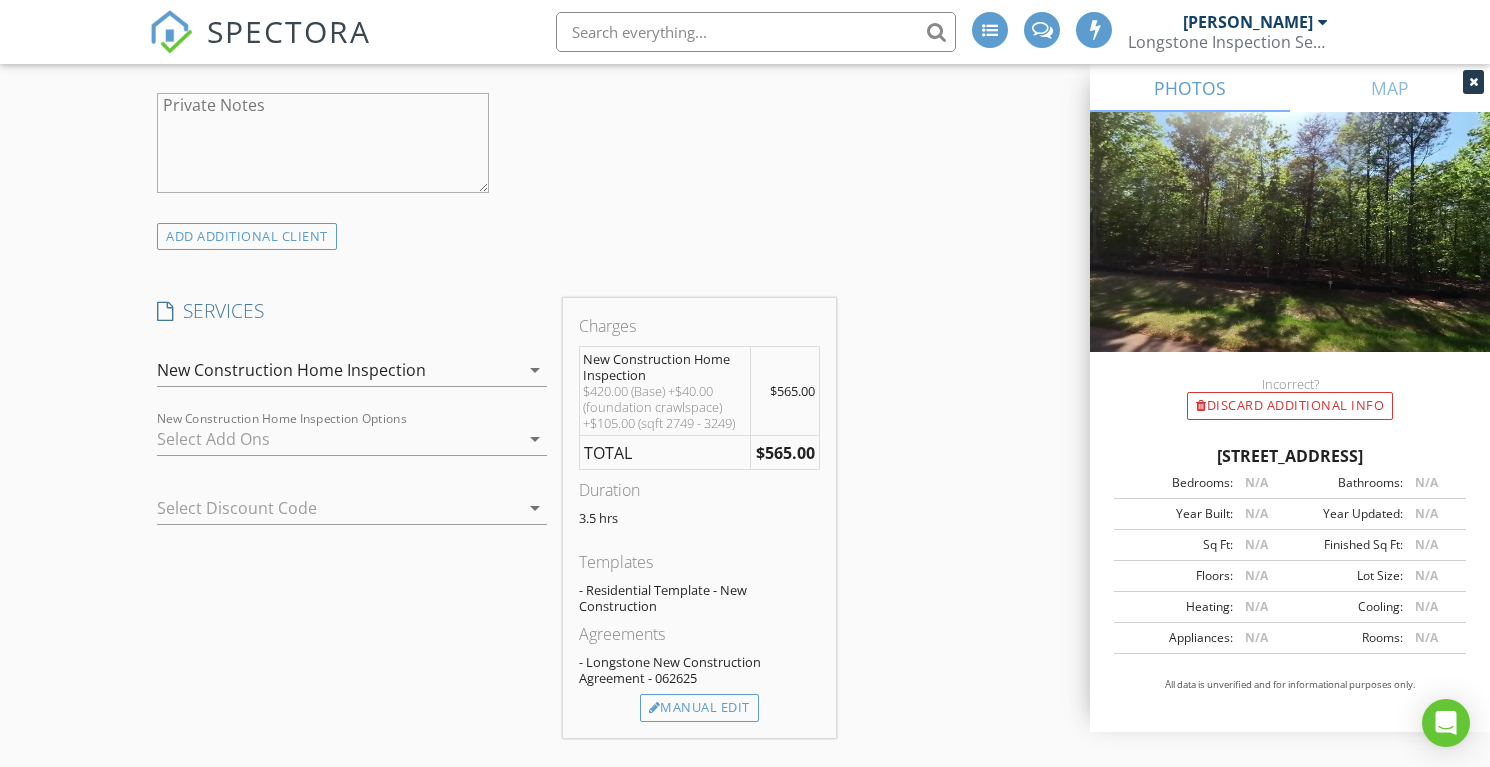 click at bounding box center [338, 439] 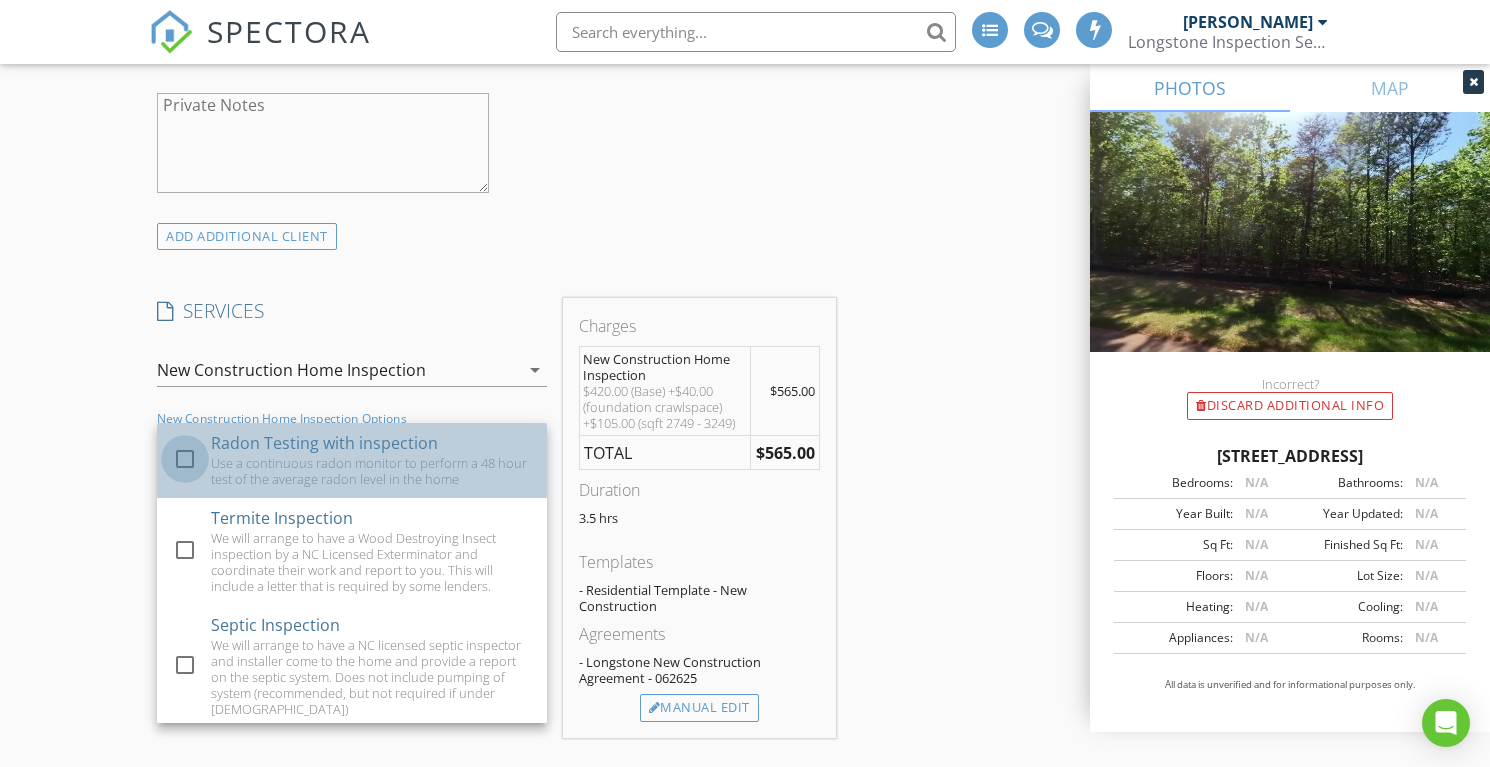 click at bounding box center (185, 459) 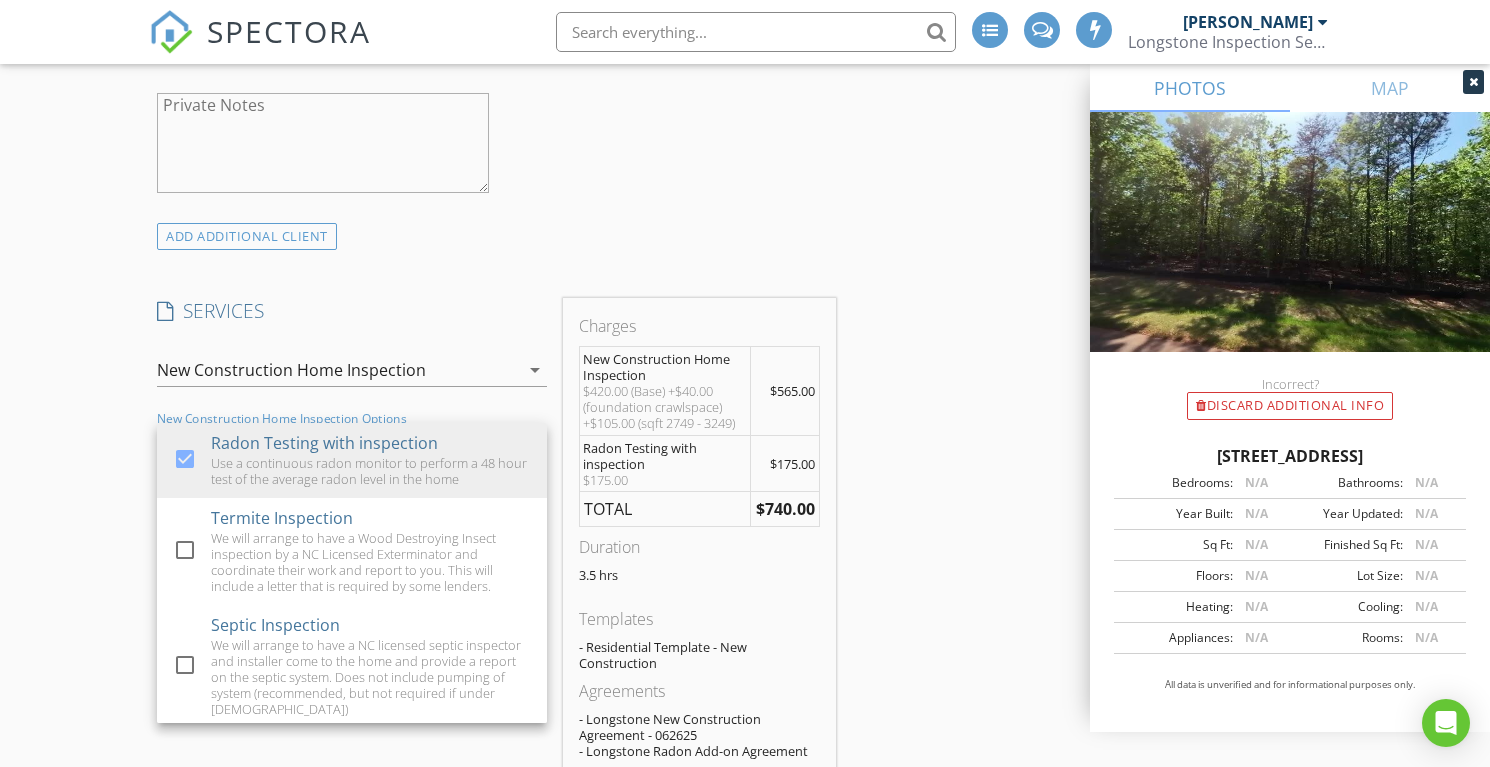 click on "ADD ADDITIONAL client" at bounding box center (496, 236) 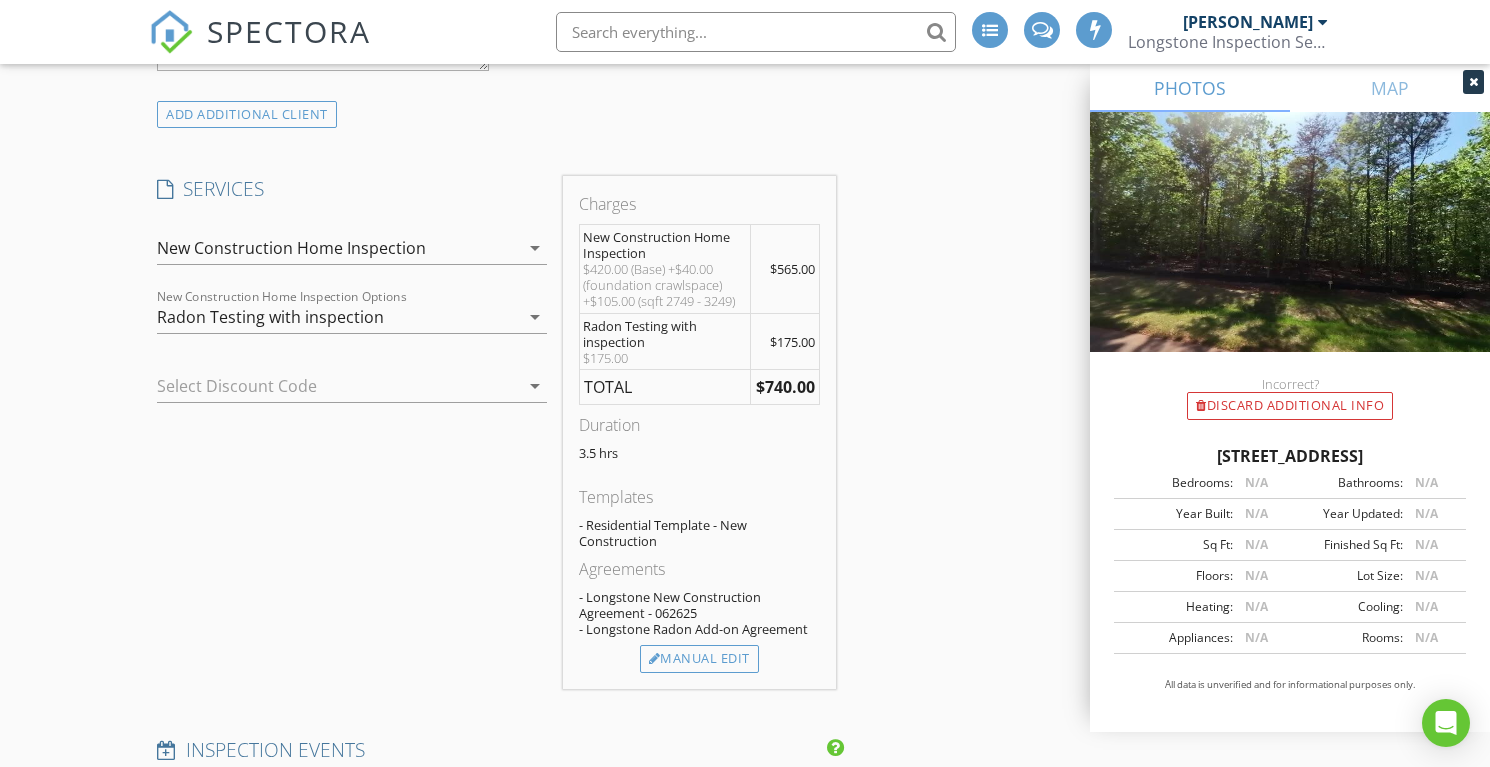 scroll, scrollTop: 1749, scrollLeft: 0, axis: vertical 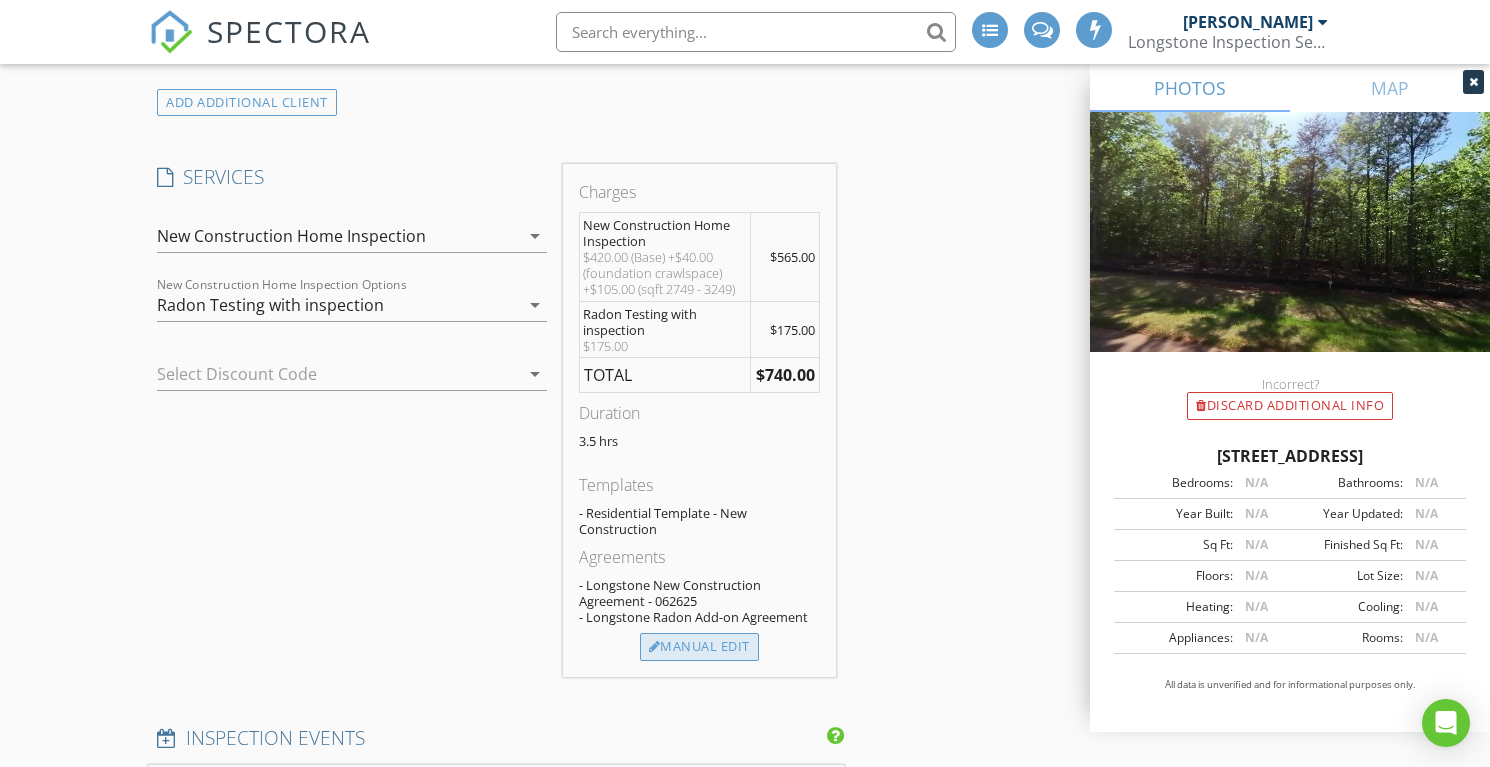 click on "Manual Edit" at bounding box center (699, 647) 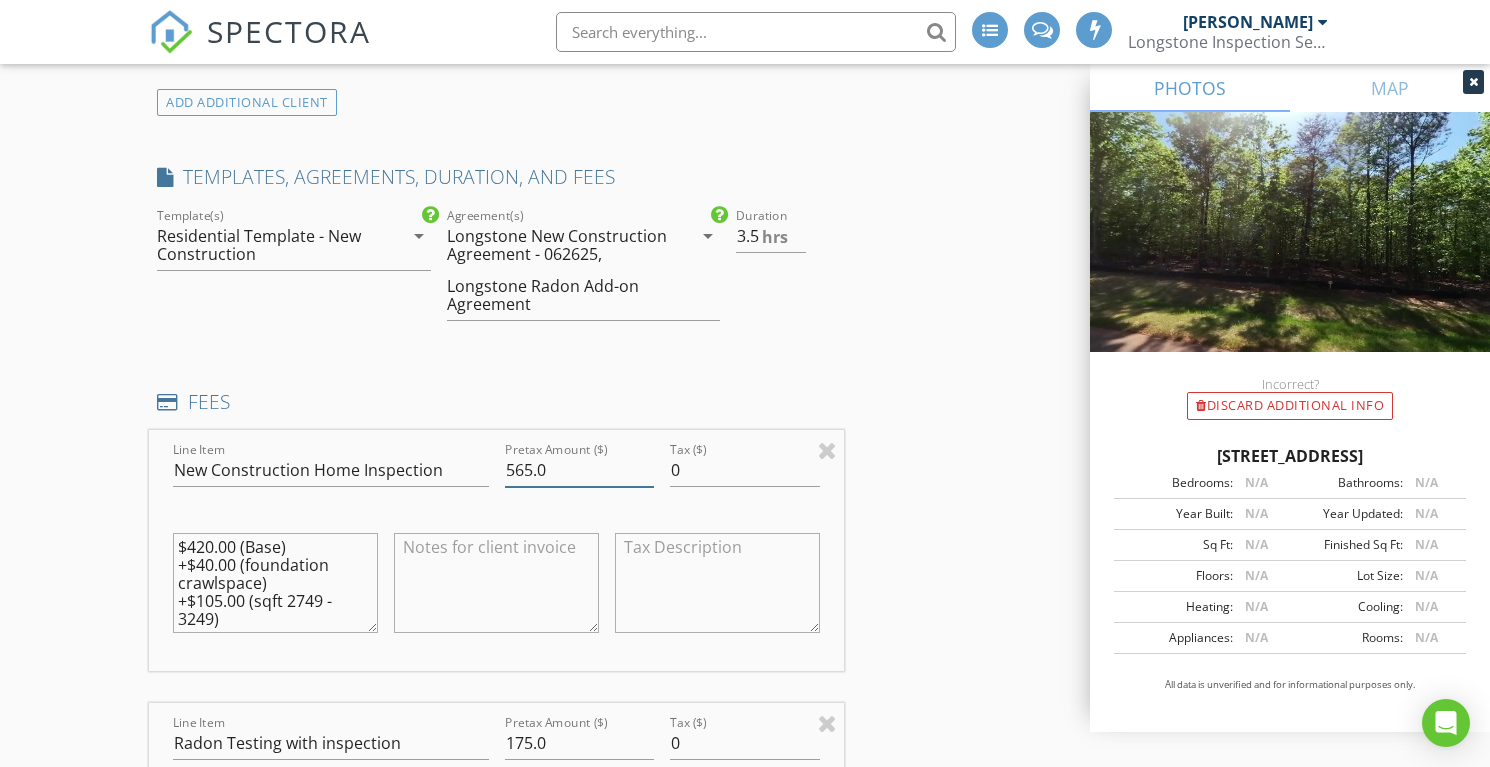 click on "565.0" at bounding box center (580, 470) 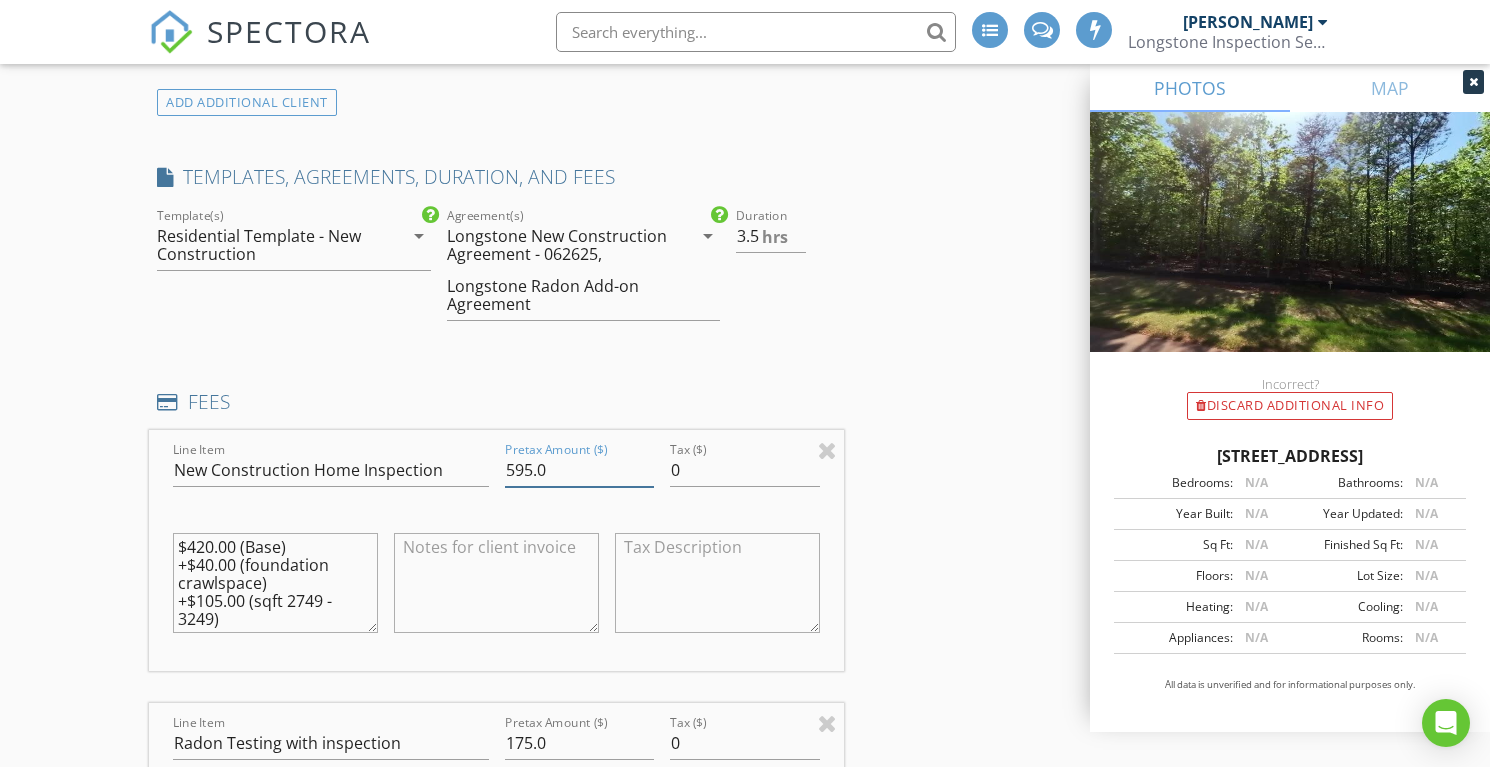 type on "595.0" 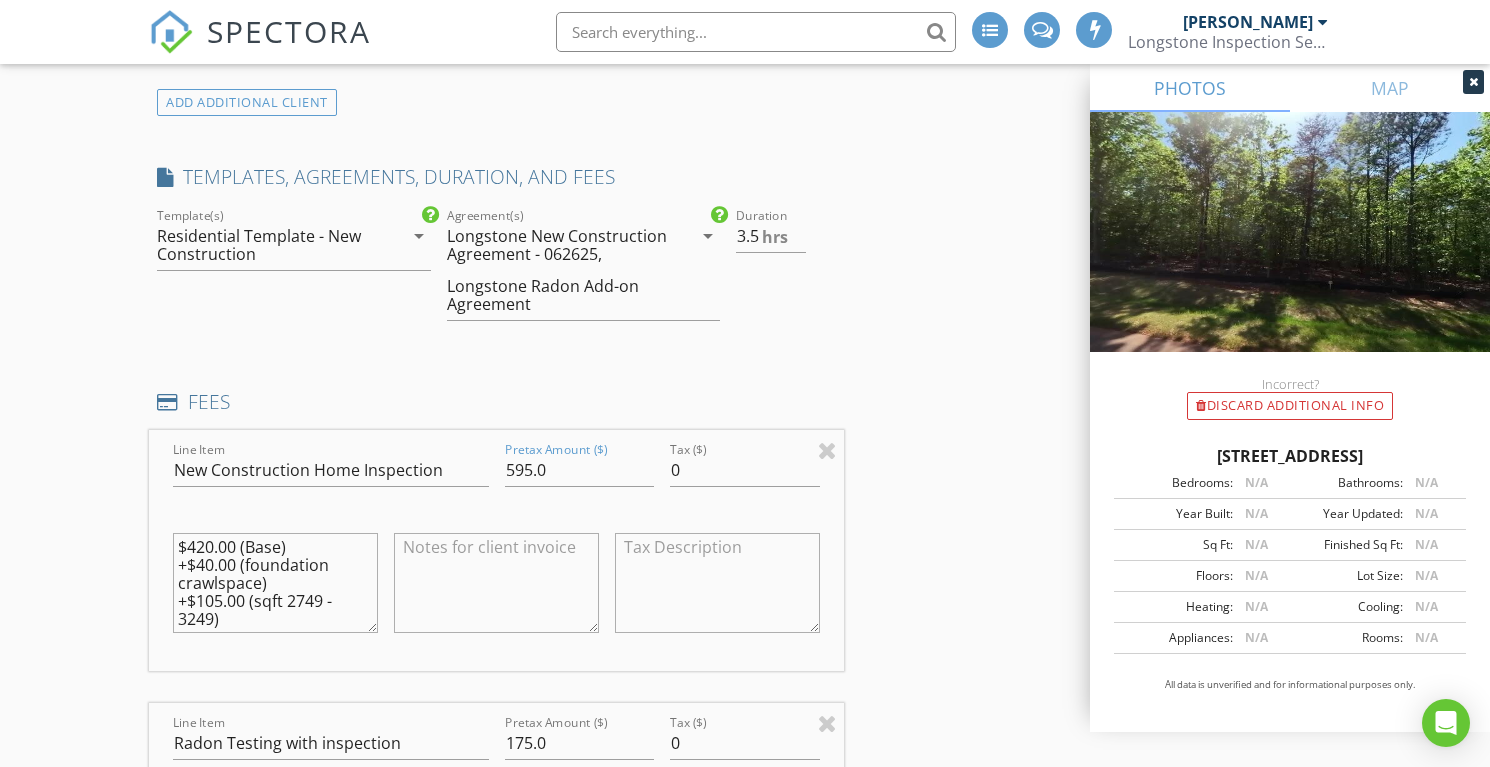 click on "INSPECTOR(S)
check_box   Lee Langston   PRIMARY   Lee Langston arrow_drop_down   check_box_outline_blank Lee Langston specifically requested
Date/Time
07/17/2025 1:00 PM
Location
Address Search       Address 3913 Cedar Knls Dr   Unit   City Youngsville   State NC   Zip 27596   County Granville     Square Feet 3185   Year Built 2025   Foundation Crawlspace arrow_drop_down     Lee Langston     27.0 miles     (an hour)
client
check_box Enable Client CC email for this inspection   Client Search     check_box_outline_blank Client is a Company/Organization     First Name   Last Name   Email   CC Email   Phone   Address   City   State   Zip     Tags         Notes   Private Notes
ADD ADDITIONAL client
SERVICES
check_box_outline_blank   Existing Home Inspection       check_box" at bounding box center (745, 896) 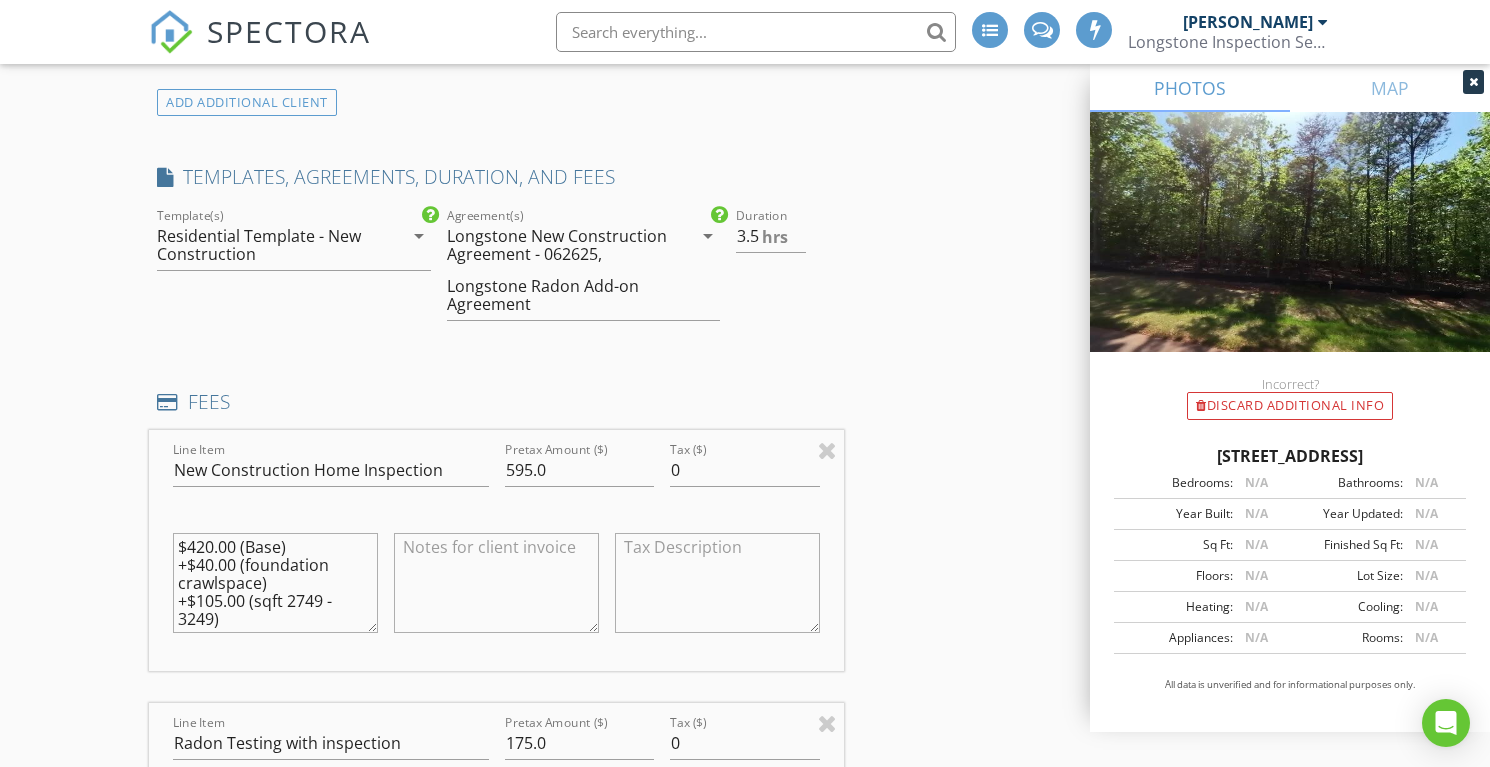 scroll, scrollTop: 18, scrollLeft: 0, axis: vertical 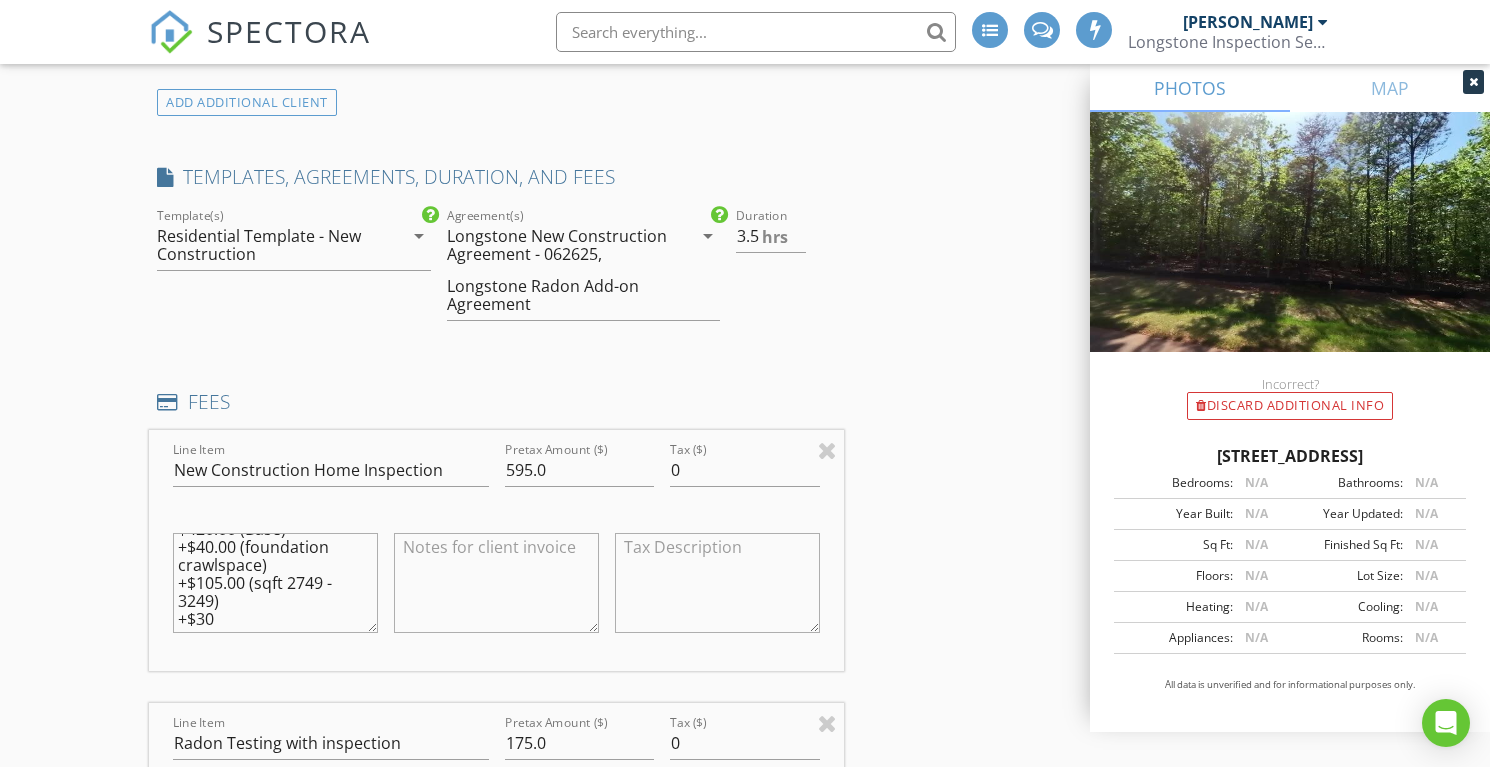 type on "$420.00 (Base)
+$40.00 (foundation crawlspace)
+$105.00 (sqft 2749 - 3249)
+$30" 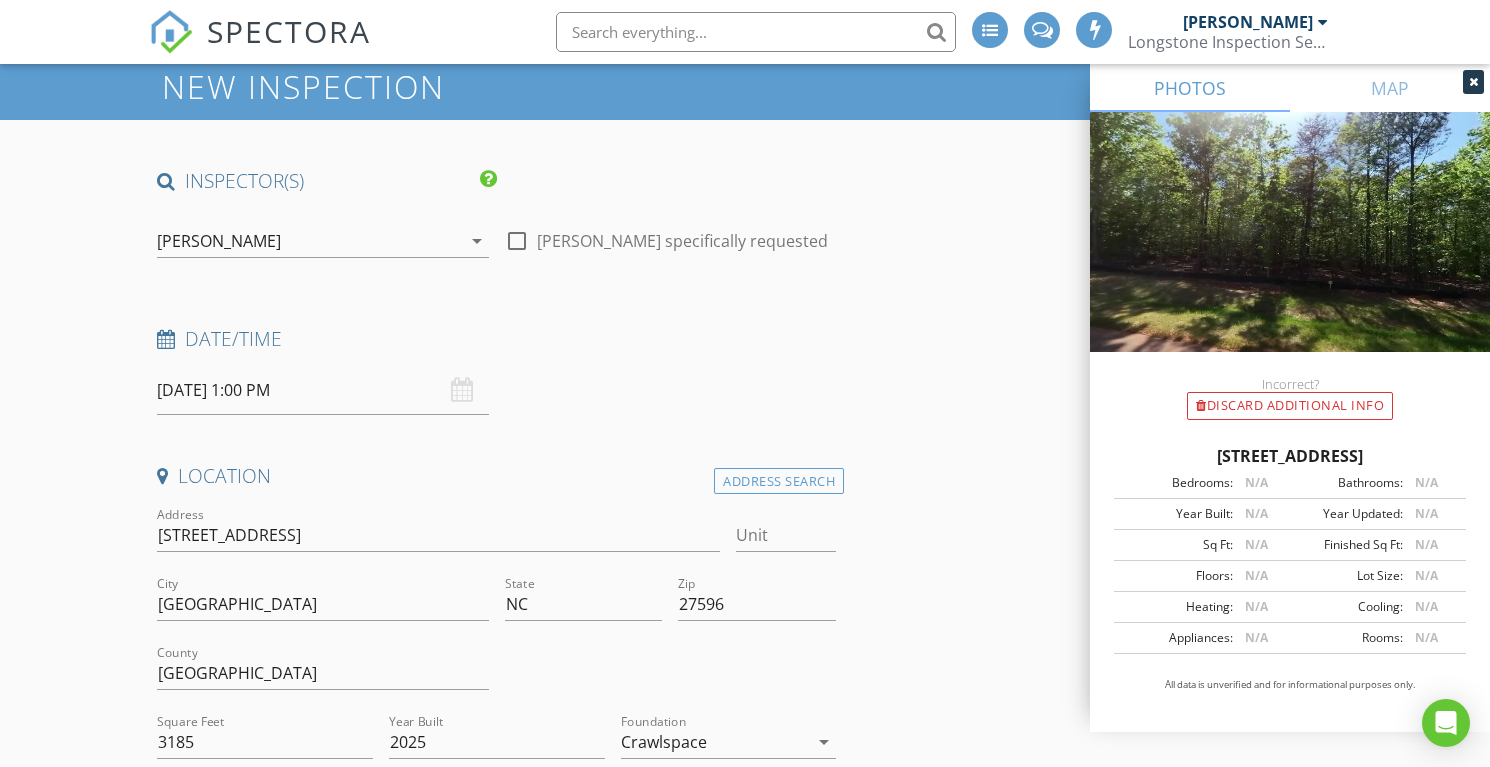 scroll, scrollTop: 0, scrollLeft: 0, axis: both 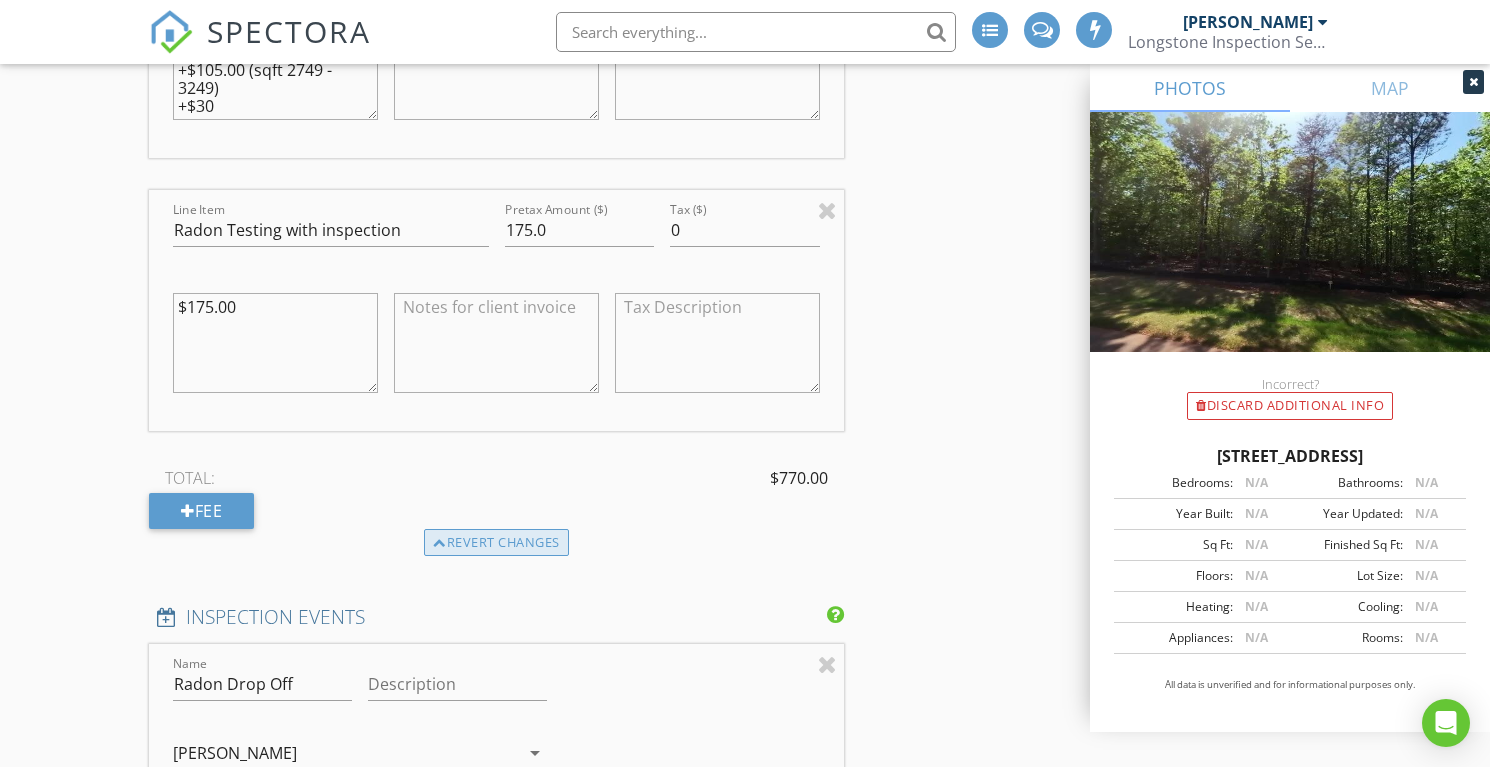 click on "Revert changes" at bounding box center [496, 543] 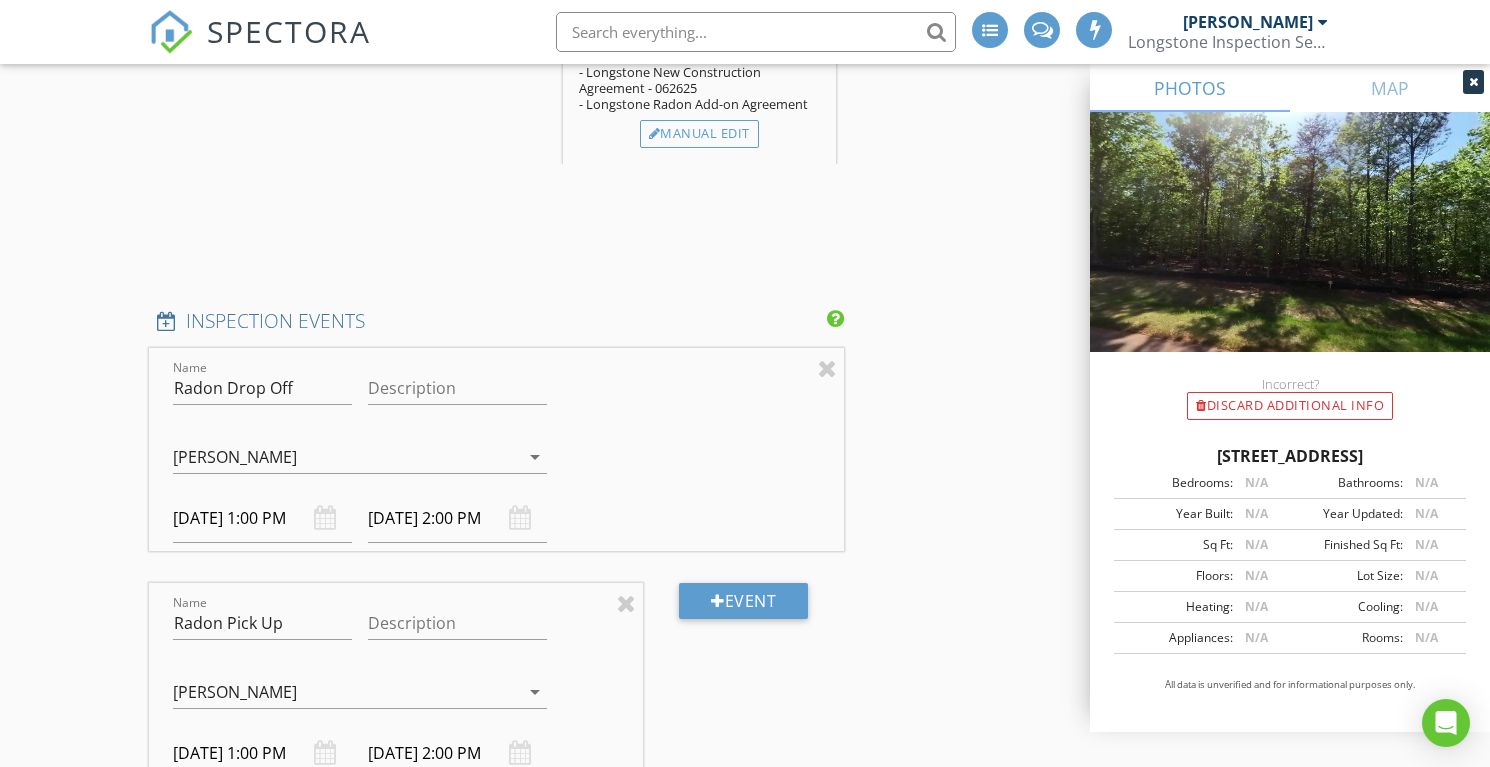 scroll, scrollTop: 2281, scrollLeft: 0, axis: vertical 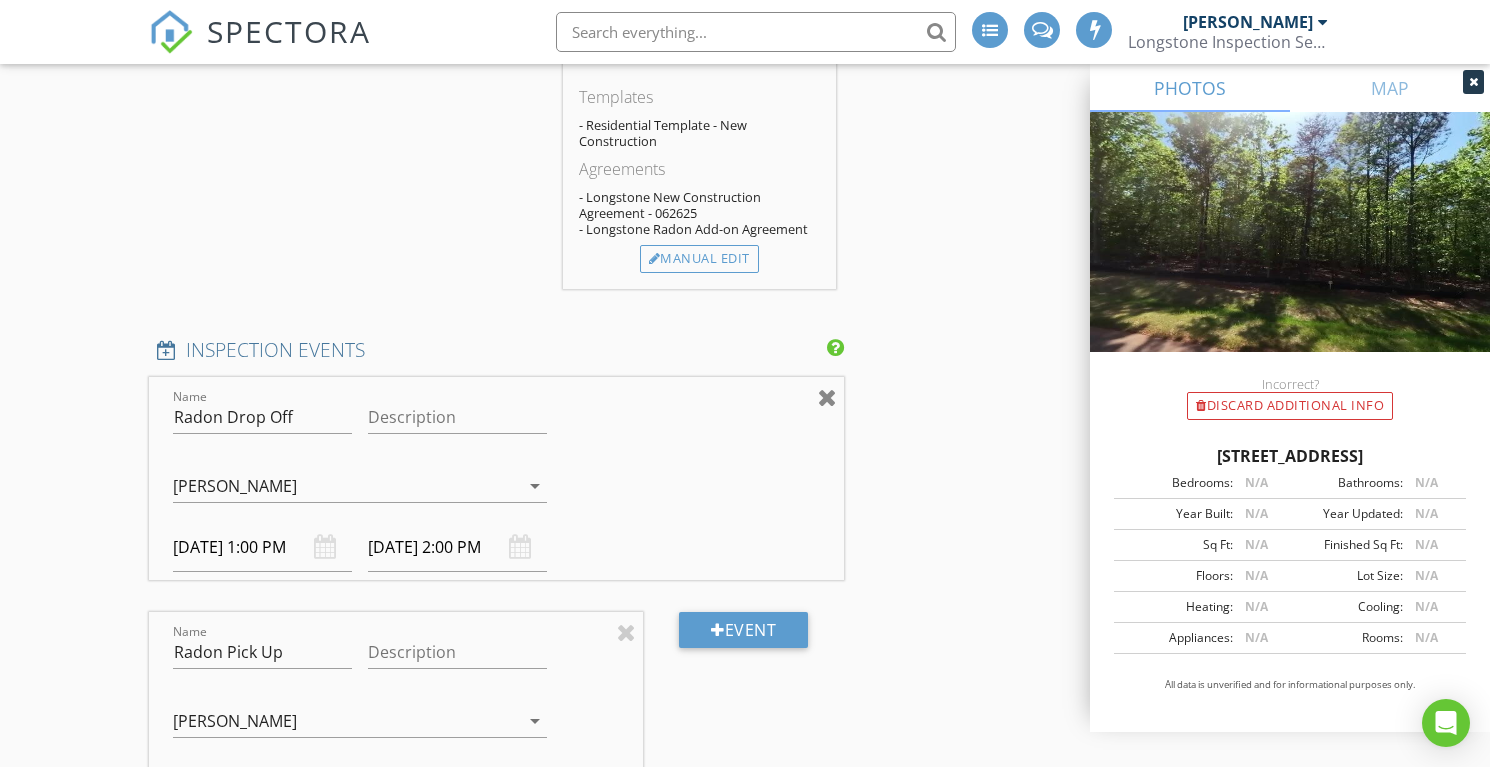 click at bounding box center (827, 397) 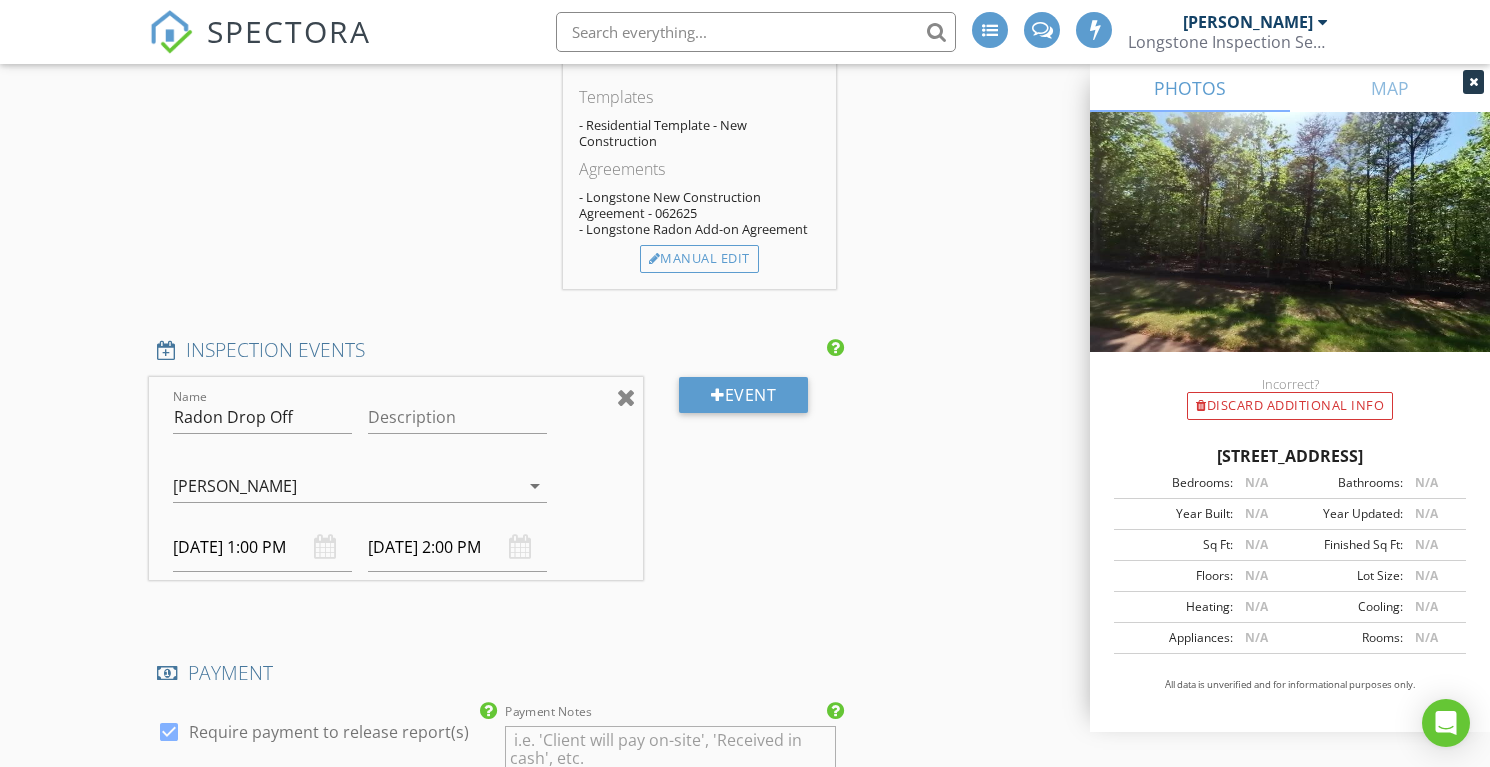 type on "Radon Pick Up" 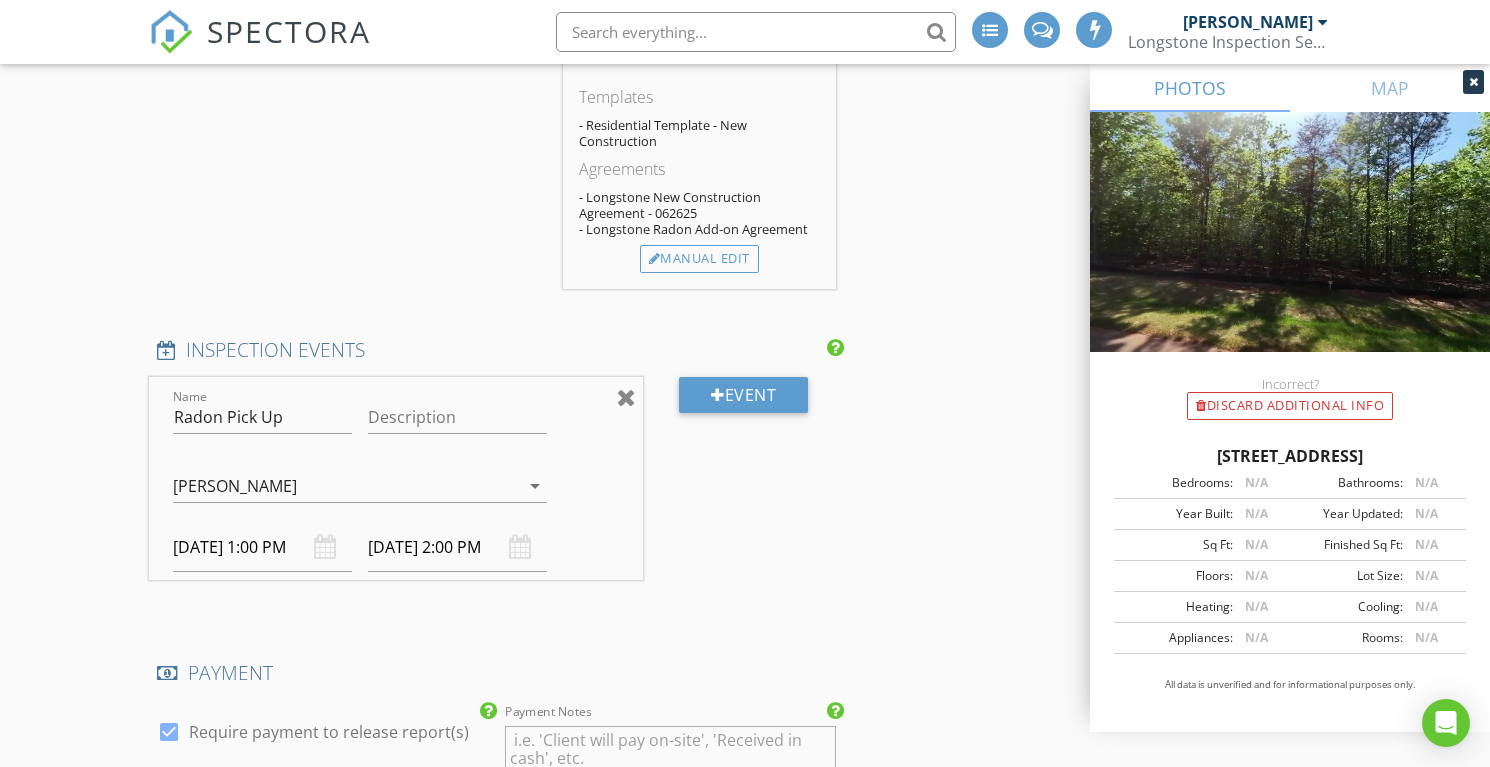 click at bounding box center (626, 397) 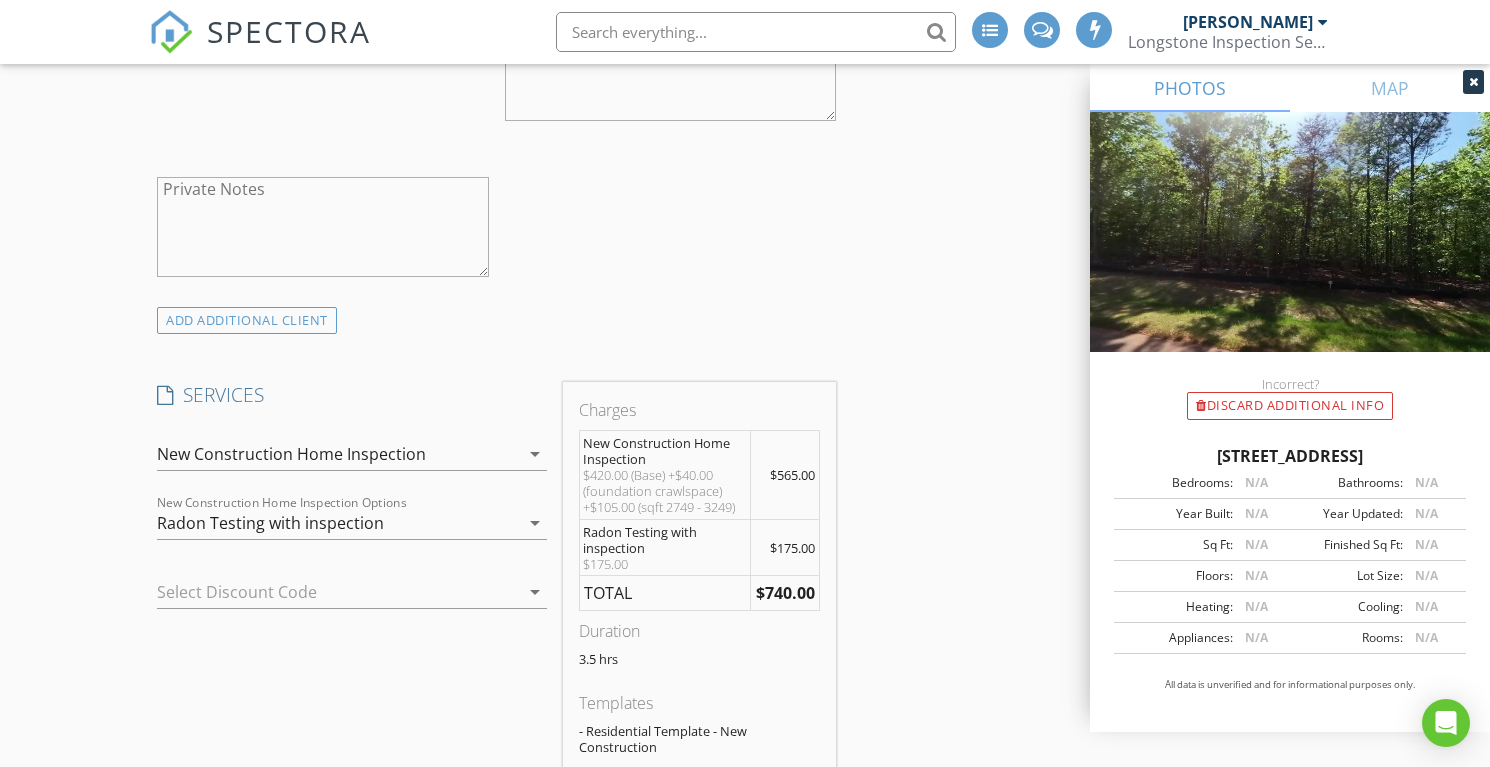 scroll, scrollTop: 1585, scrollLeft: 0, axis: vertical 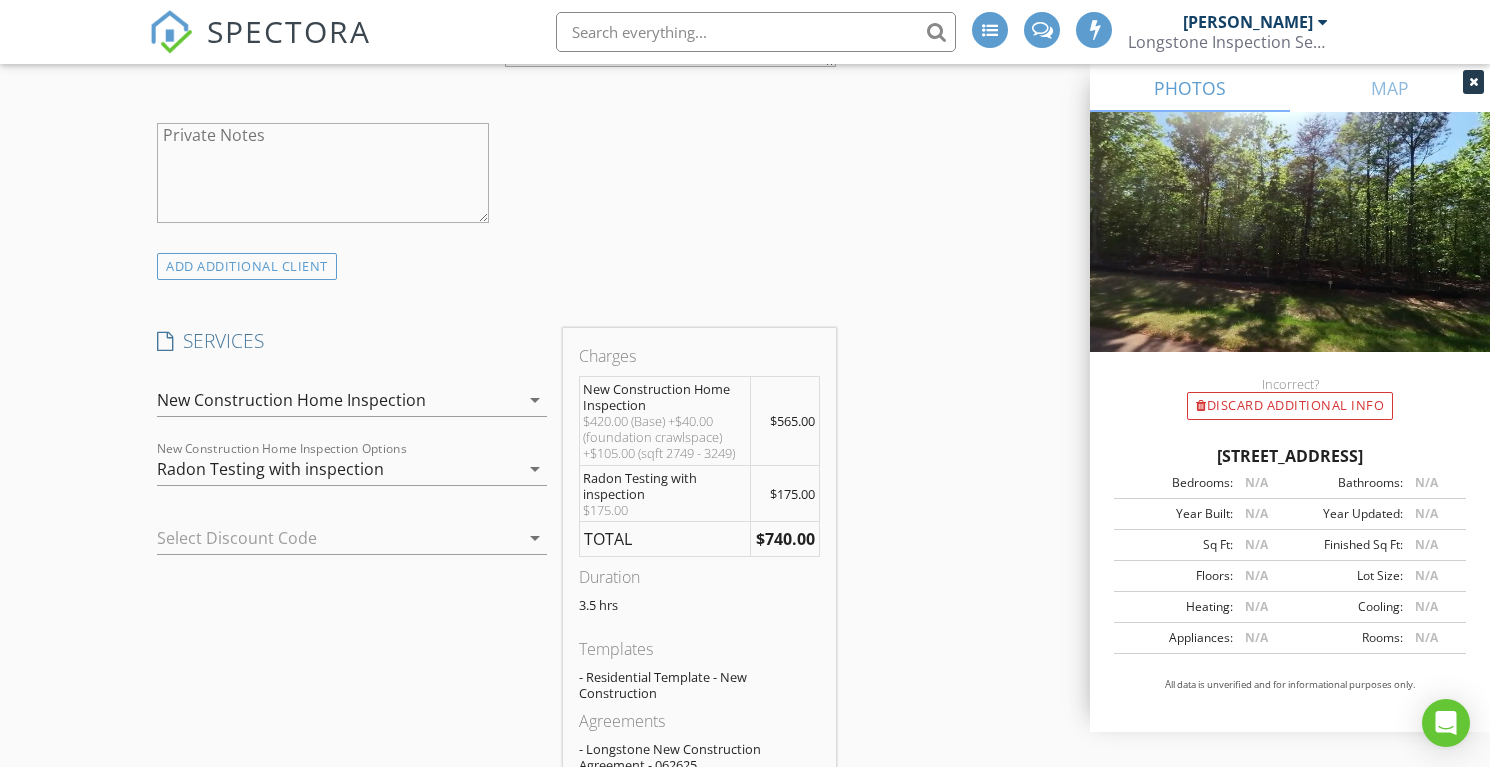 click on "Radon Testing with inspection" at bounding box center (270, 469) 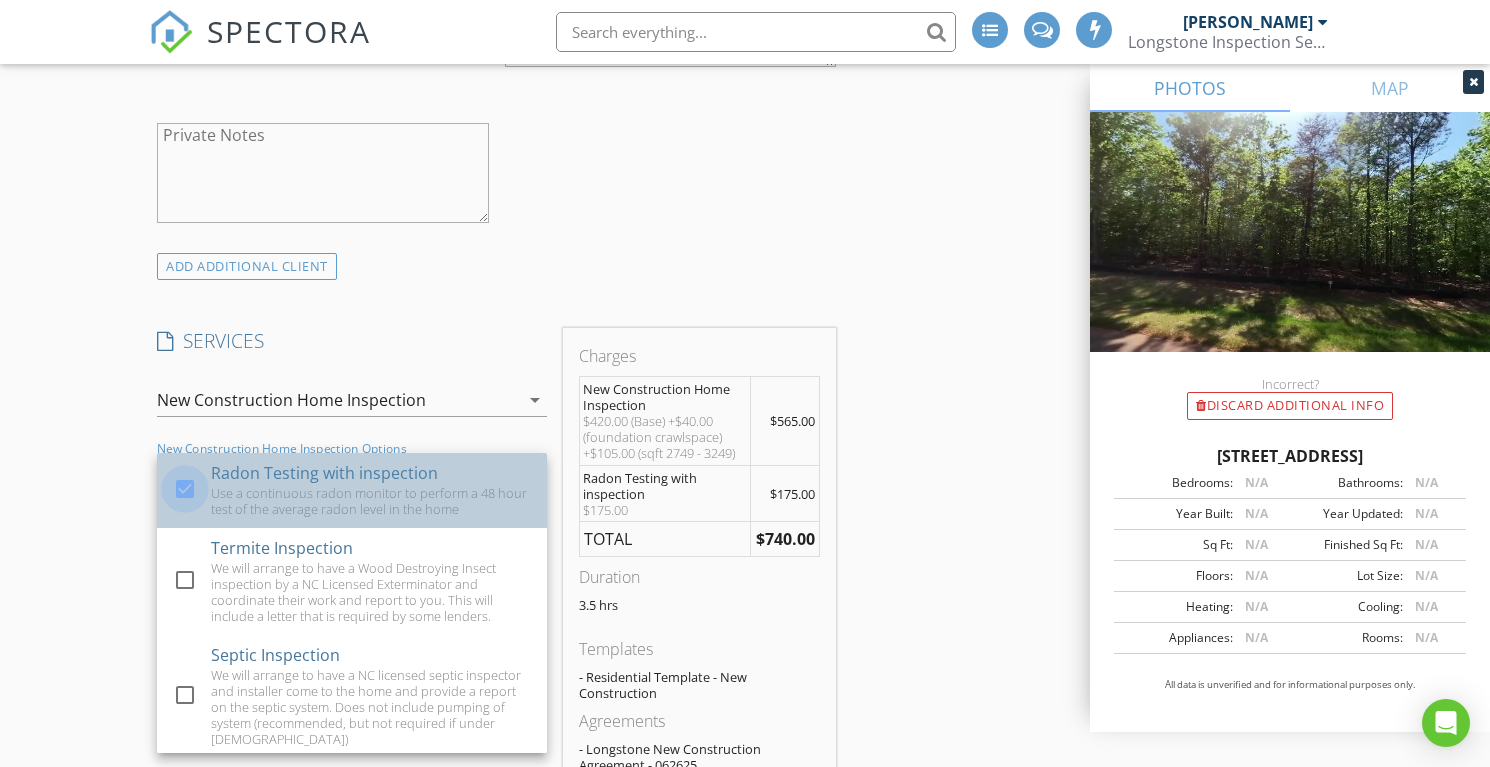 click at bounding box center [185, 489] 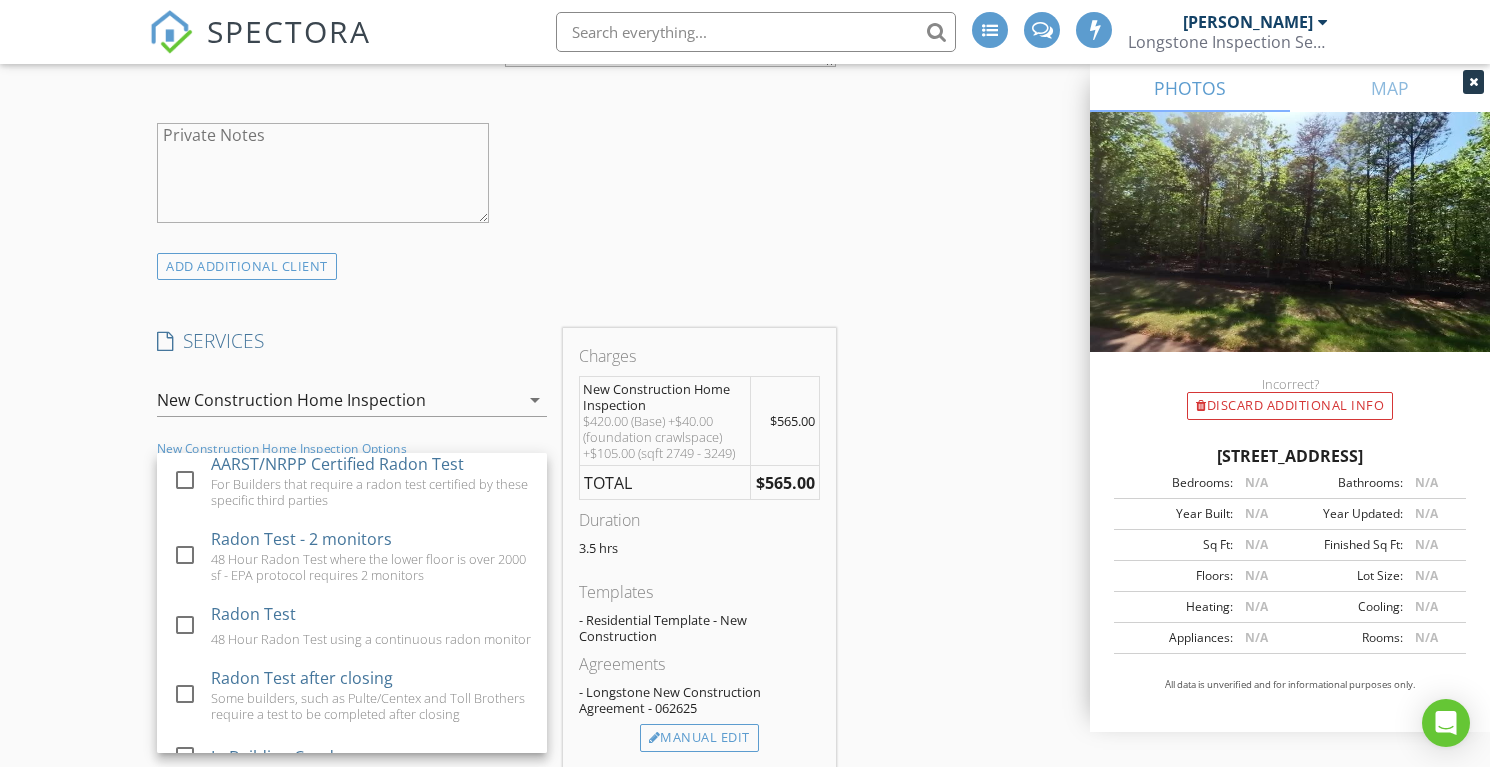 scroll, scrollTop: 733, scrollLeft: 0, axis: vertical 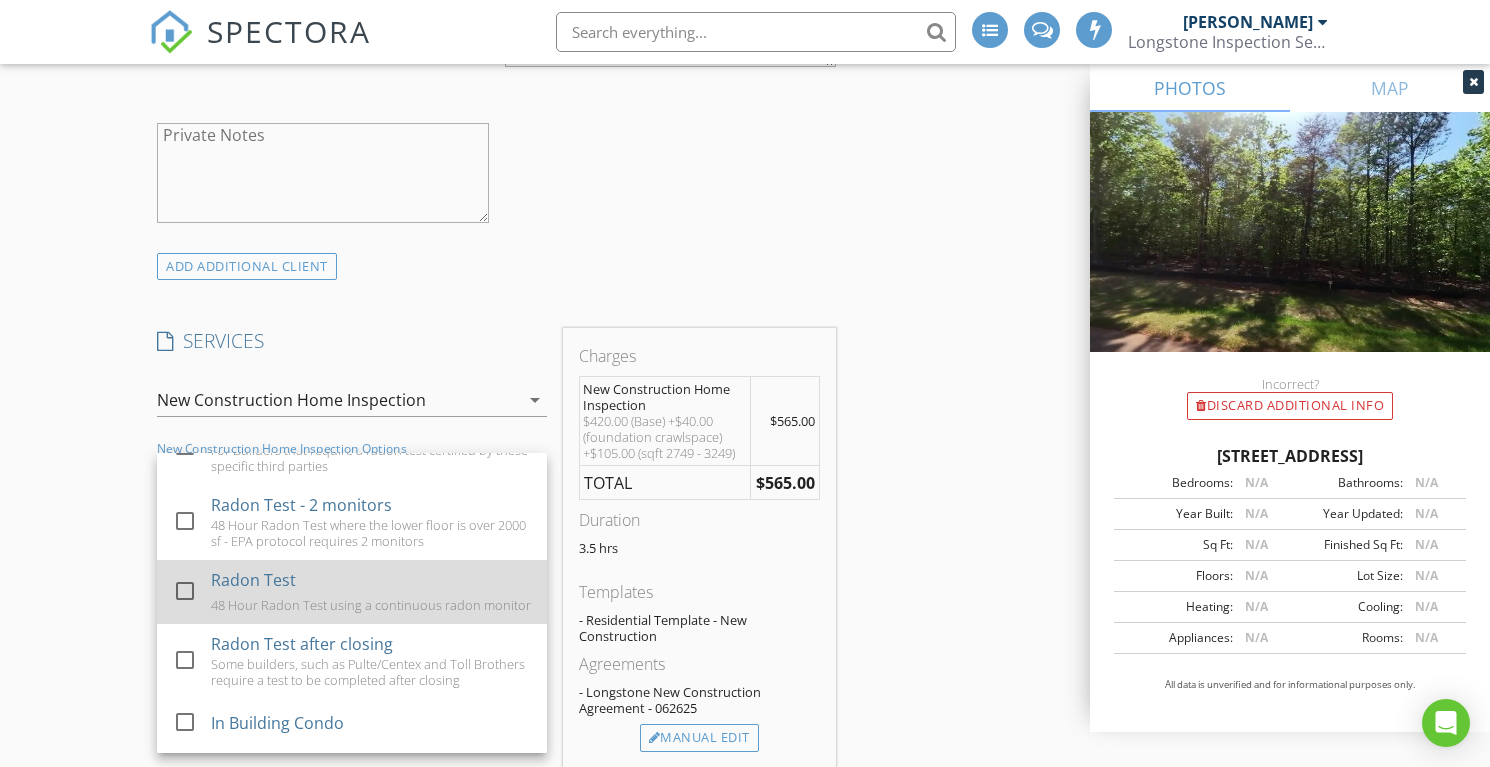 click at bounding box center [185, 591] 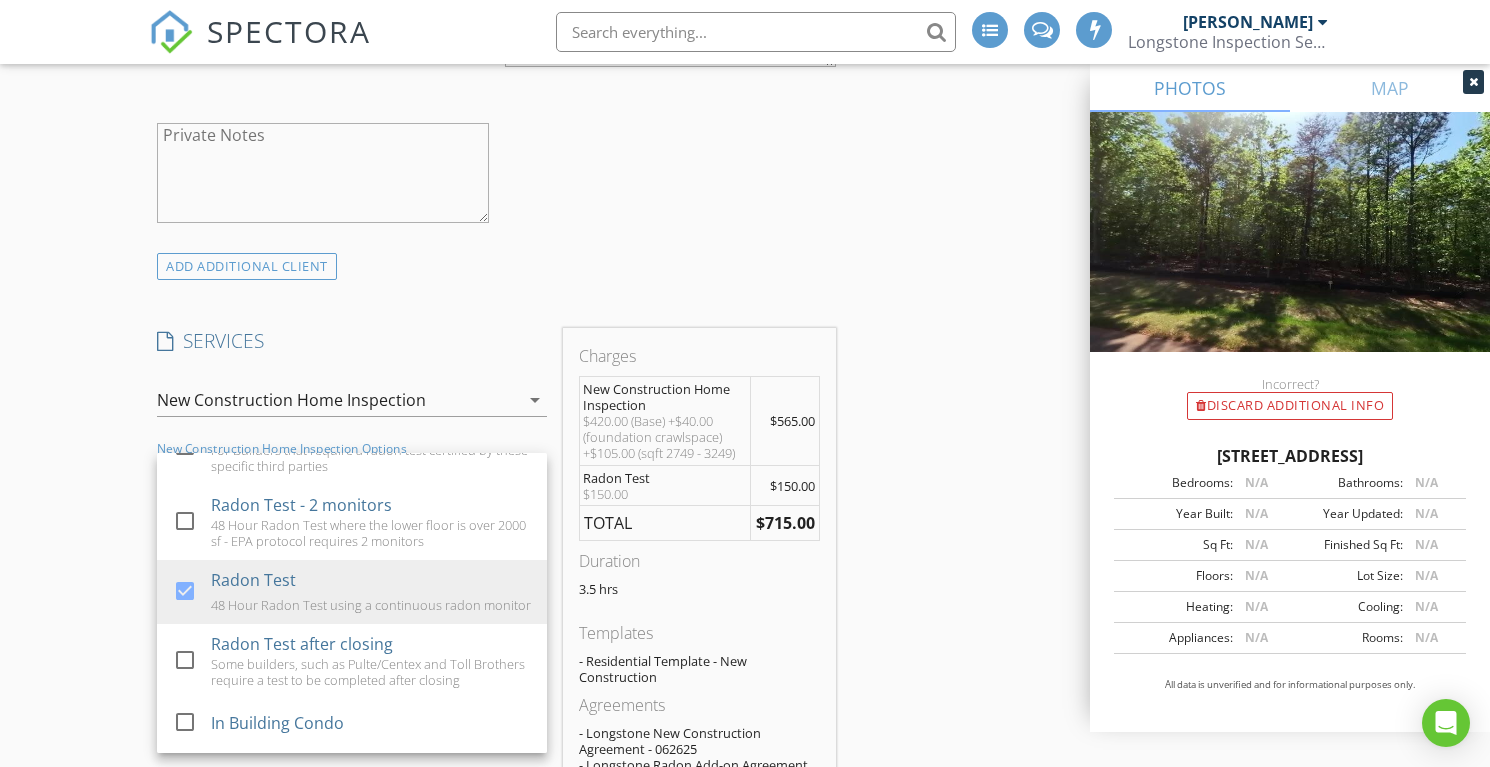 click on "INSPECTOR(S)
check_box   Lee Langston   PRIMARY   Lee Langston arrow_drop_down   check_box_outline_blank Lee Langston specifically requested
Date/Time
07/17/2025 1:00 PM
Location
Address Search       Address 3913 Cedar Knls Dr   Unit   City Youngsville   State NC   Zip 27596   County Granville     Square Feet 3185   Year Built 2025   Foundation Crawlspace arrow_drop_down     Lee Langston     27.0 miles     (an hour)
client
check_box Enable Client CC email for this inspection   Client Search     check_box_outline_blank Client is a Company/Organization     First Name   Last Name   Email   CC Email   Phone   Address   City   State   Zip     Tags         Notes   Private Notes
ADD ADDITIONAL client
SERVICES
check_box_outline_blank   Existing Home Inspection       check_box" at bounding box center [745, 646] 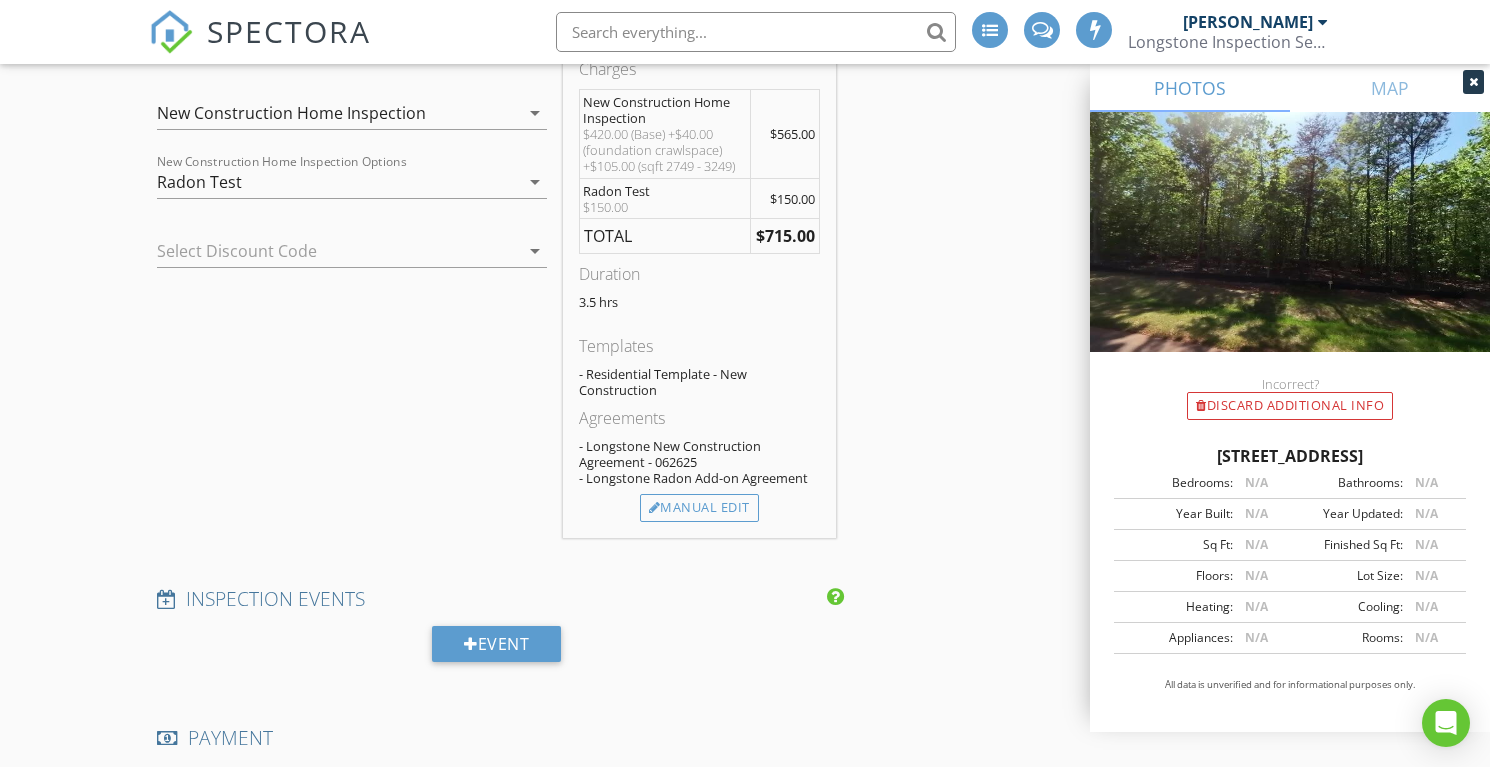 scroll, scrollTop: 1812, scrollLeft: 0, axis: vertical 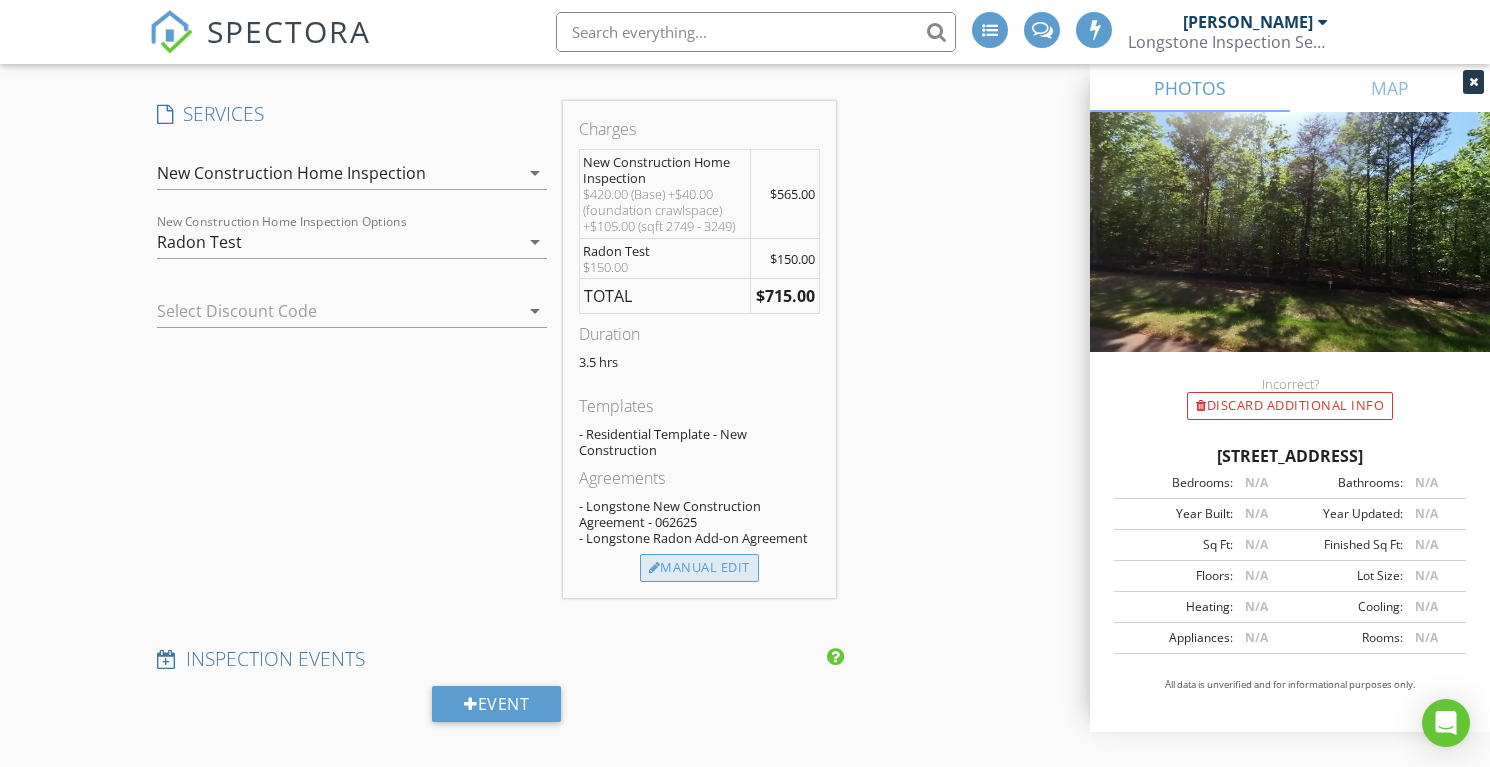 click on "Manual Edit" at bounding box center (699, 568) 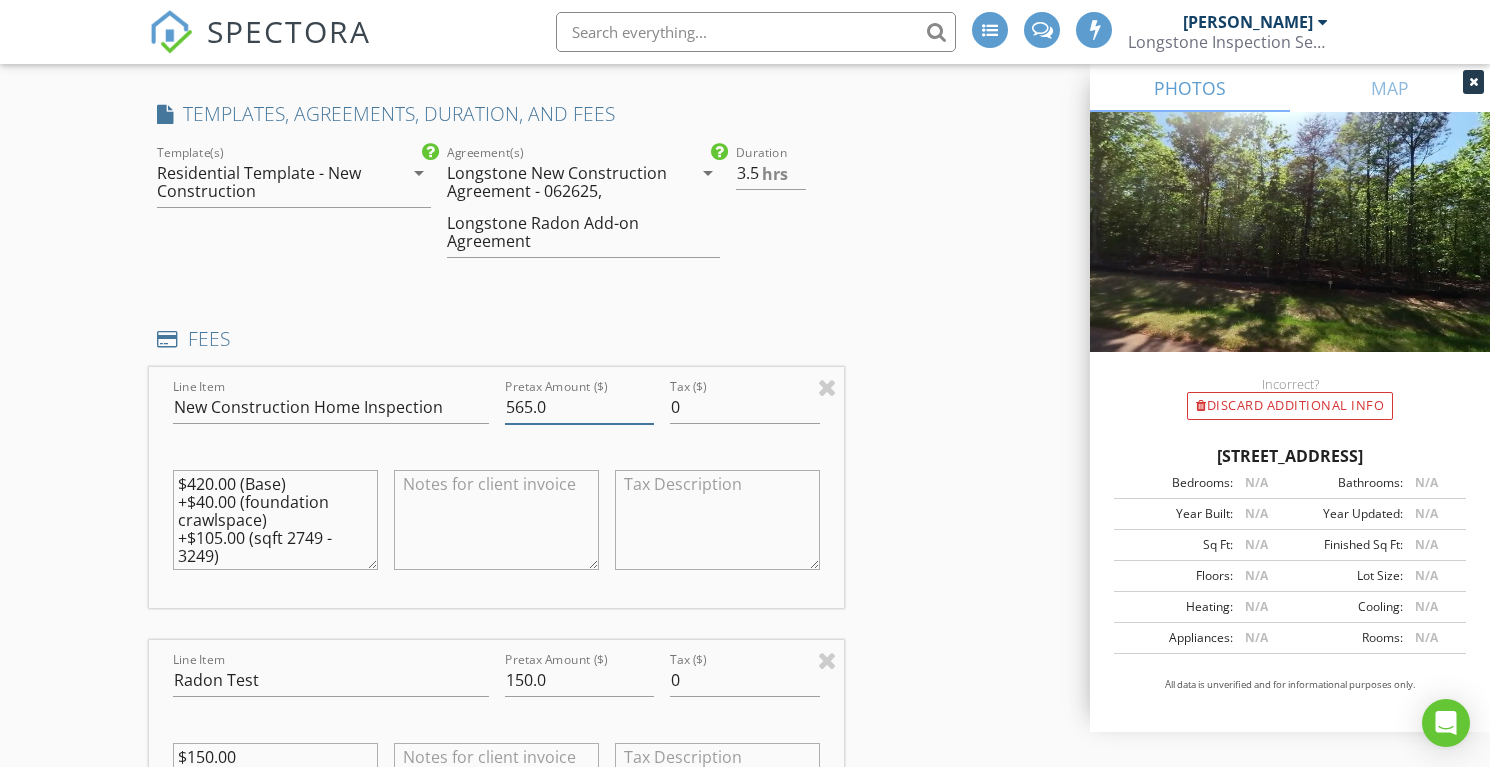 click on "565.0" at bounding box center [580, 407] 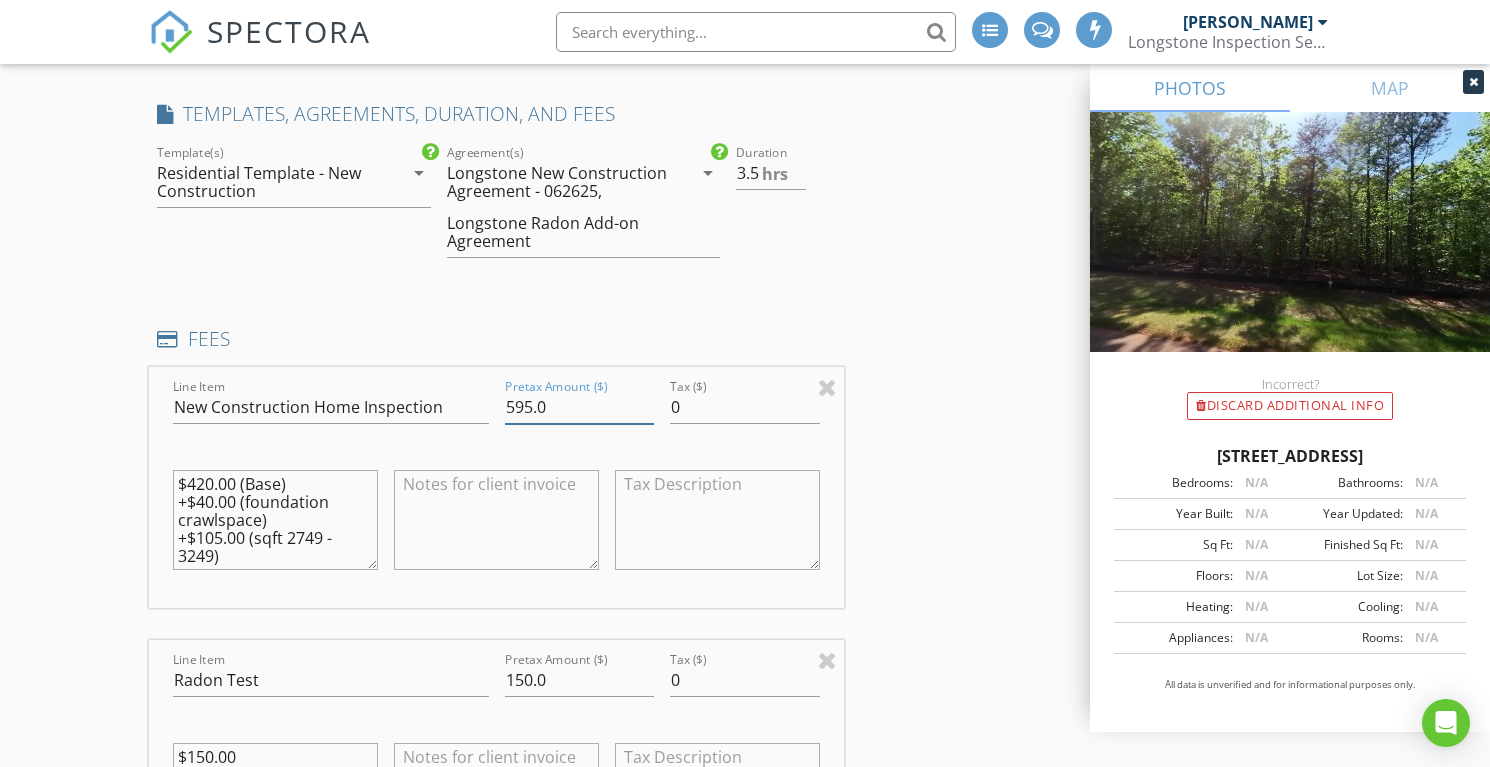 scroll, scrollTop: 1821, scrollLeft: 0, axis: vertical 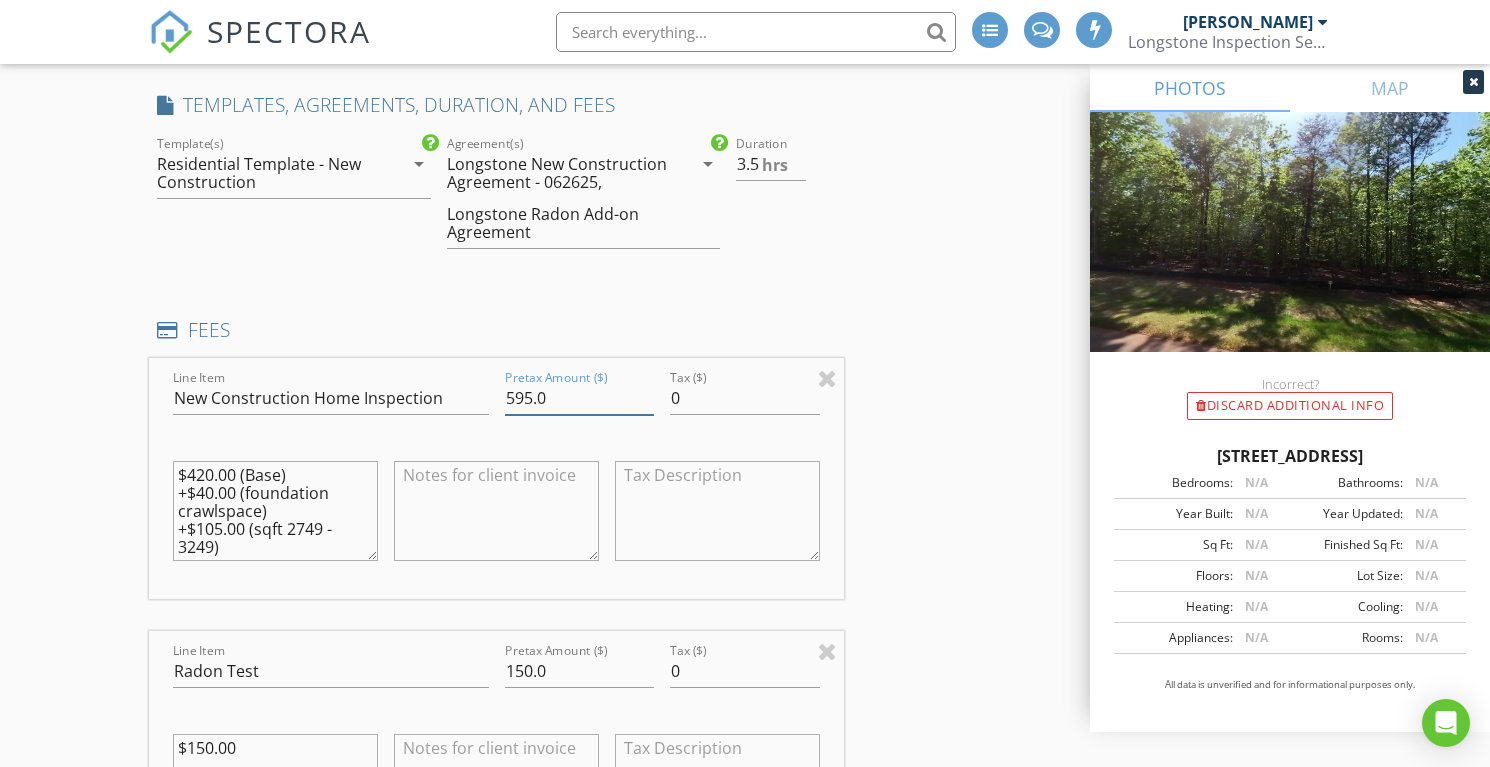 type on "595.0" 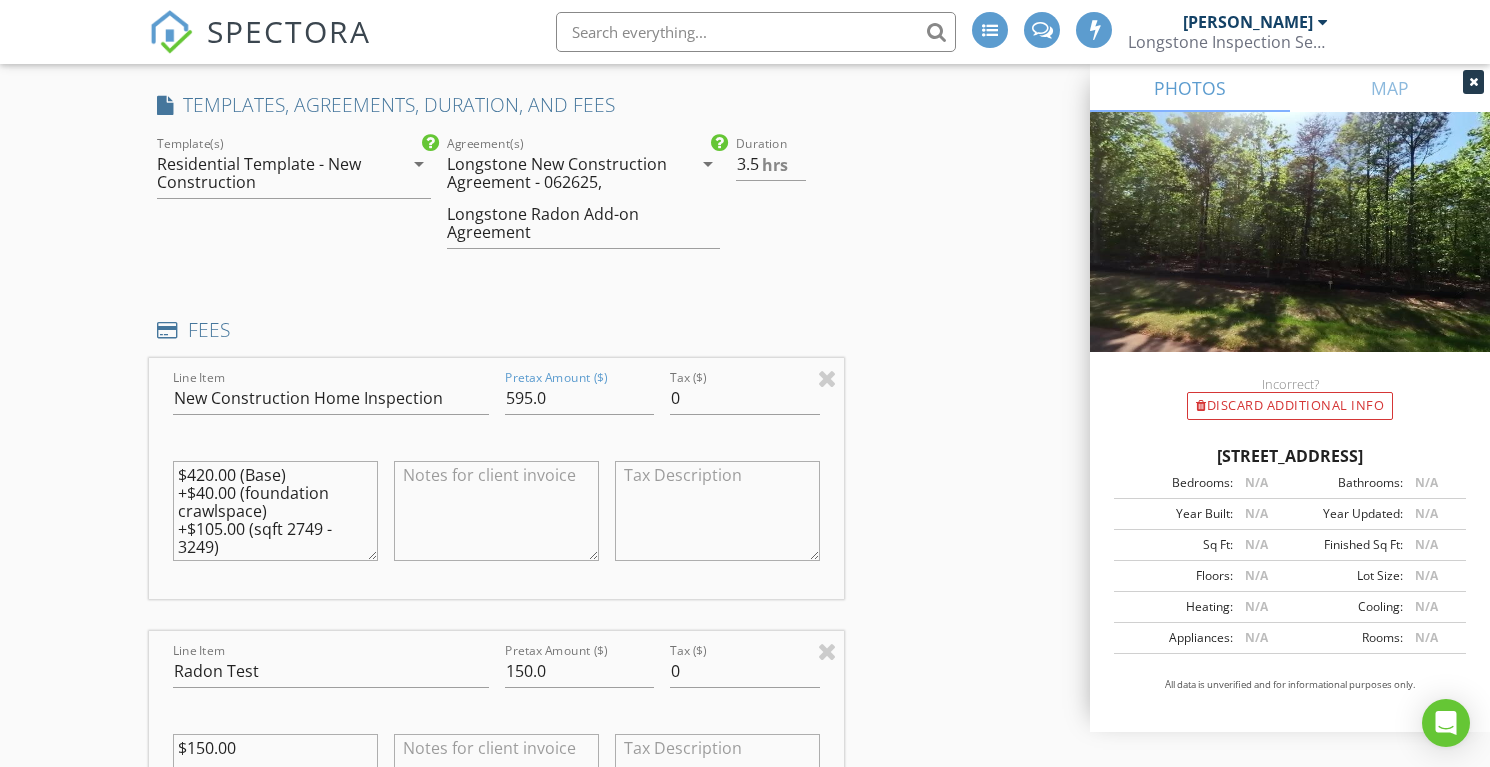 click on "$420.00 (Base)
+$40.00 (foundation crawlspace)
+$105.00 (sqft 2749 - 3249)" at bounding box center (275, 511) 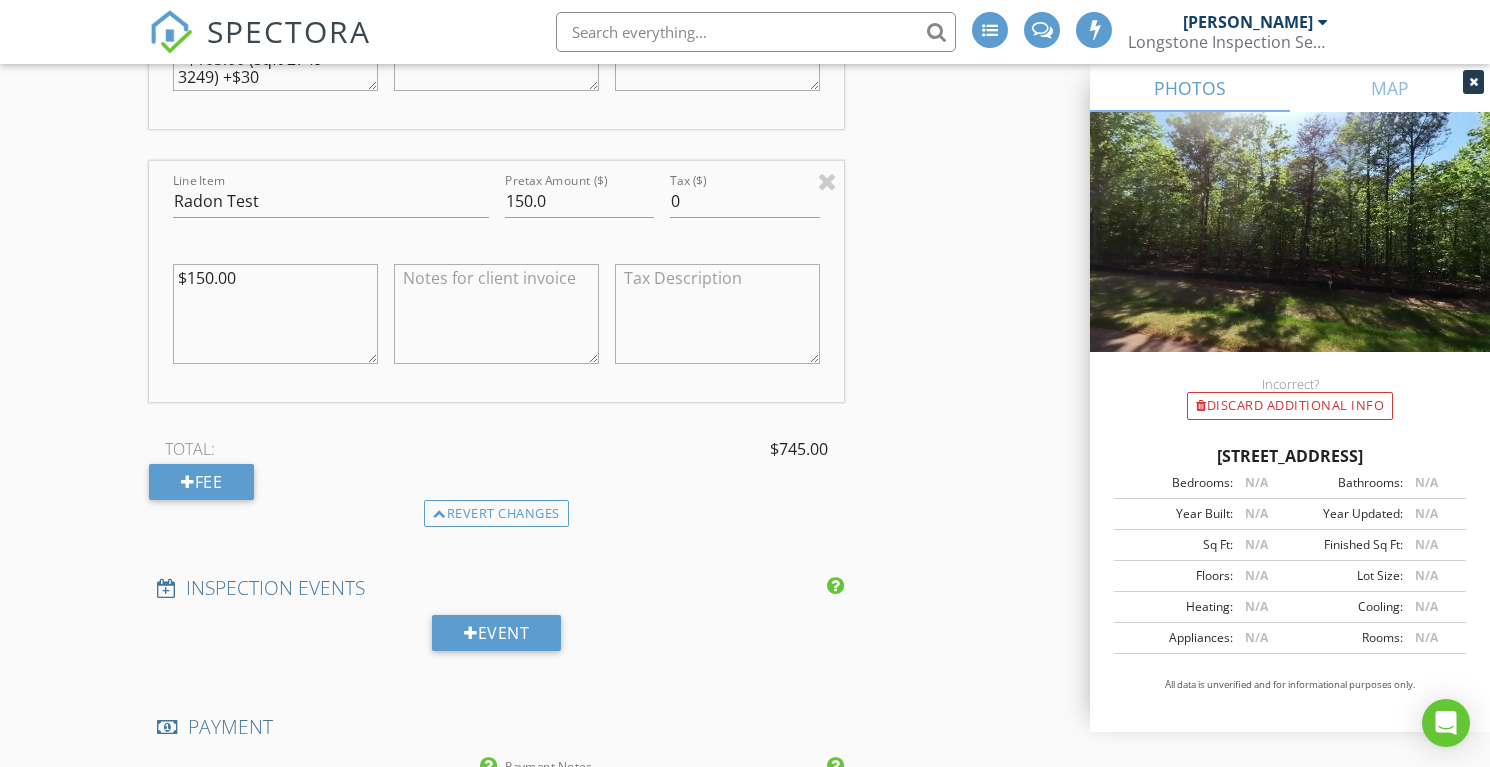 scroll, scrollTop: 2232, scrollLeft: 0, axis: vertical 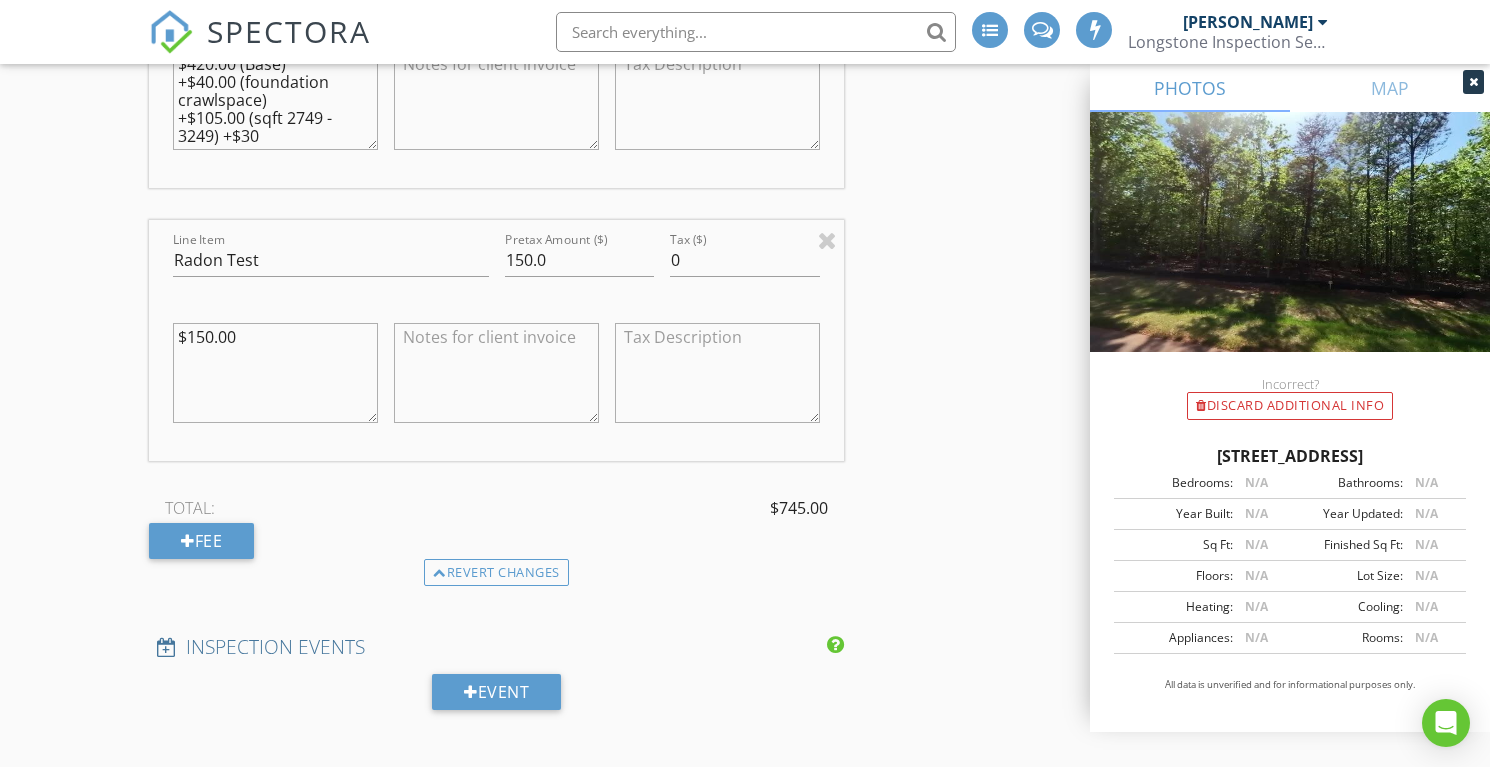 type on "$420.00 (Base)
+$40.00 (foundation crawlspace)
+$105.00 (sqft 2749 - 3249) +$30" 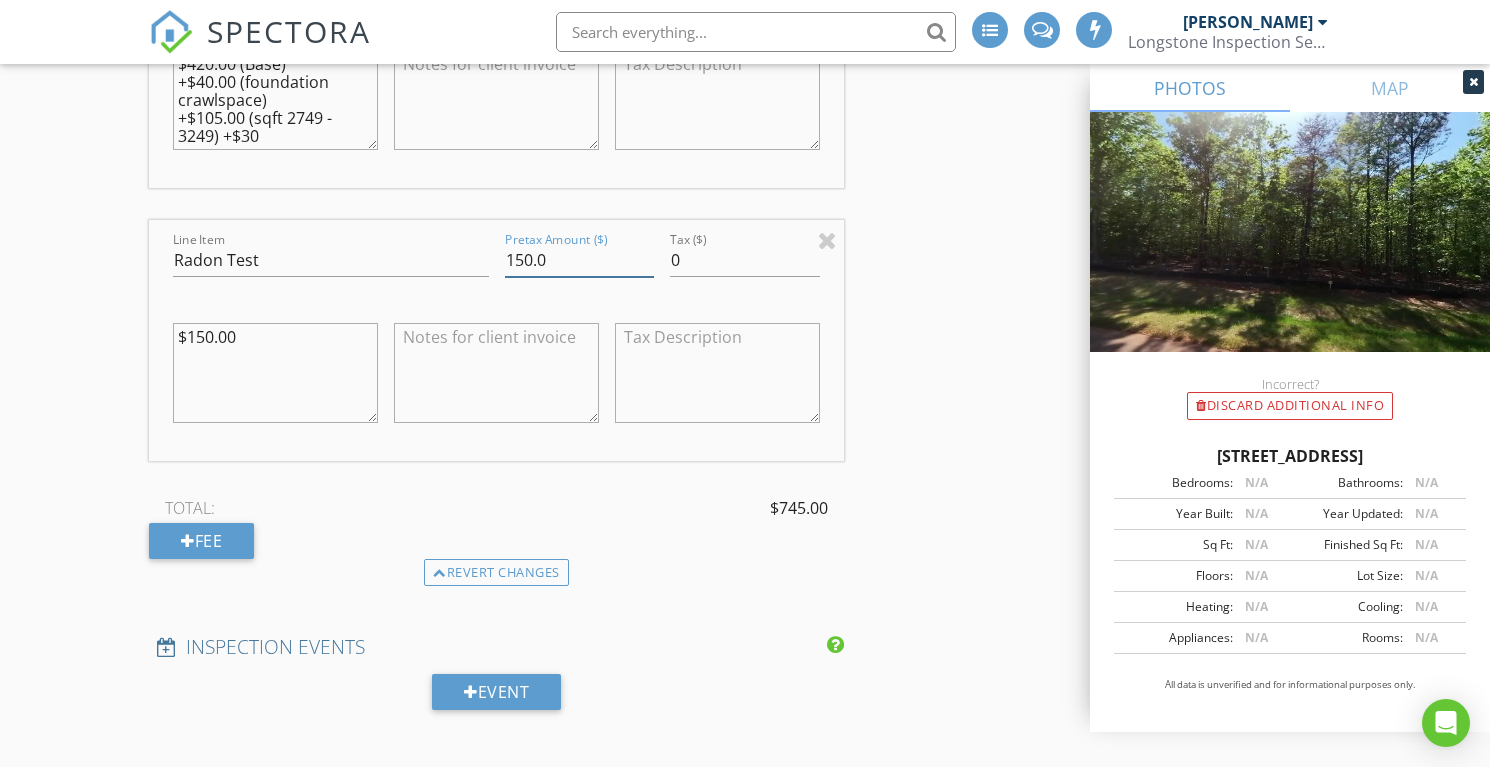 drag, startPoint x: 532, startPoint y: 260, endPoint x: 564, endPoint y: 213, distance: 56.859474 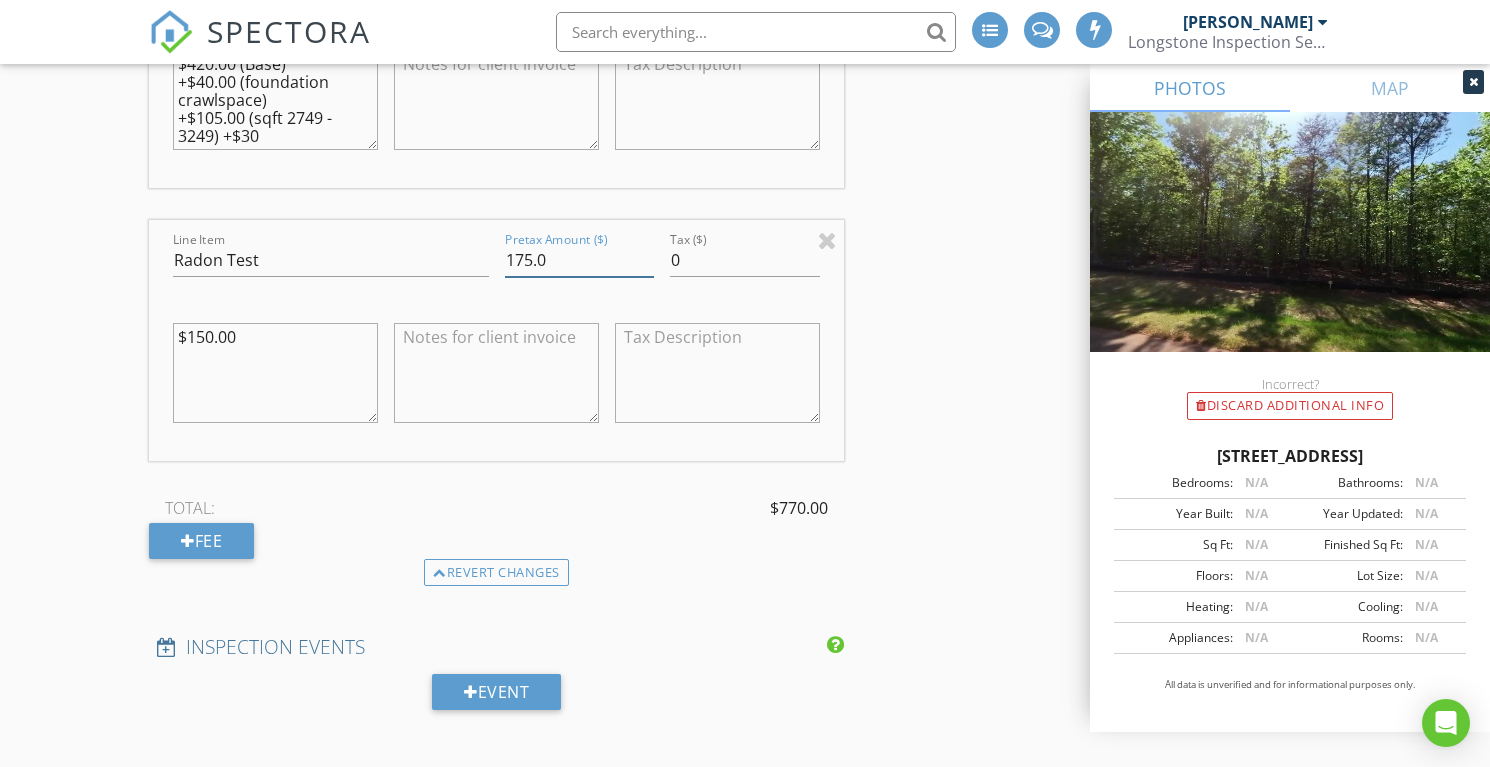 type on "175.0" 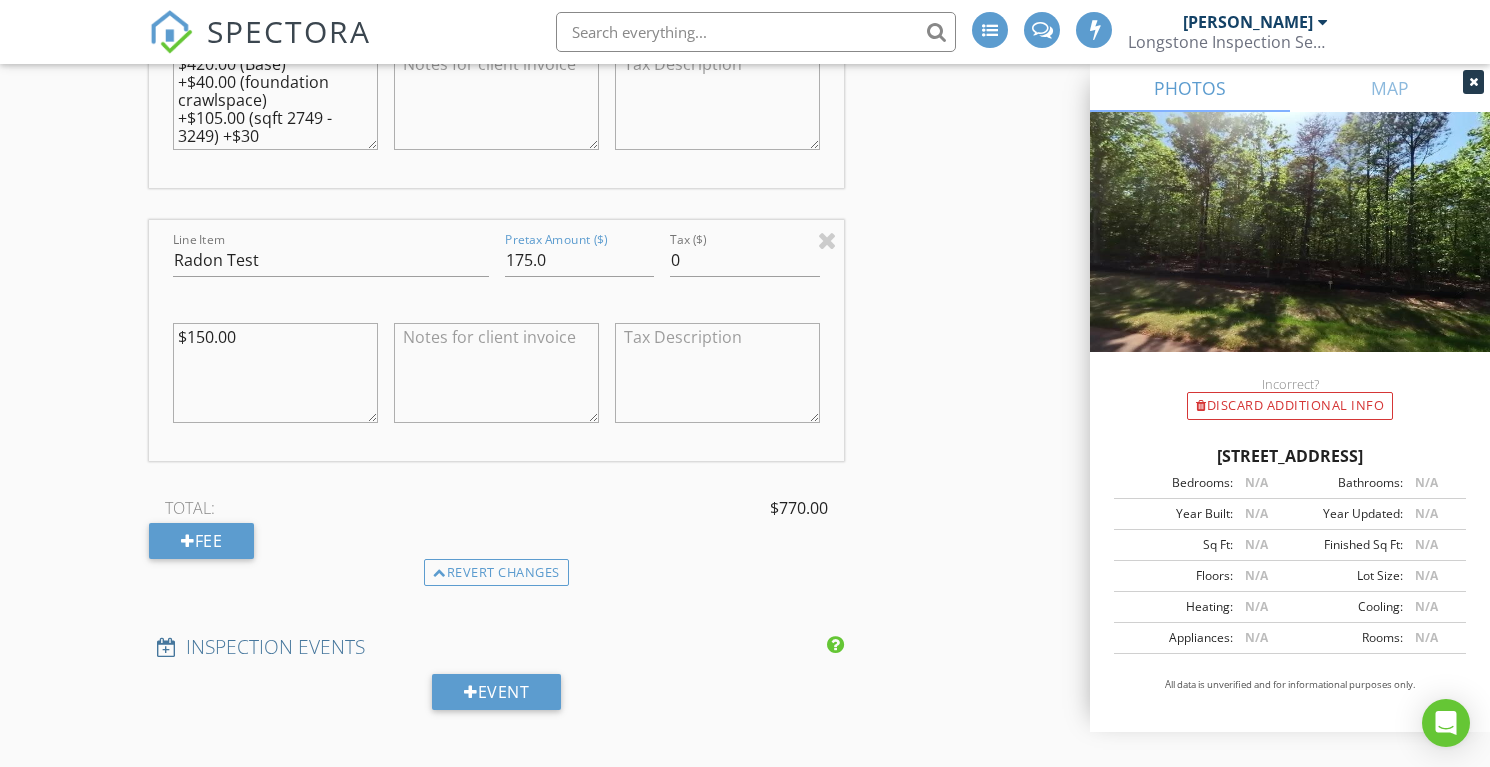 click on "$150.00" at bounding box center [275, 373] 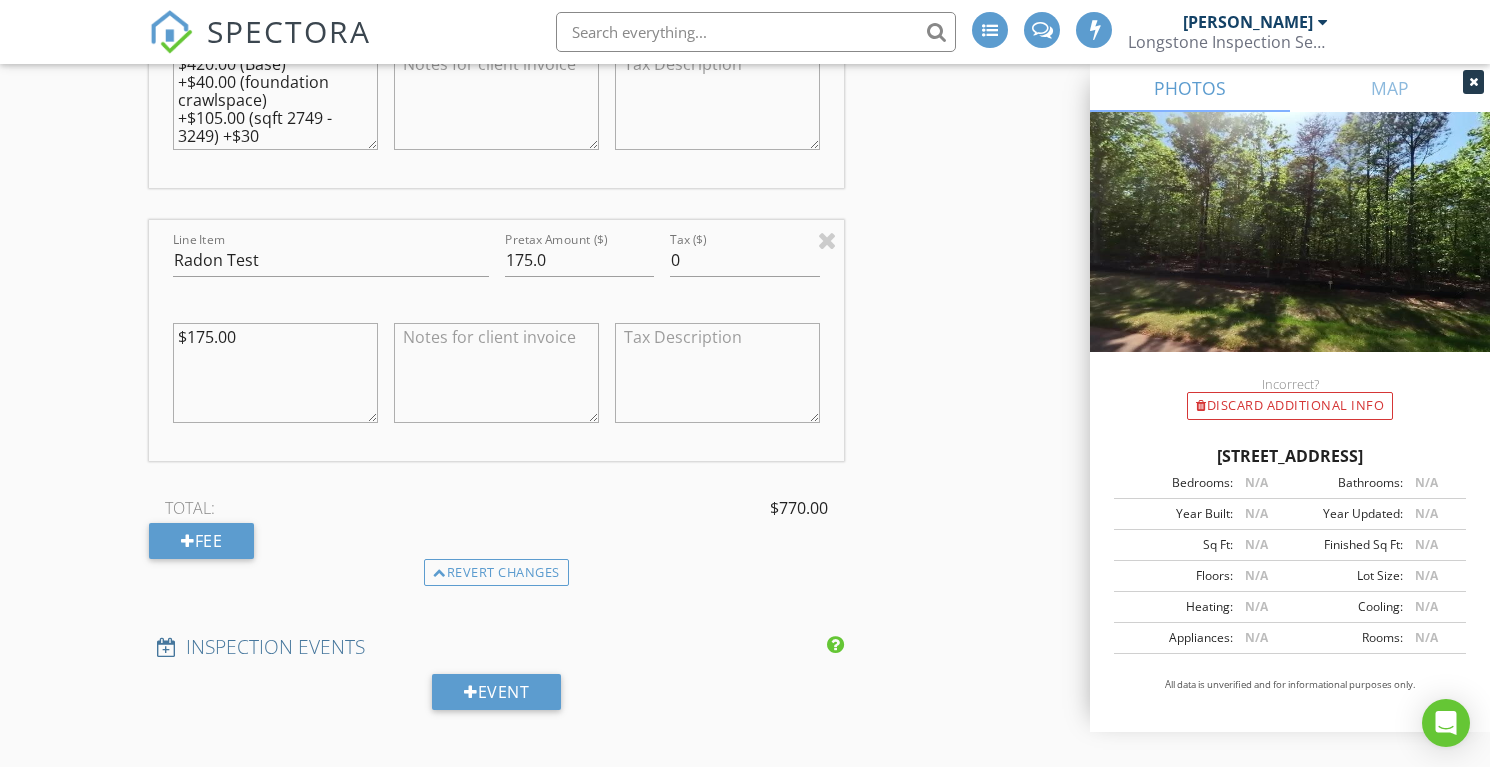 type on "$175.00" 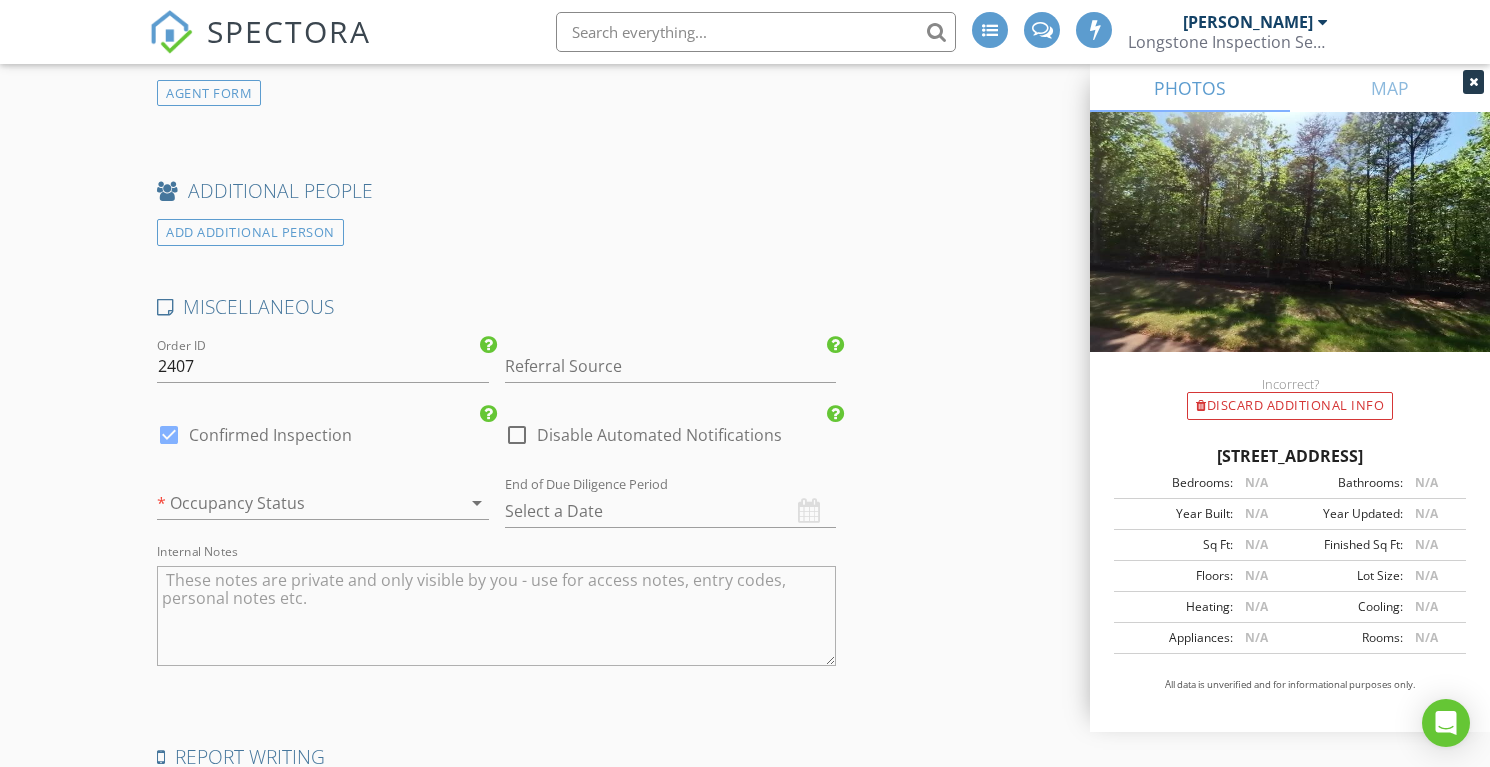 scroll, scrollTop: 3415, scrollLeft: 0, axis: vertical 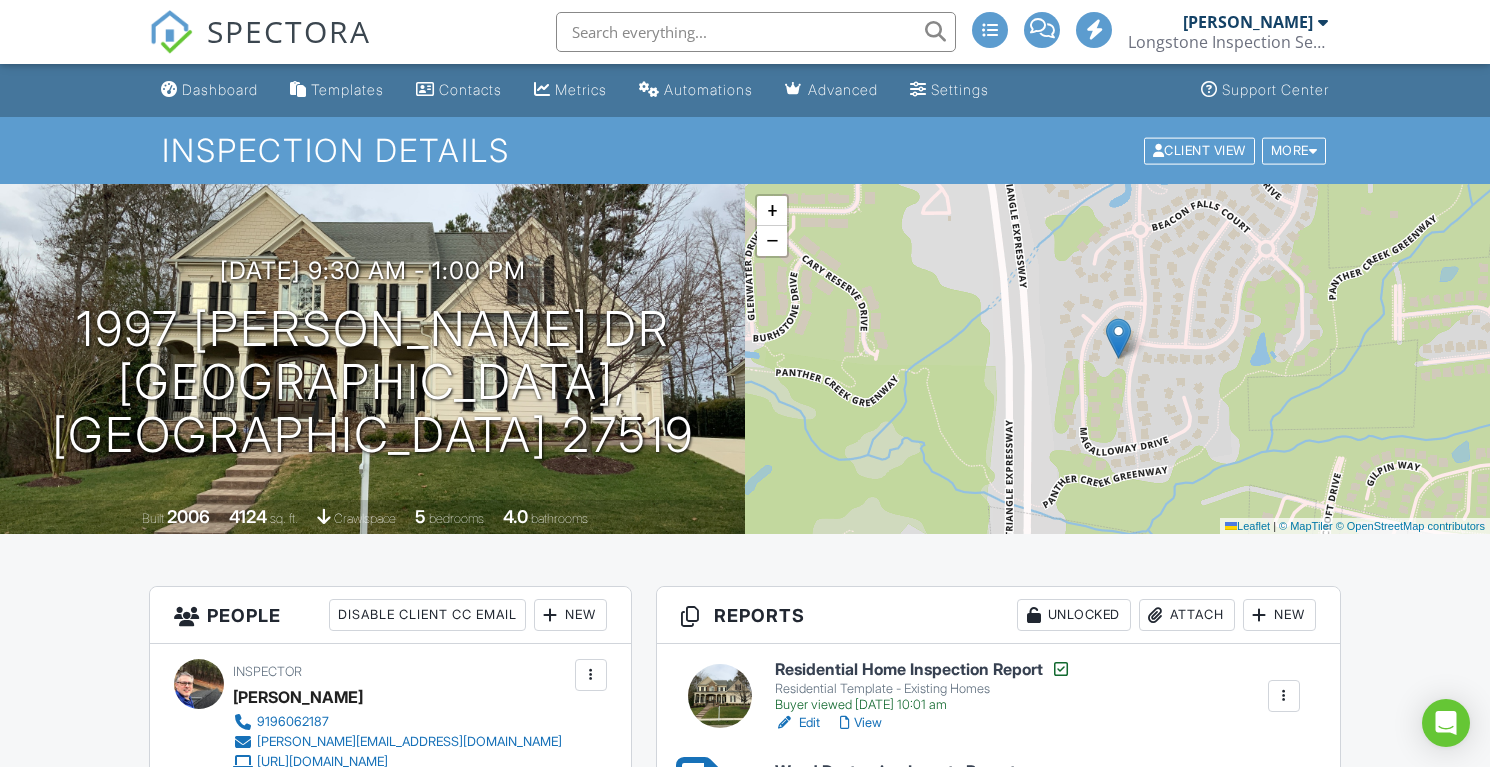 click at bounding box center [756, 32] 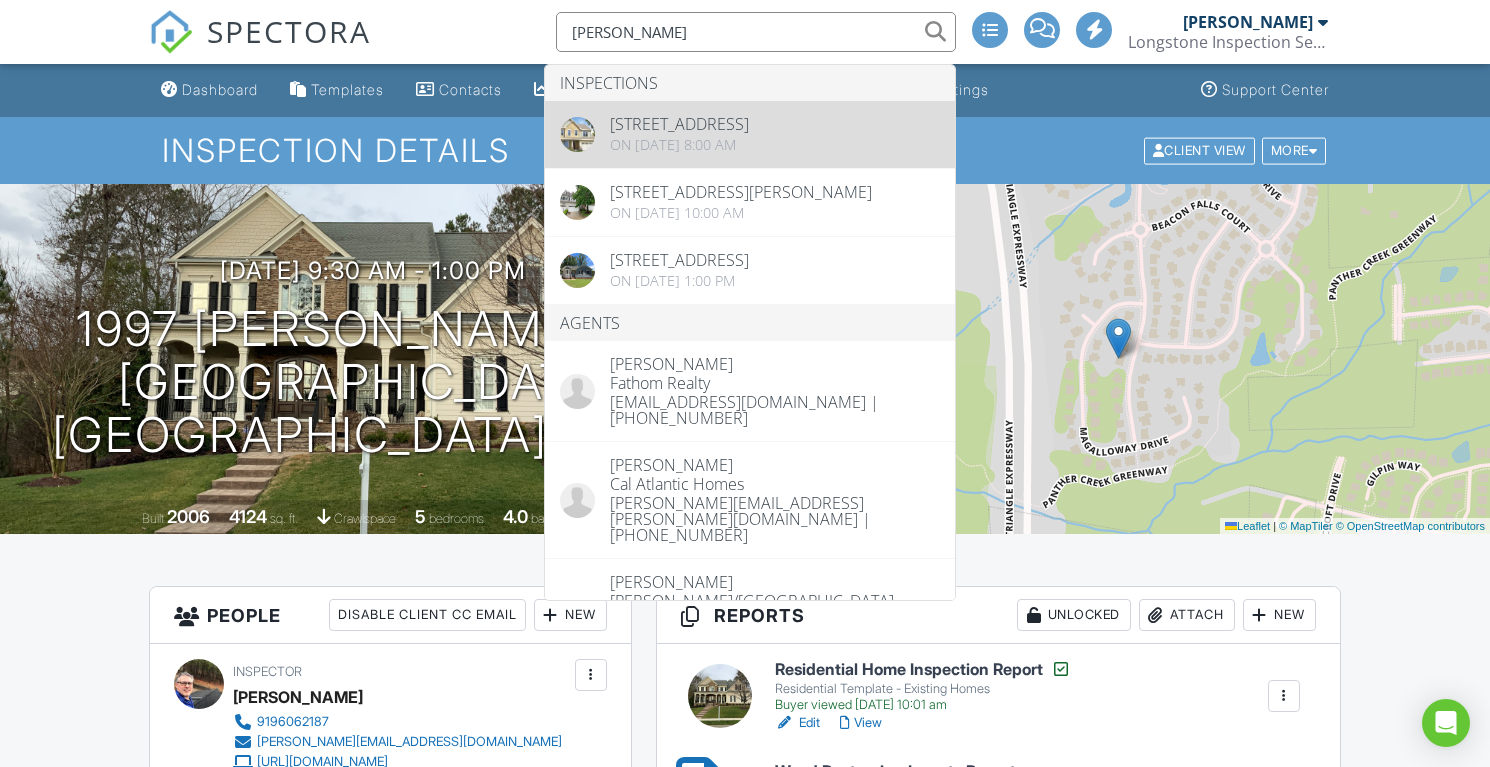 type on "[PERSON_NAME]" 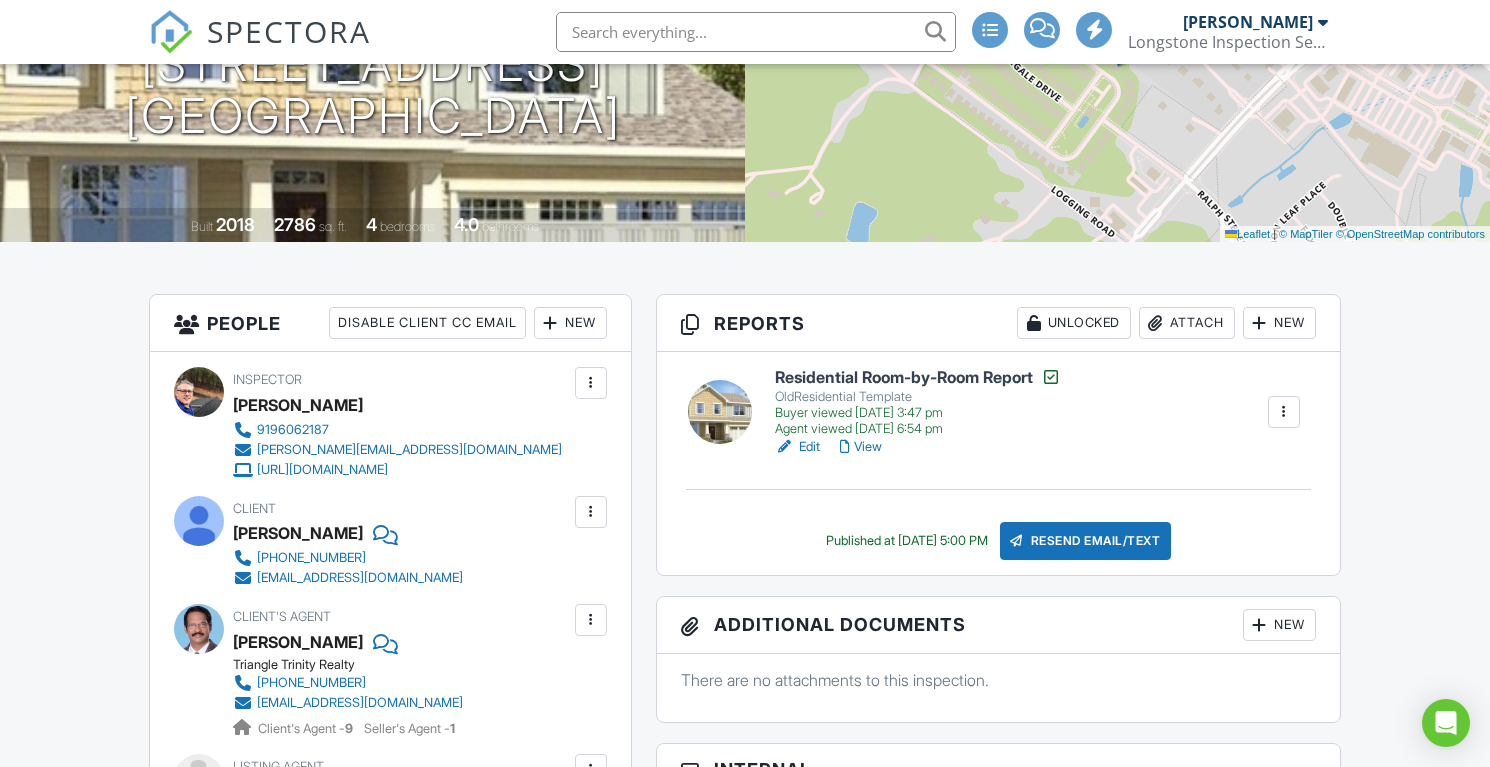 scroll, scrollTop: 0, scrollLeft: 0, axis: both 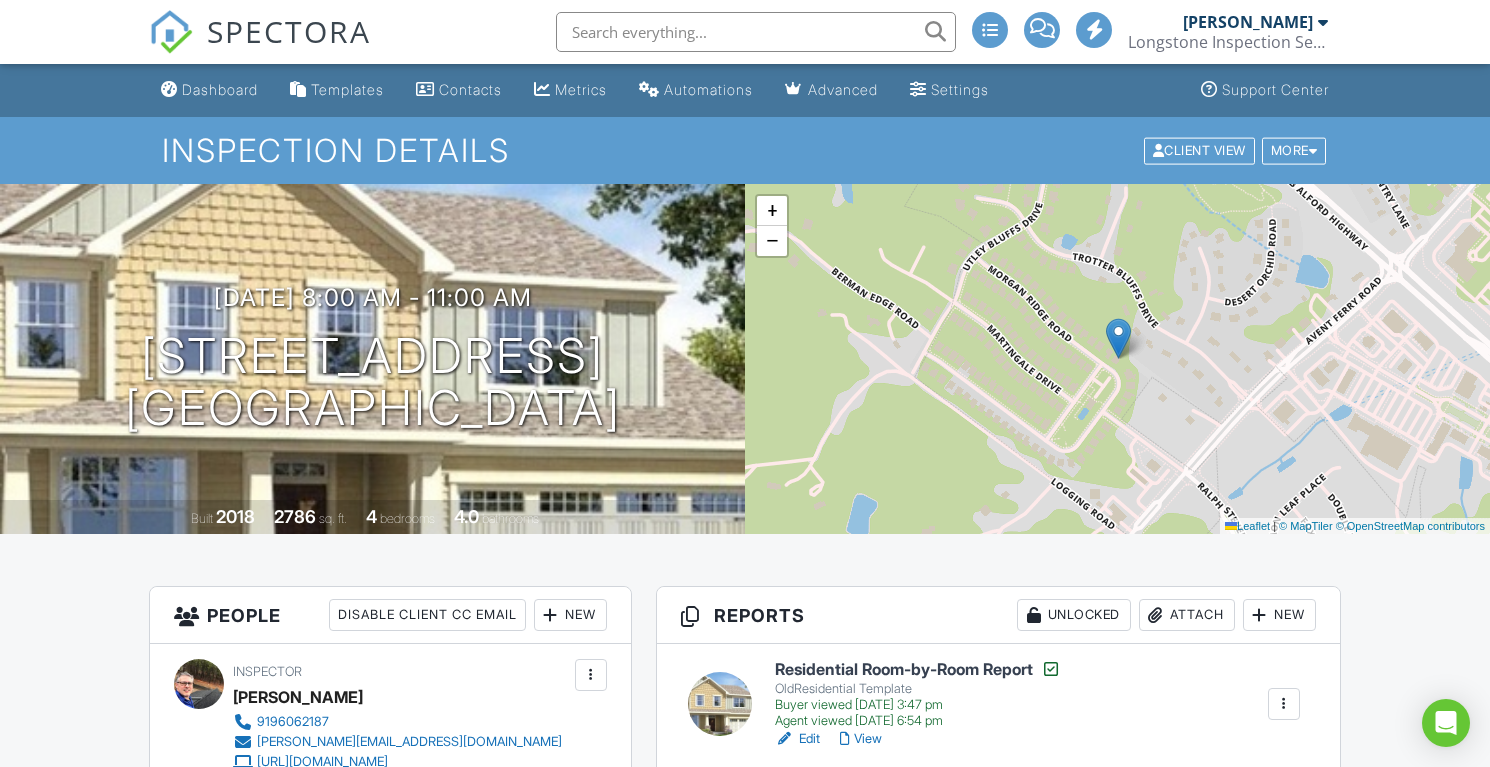 click at bounding box center (756, 32) 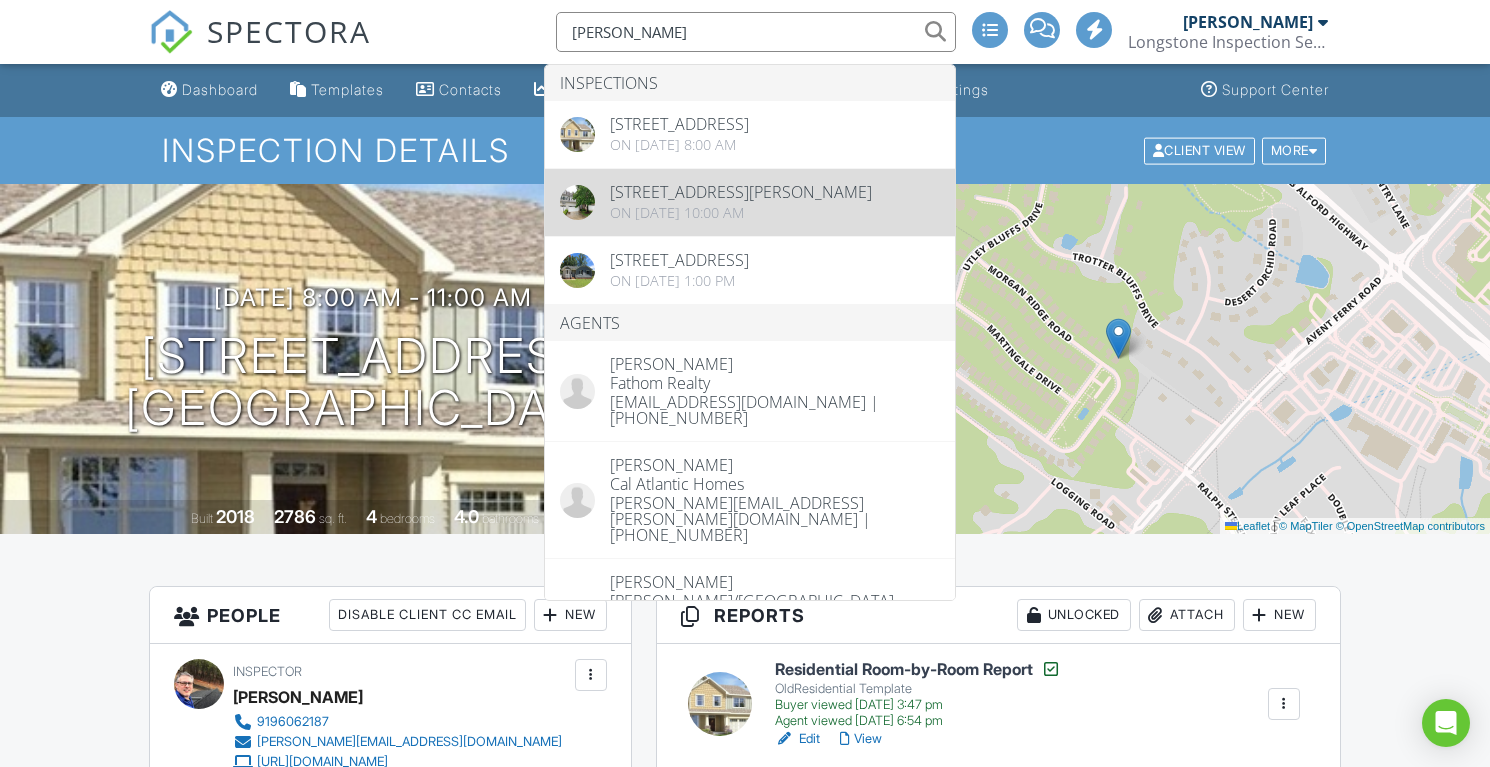 type on "tracy" 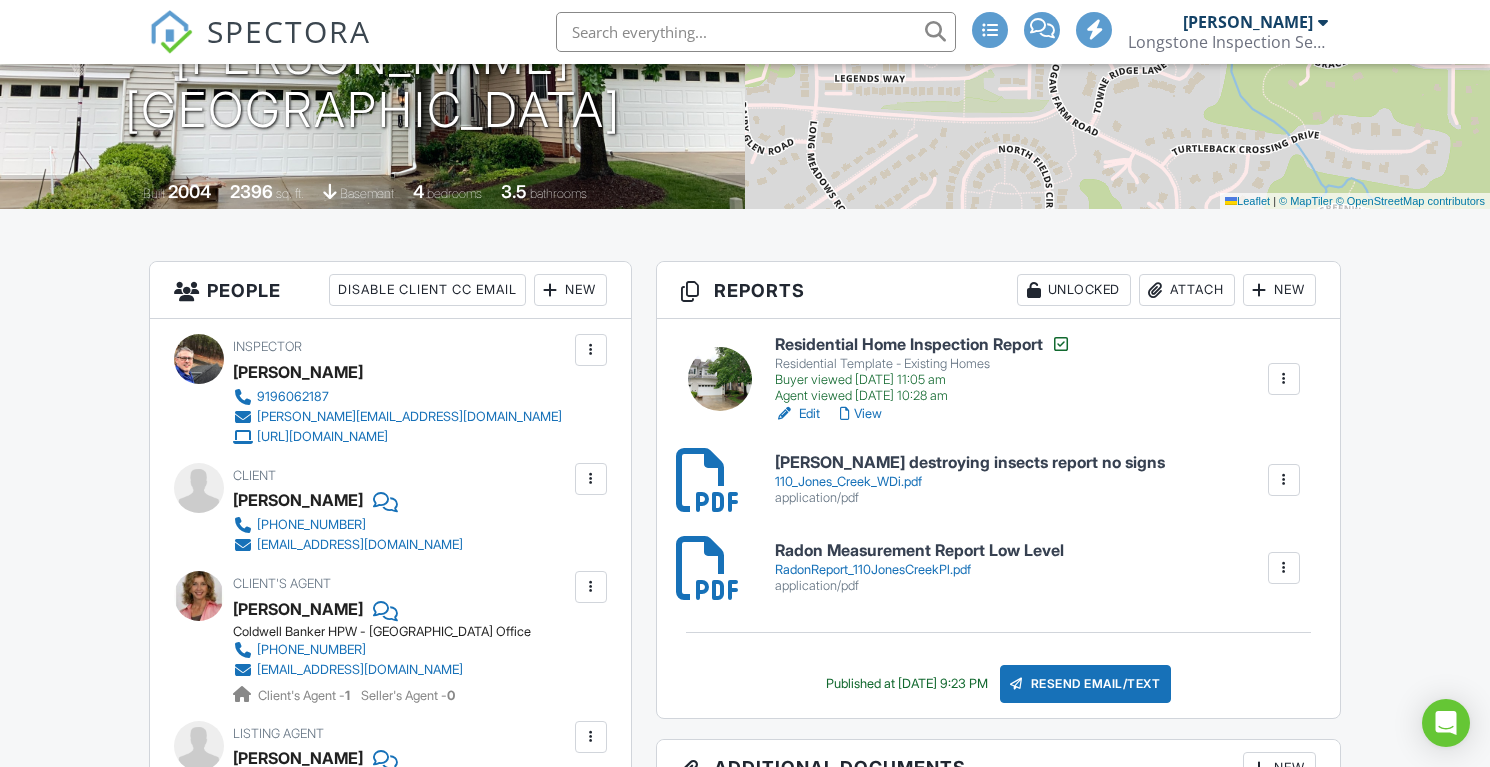 scroll, scrollTop: 0, scrollLeft: 0, axis: both 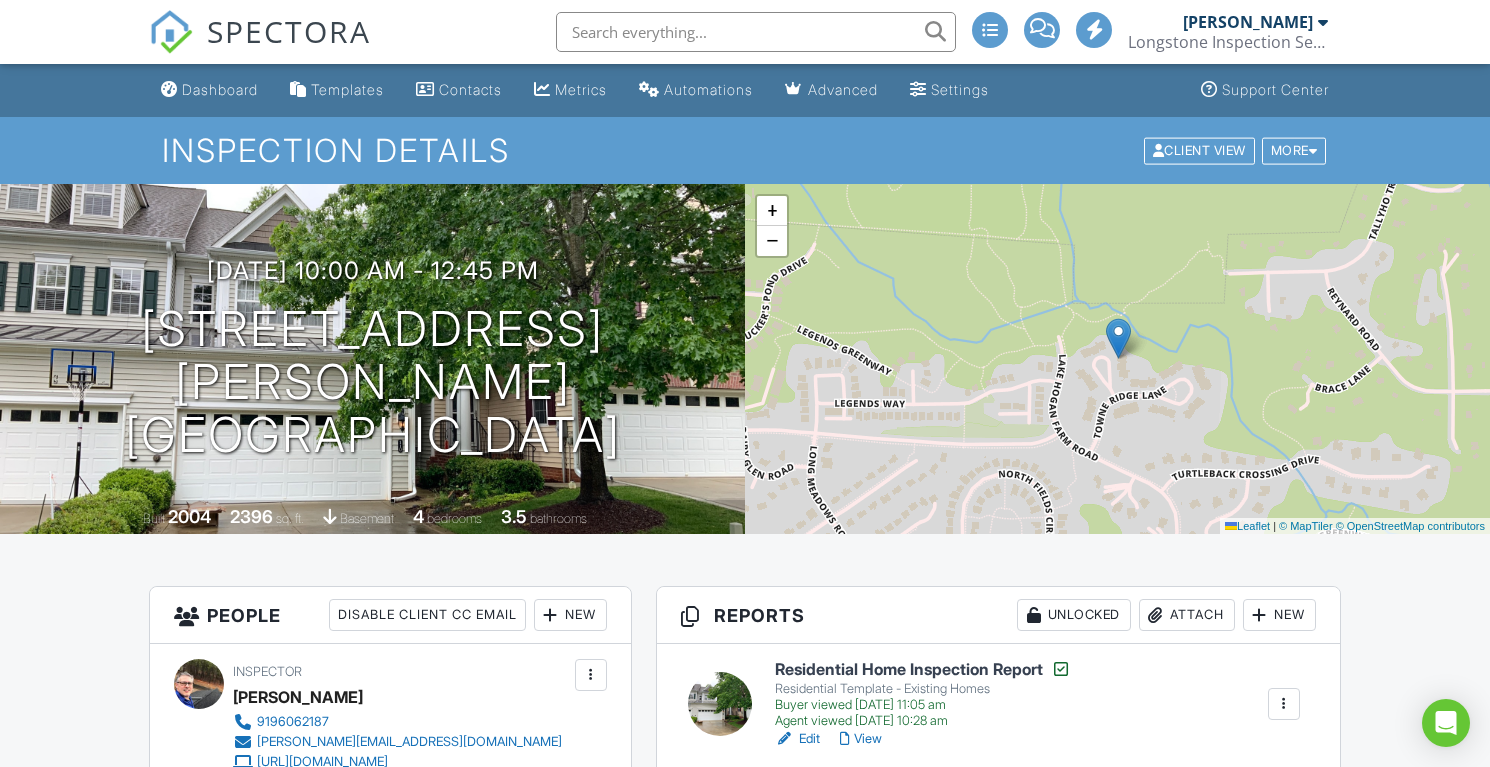 click at bounding box center (756, 32) 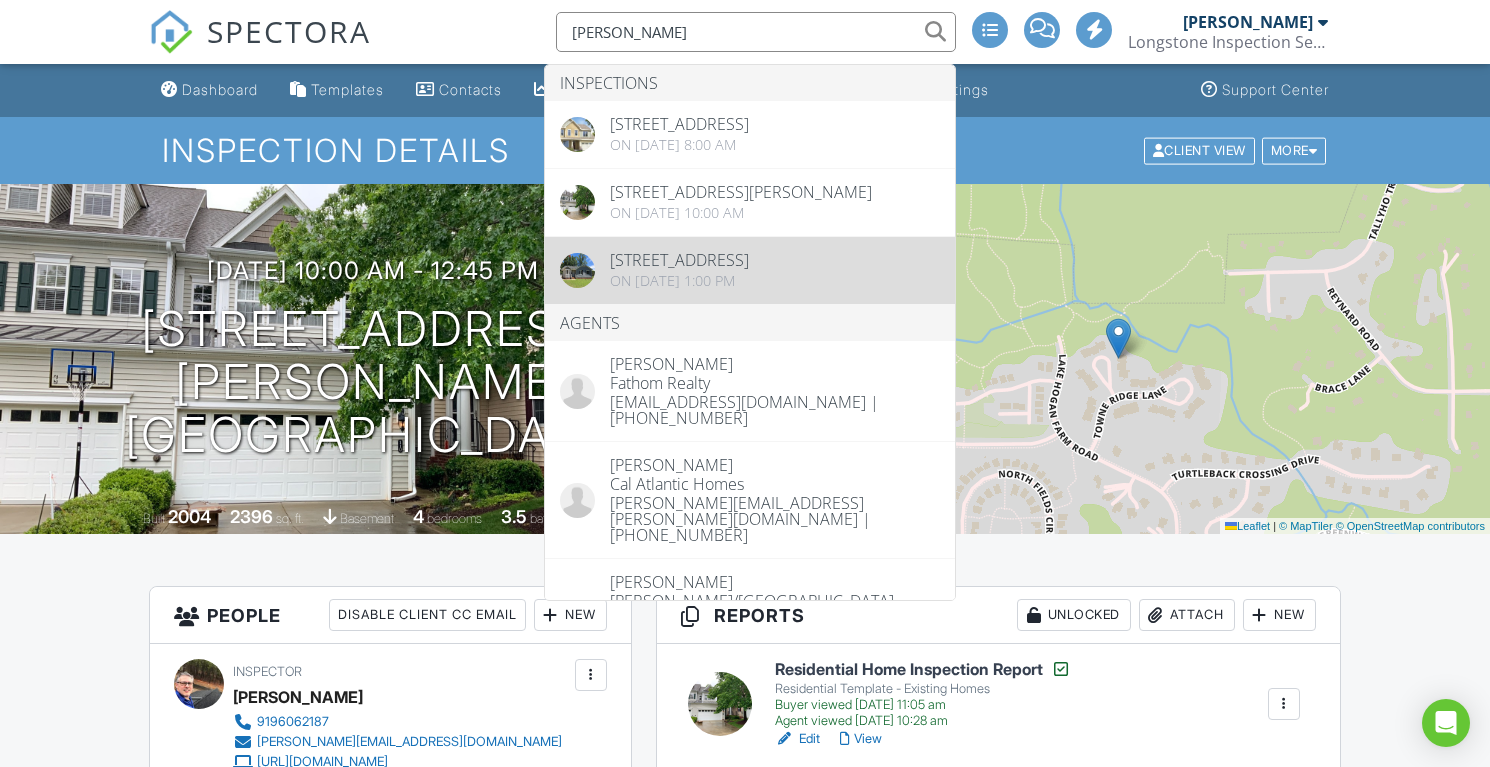 type on "[PERSON_NAME]" 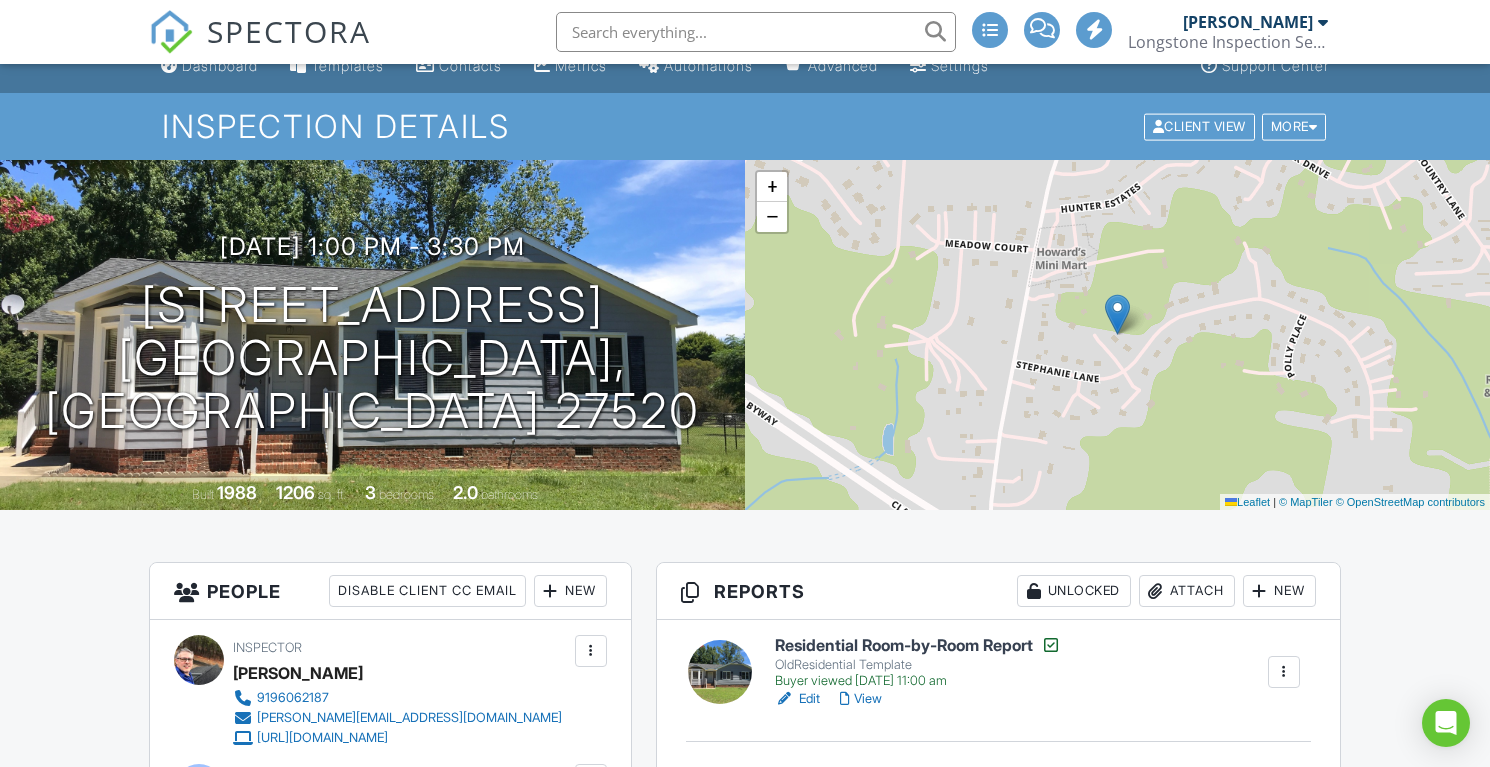scroll, scrollTop: 0, scrollLeft: 0, axis: both 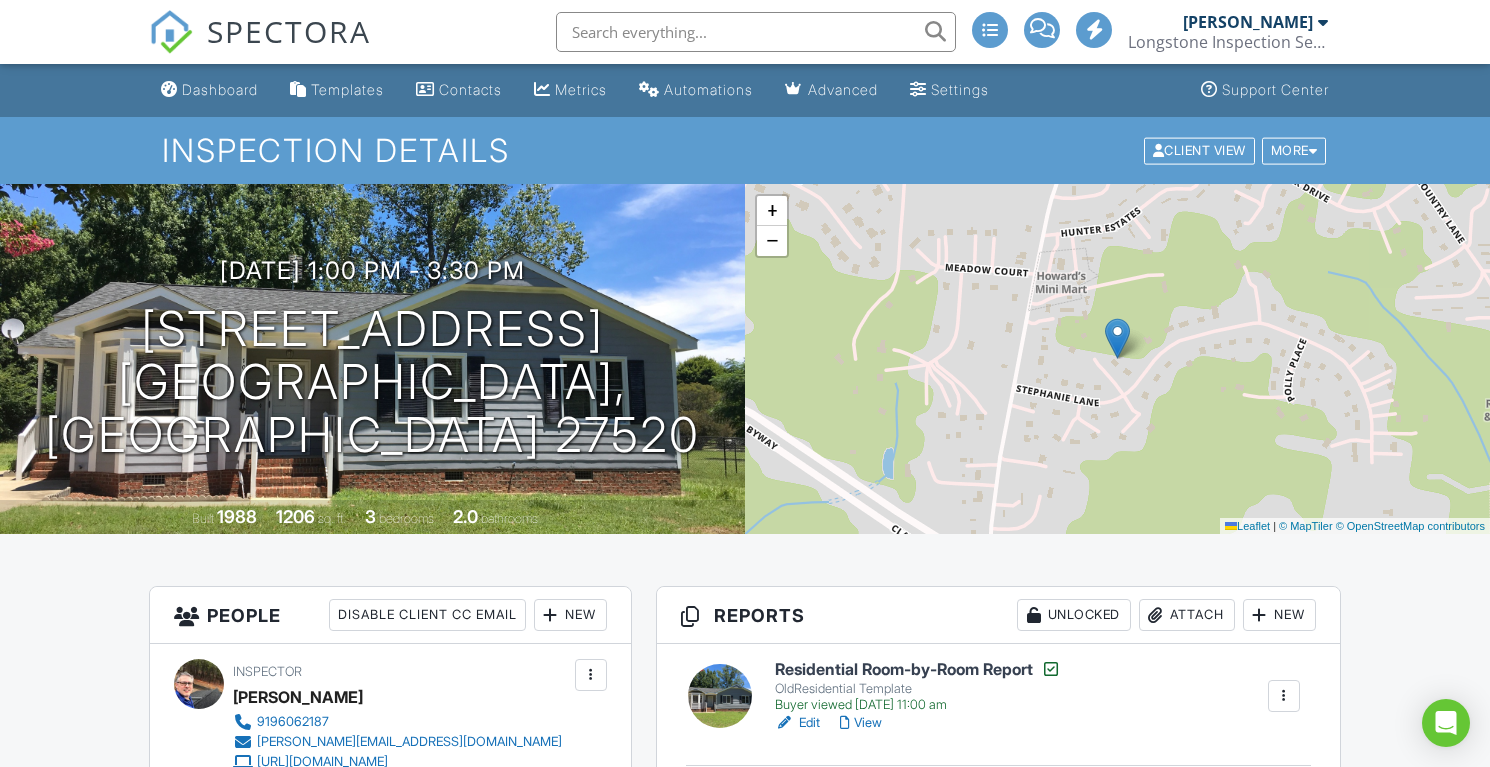 click at bounding box center [756, 32] 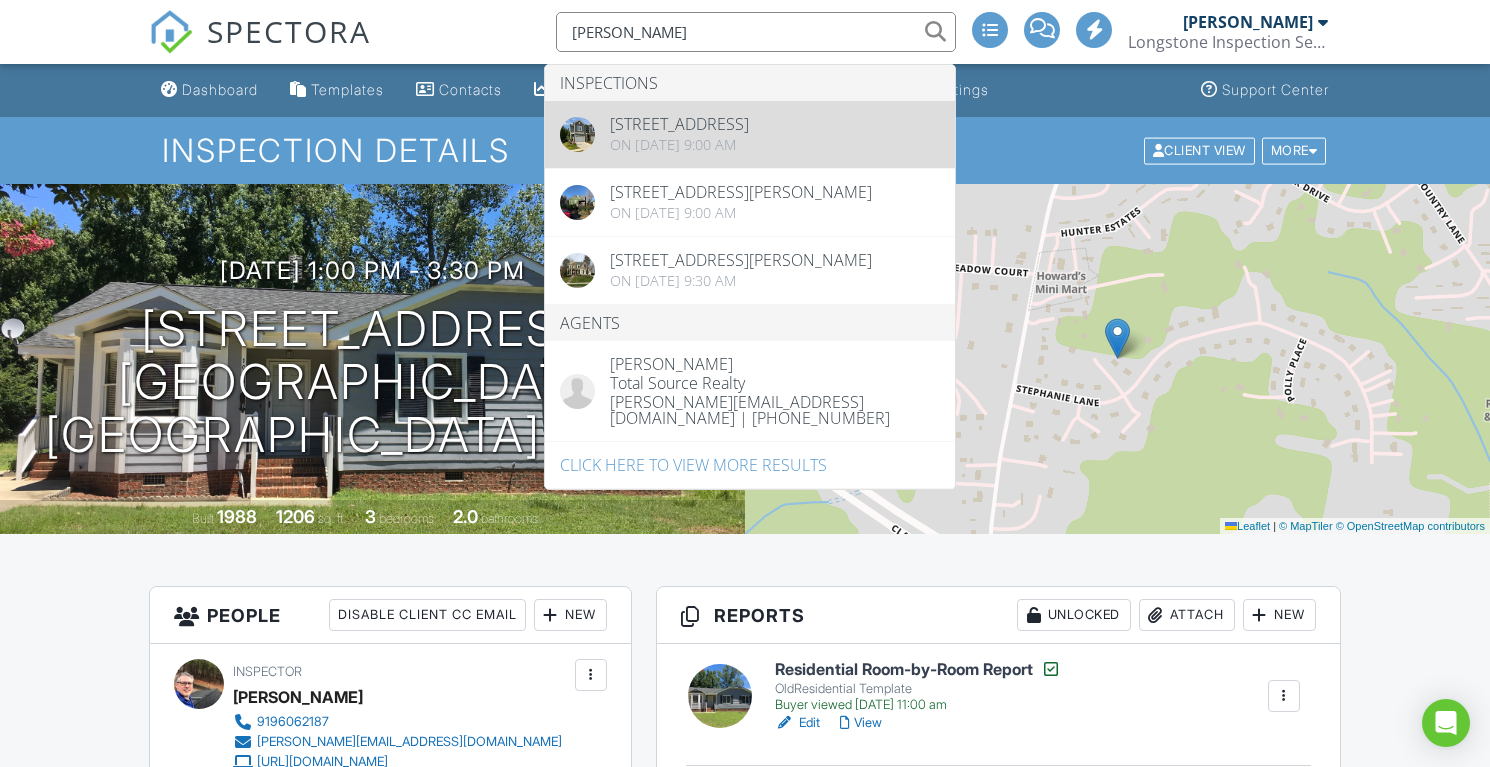 type on "carroll" 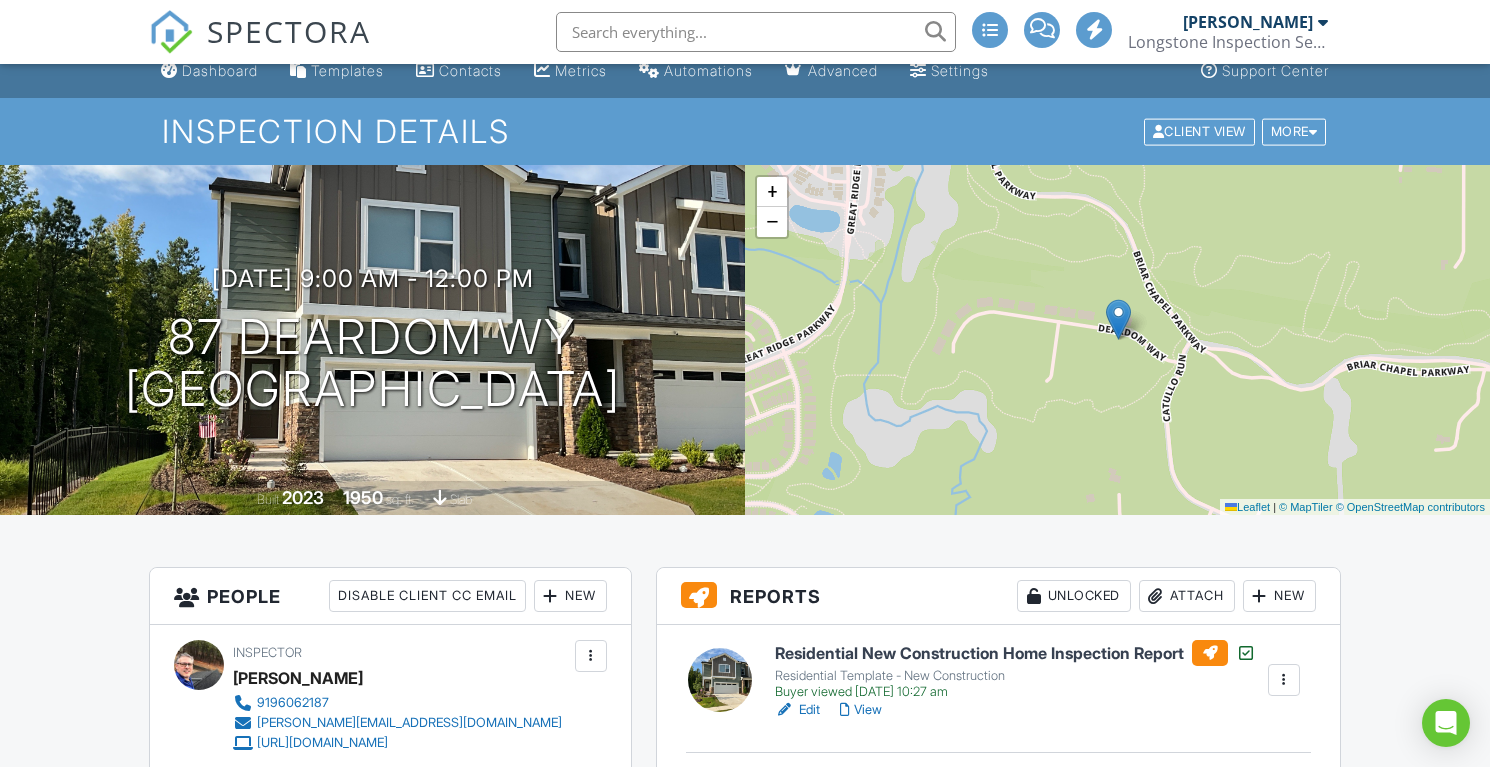 scroll, scrollTop: 0, scrollLeft: 0, axis: both 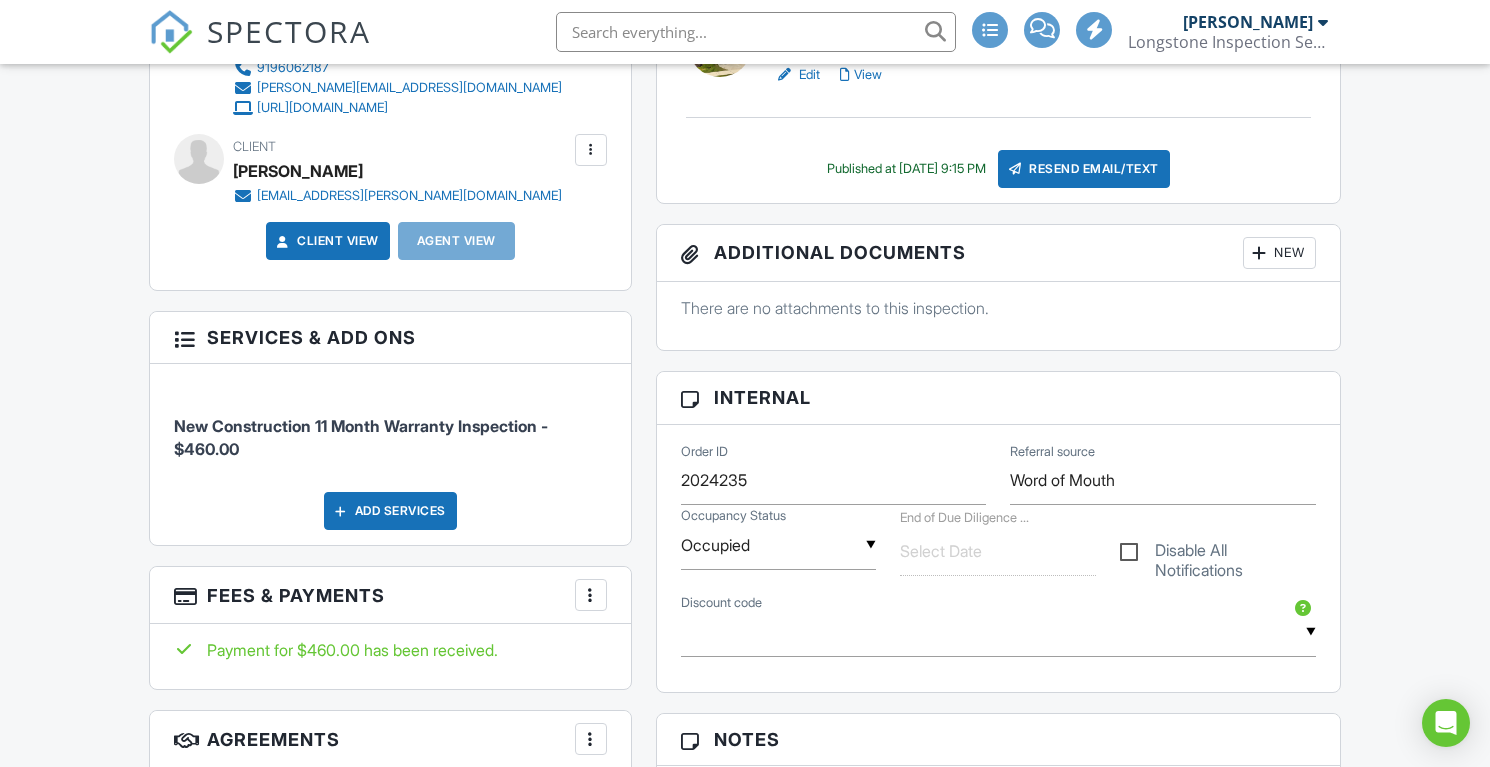 click at bounding box center (591, 595) 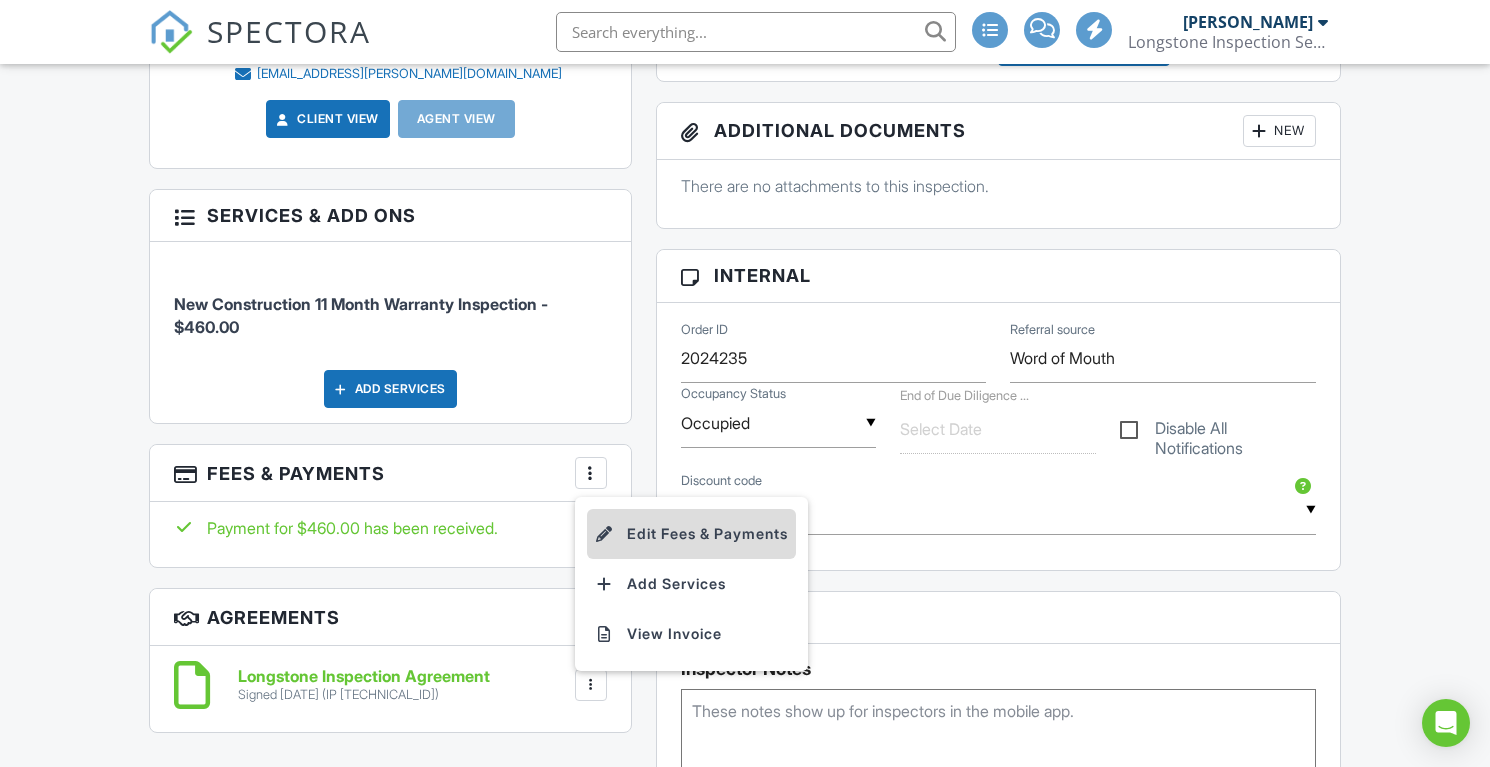 scroll, scrollTop: 781, scrollLeft: 0, axis: vertical 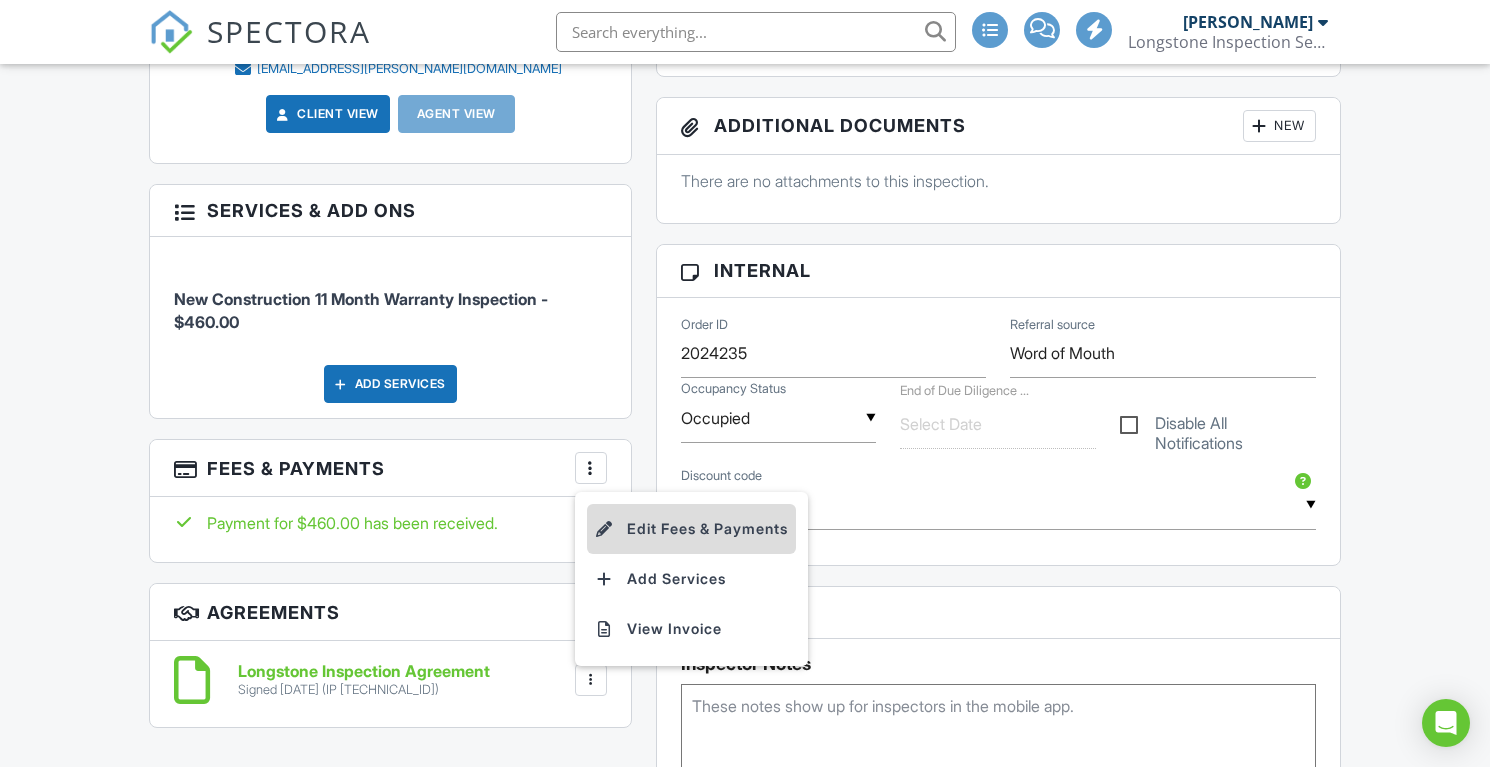 click on "Edit Fees & Payments" at bounding box center [691, 529] 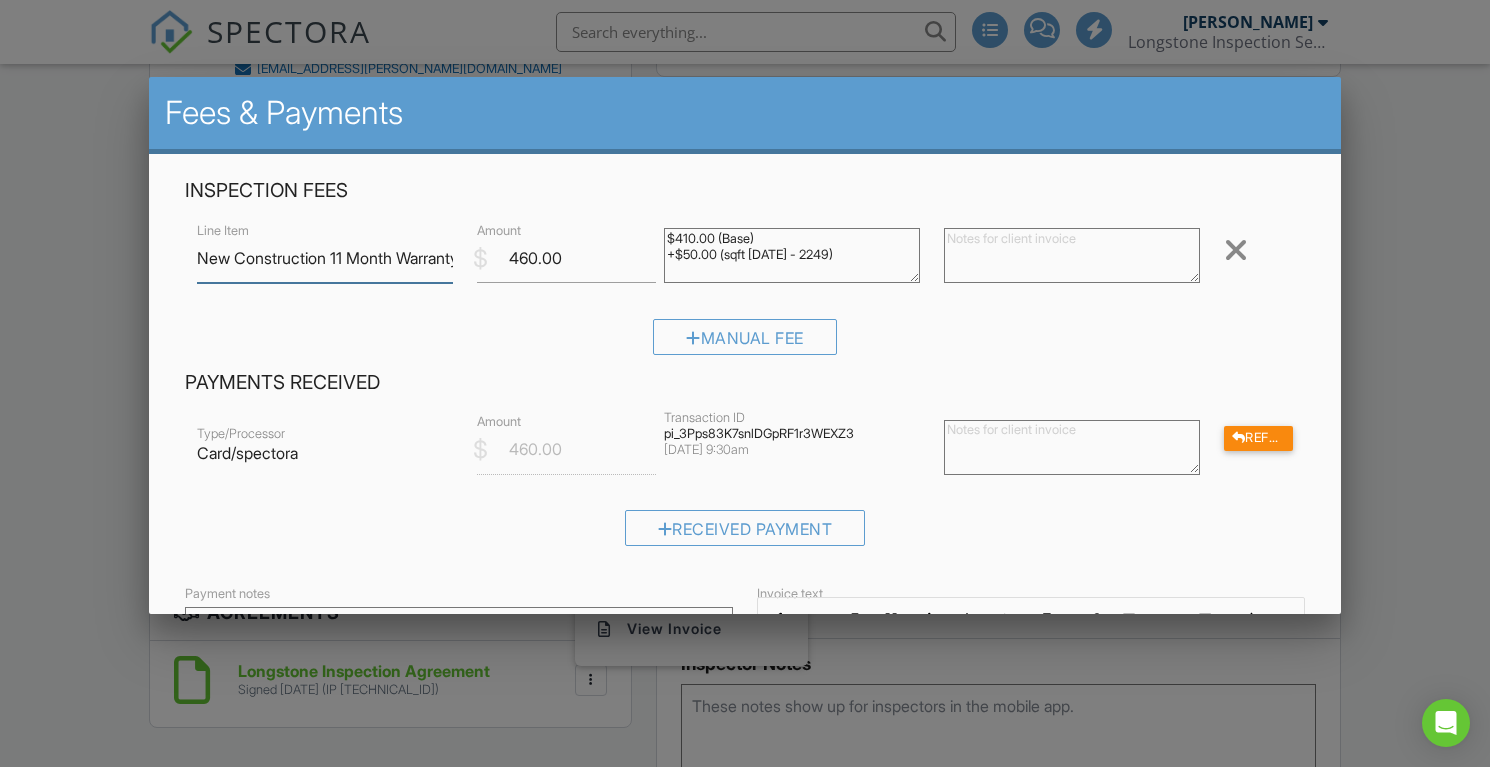 scroll, scrollTop: 0, scrollLeft: 104, axis: horizontal 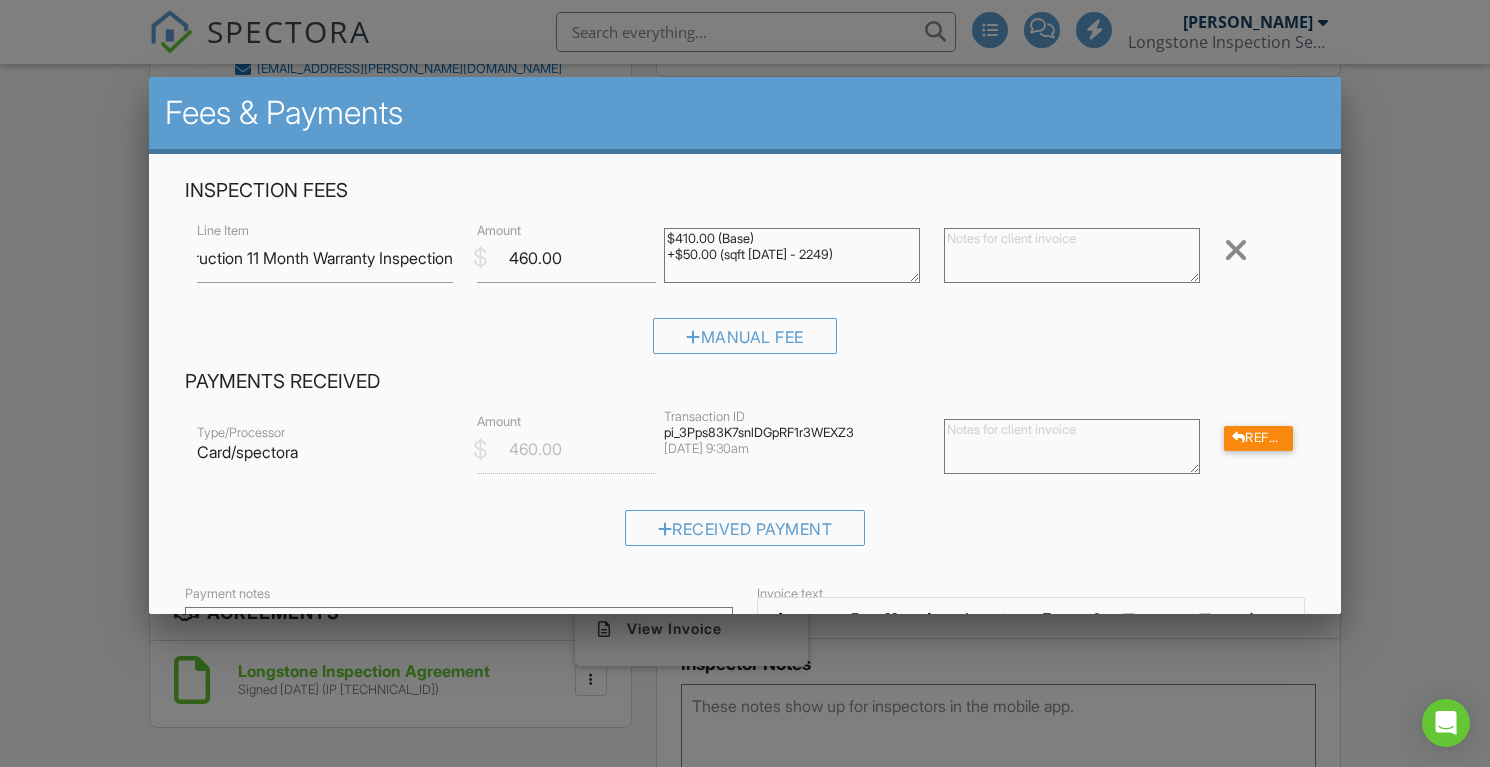 click at bounding box center [745, 379] 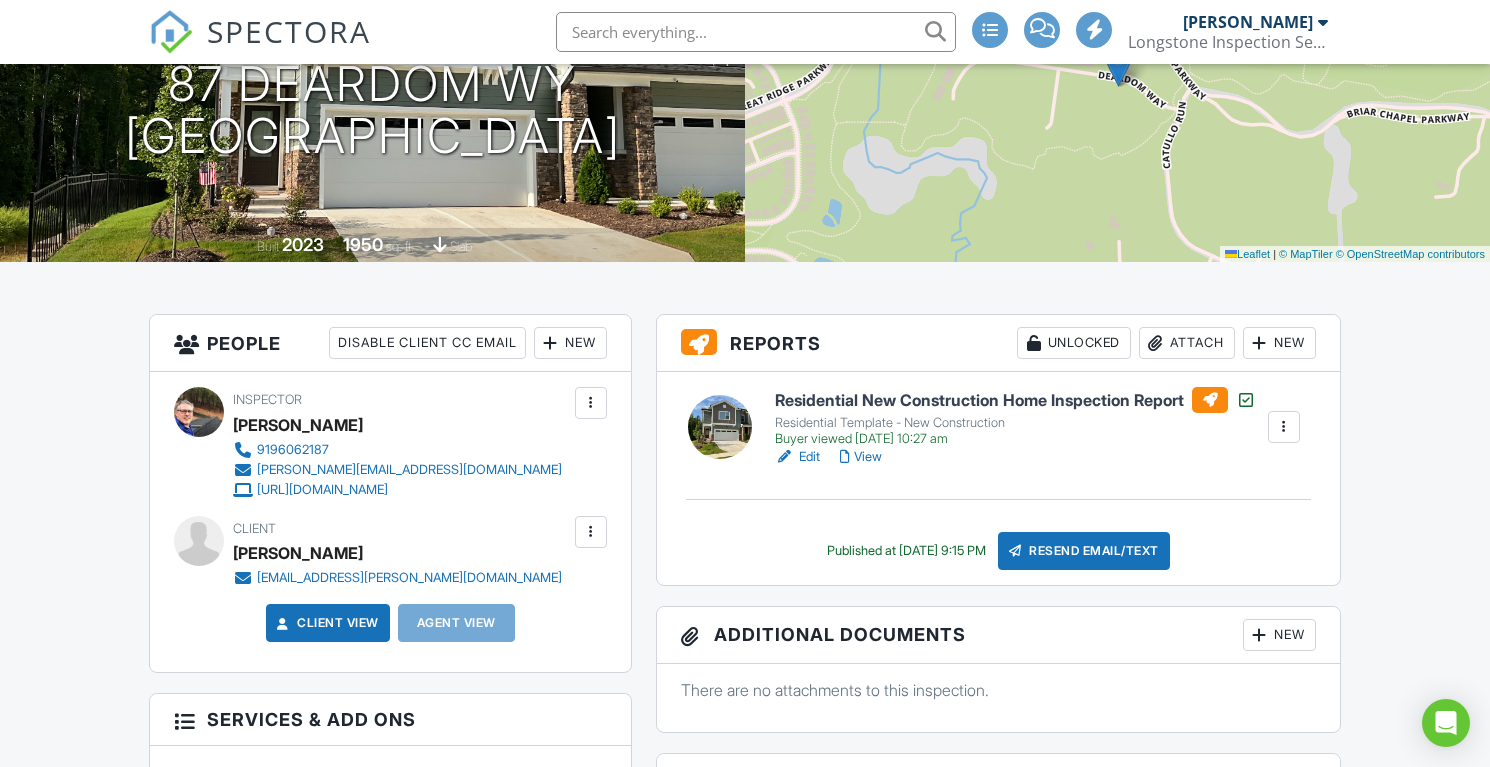 scroll, scrollTop: 94, scrollLeft: 0, axis: vertical 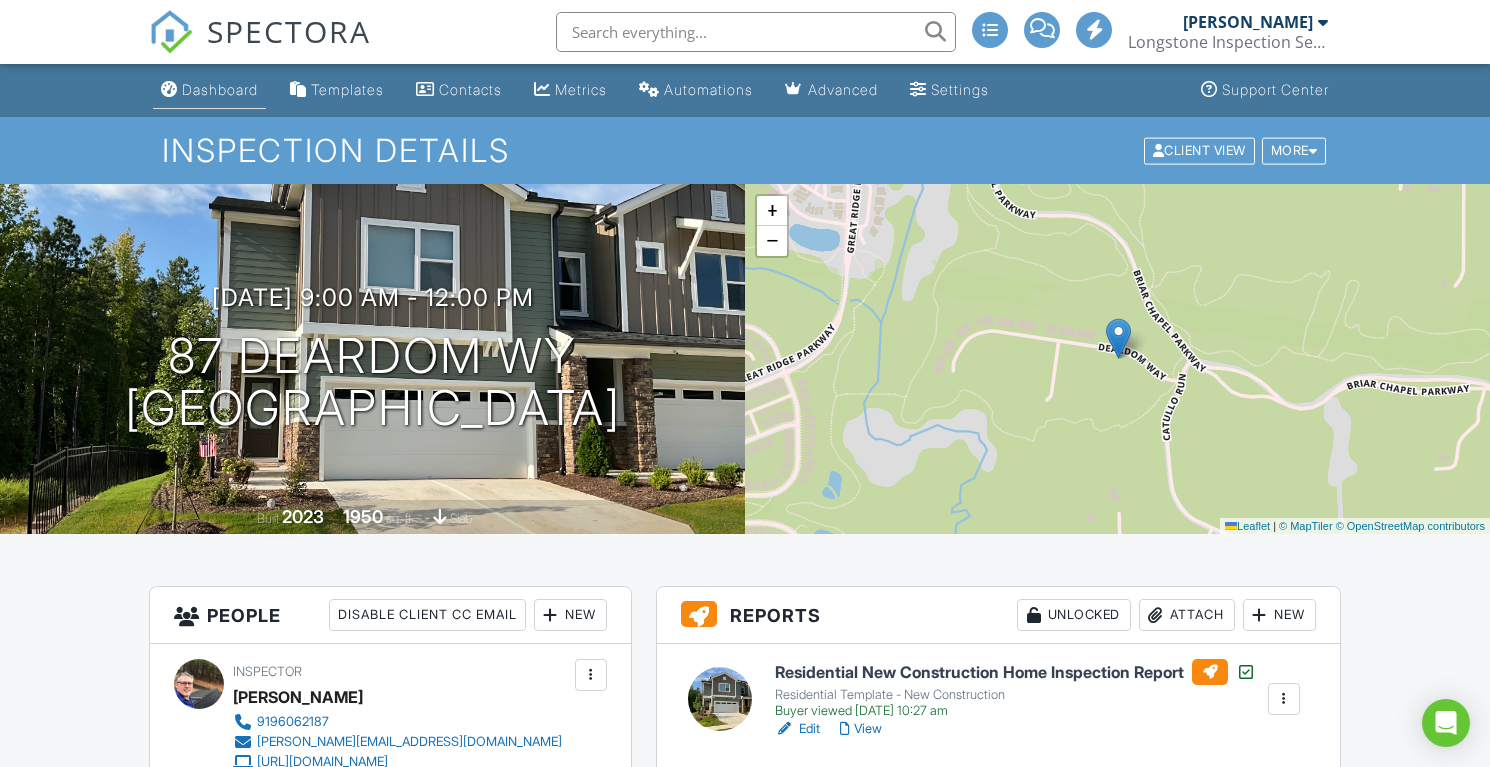 click on "Dashboard" at bounding box center [209, 90] 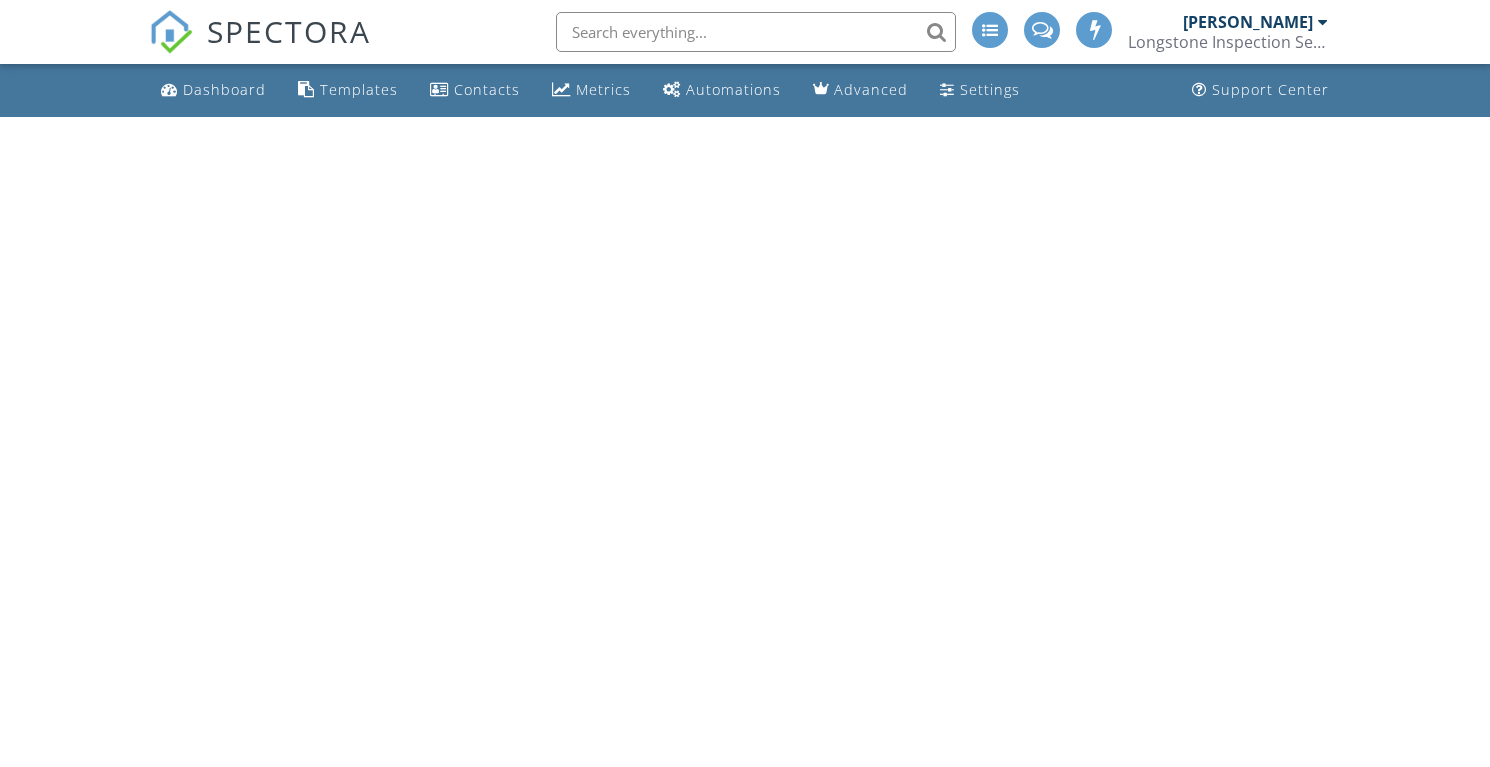 scroll, scrollTop: 0, scrollLeft: 0, axis: both 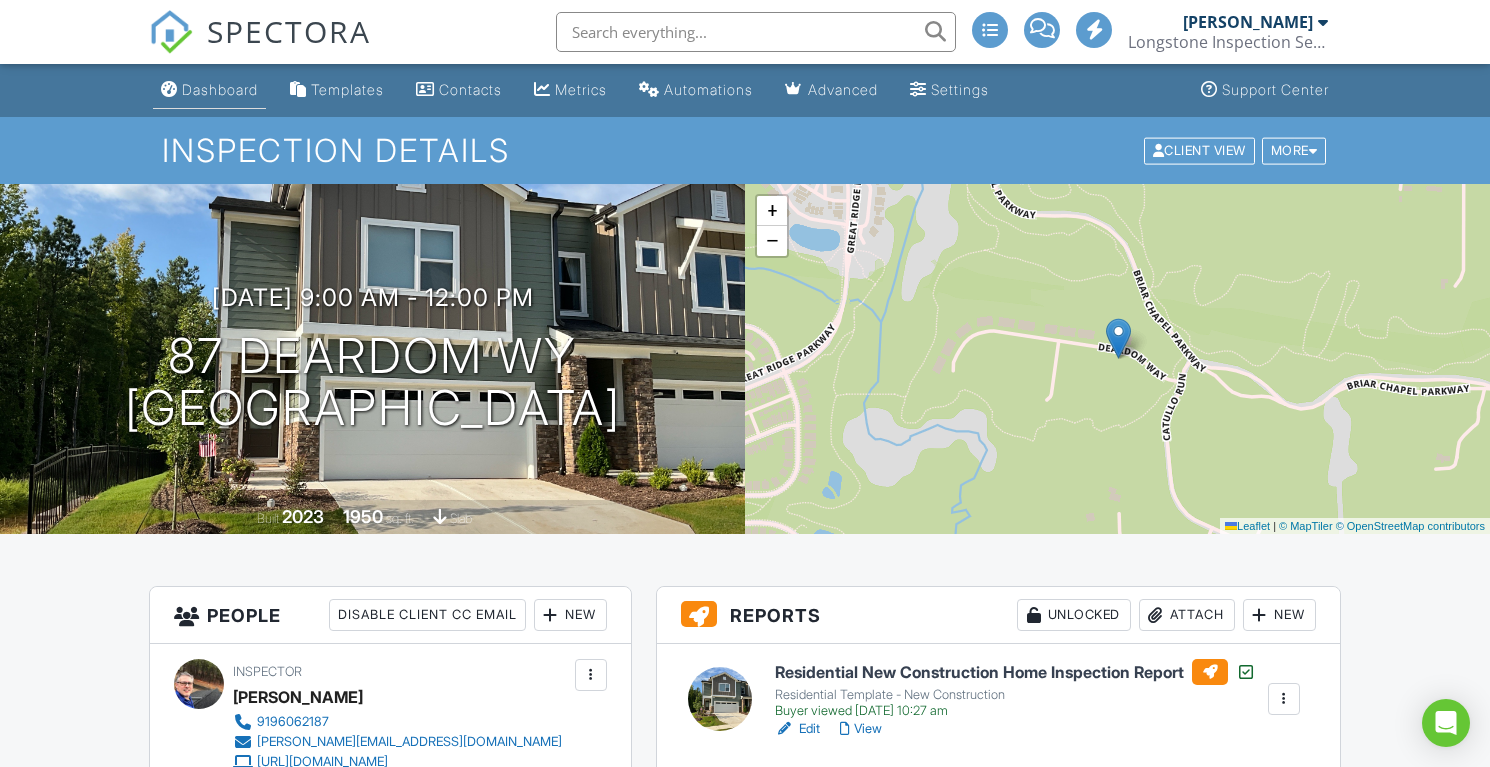 click on "Dashboard" at bounding box center (220, 89) 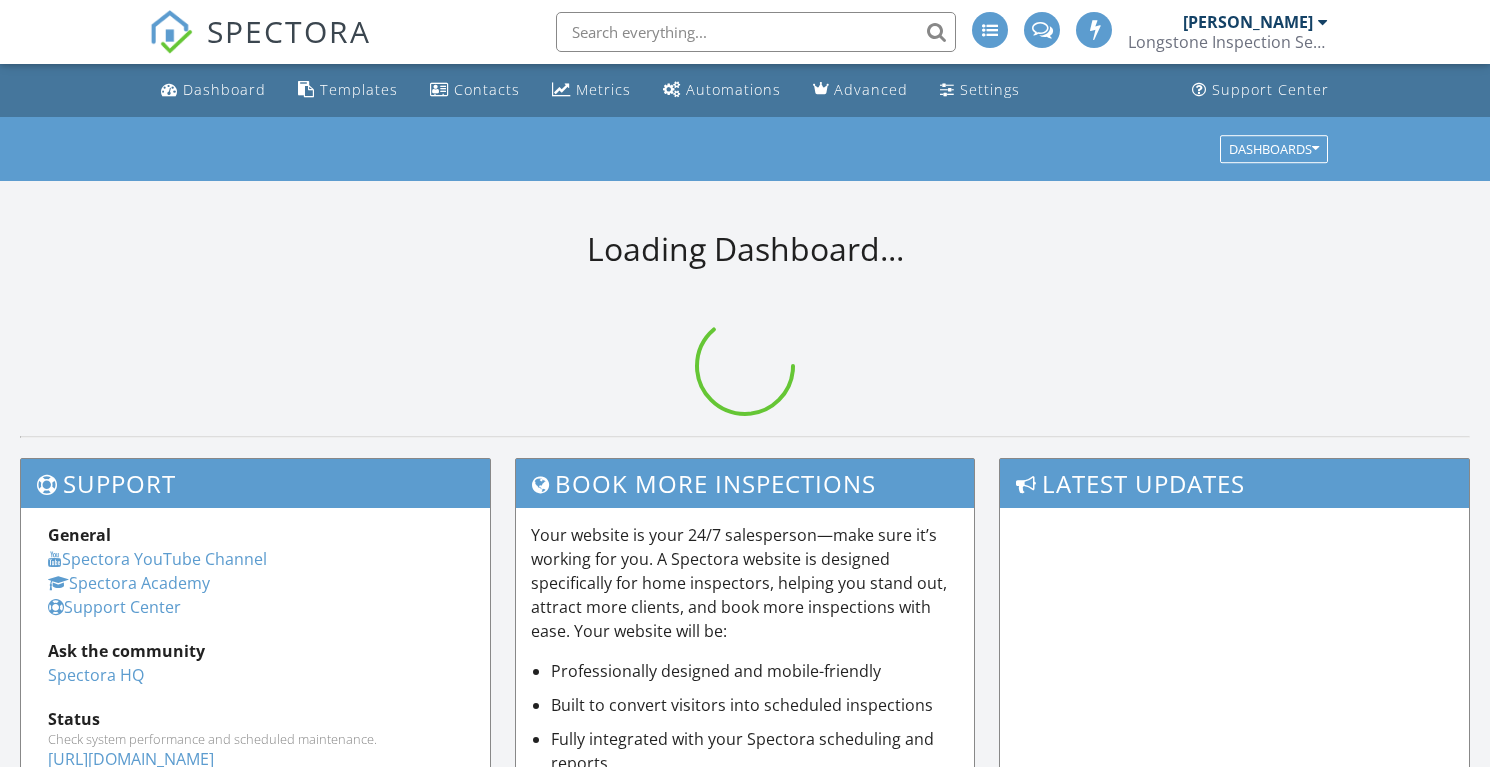 scroll, scrollTop: 0, scrollLeft: 0, axis: both 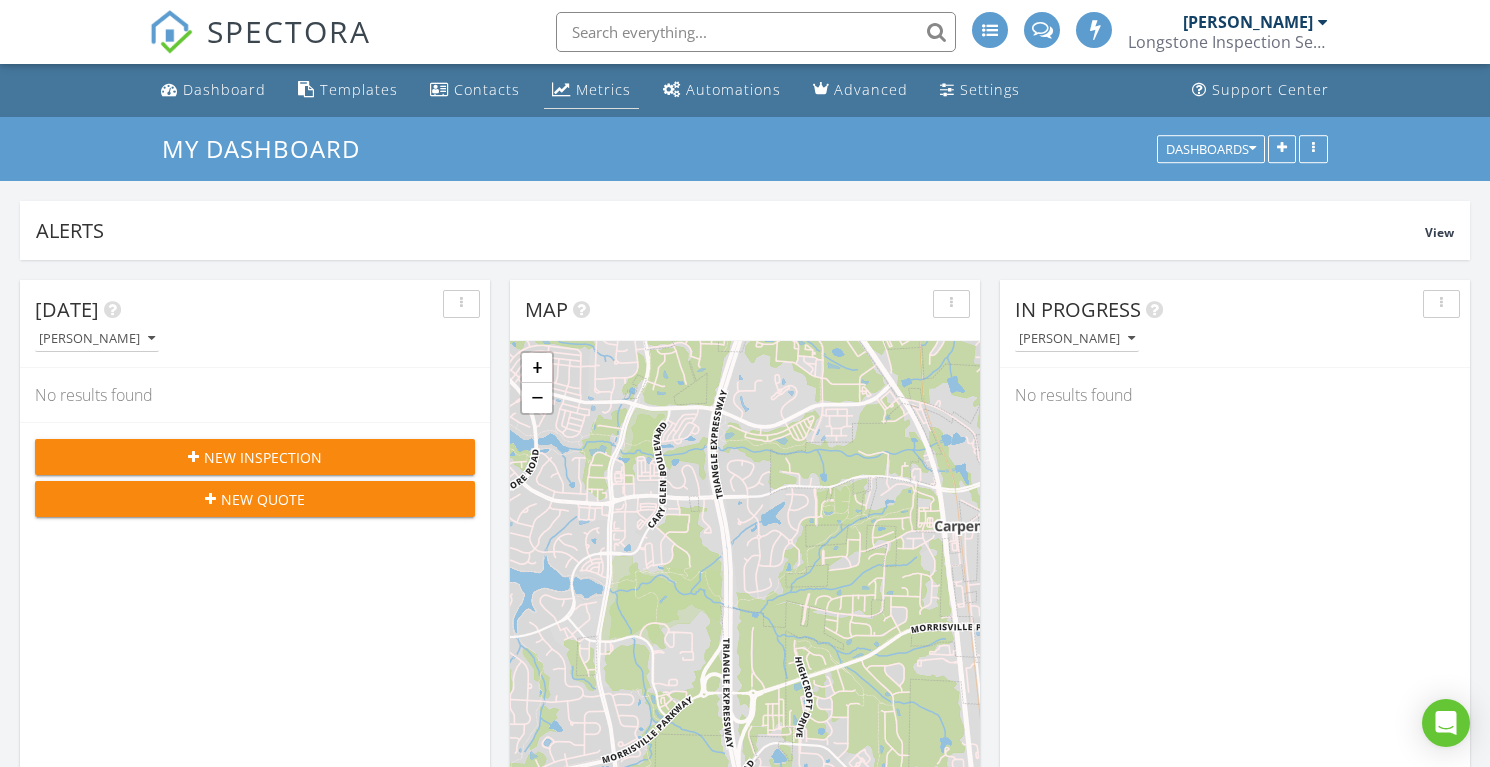 click on "Metrics" at bounding box center [603, 89] 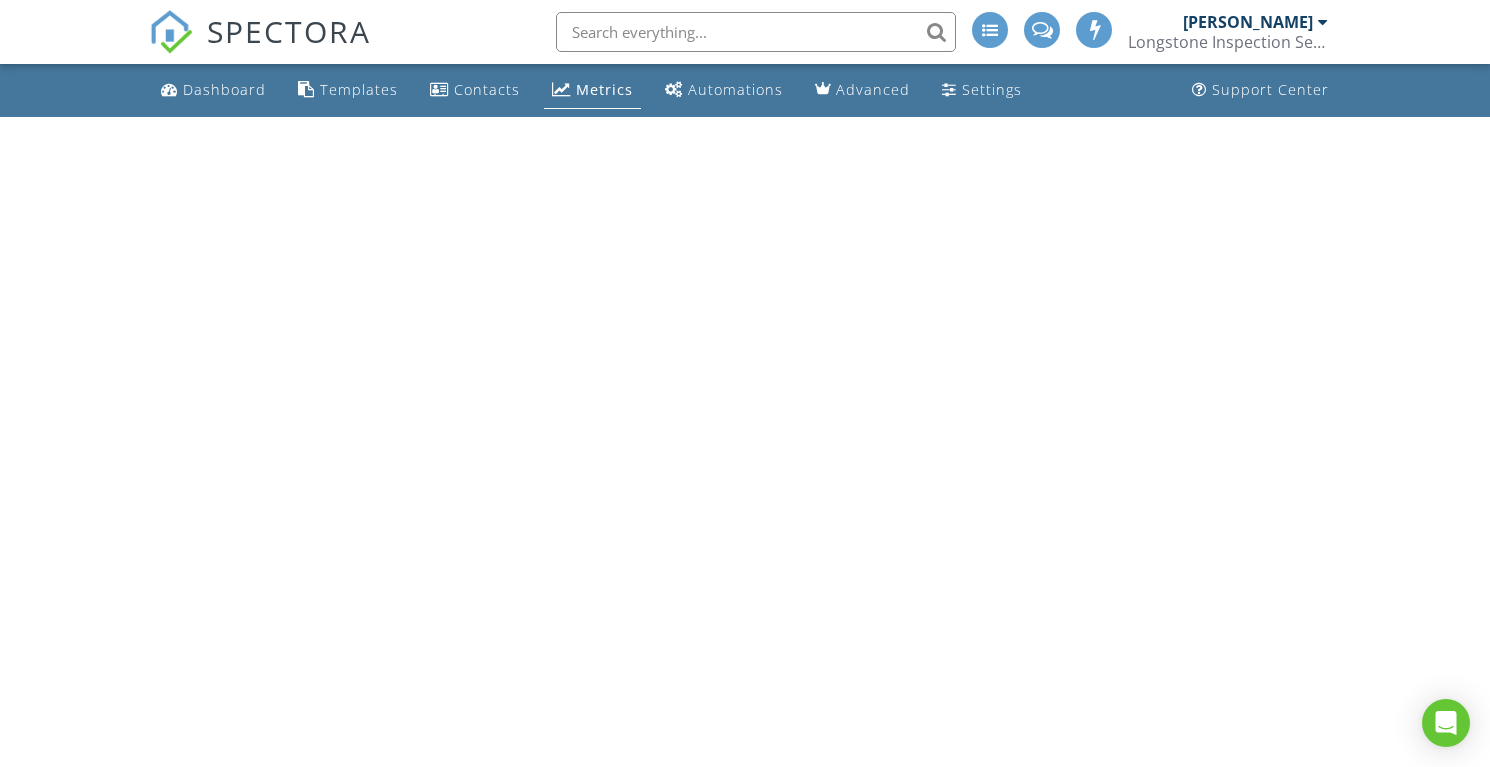scroll, scrollTop: 0, scrollLeft: 0, axis: both 